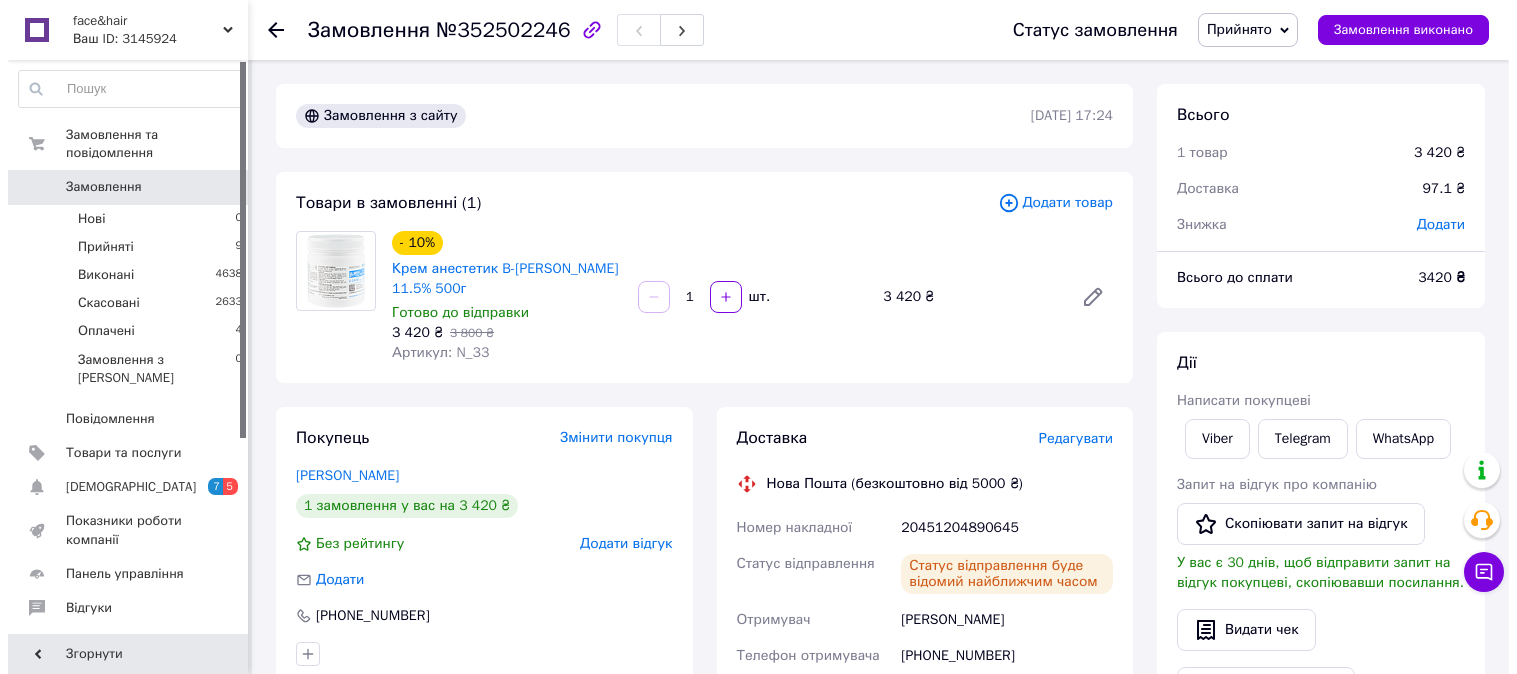 scroll, scrollTop: 0, scrollLeft: 0, axis: both 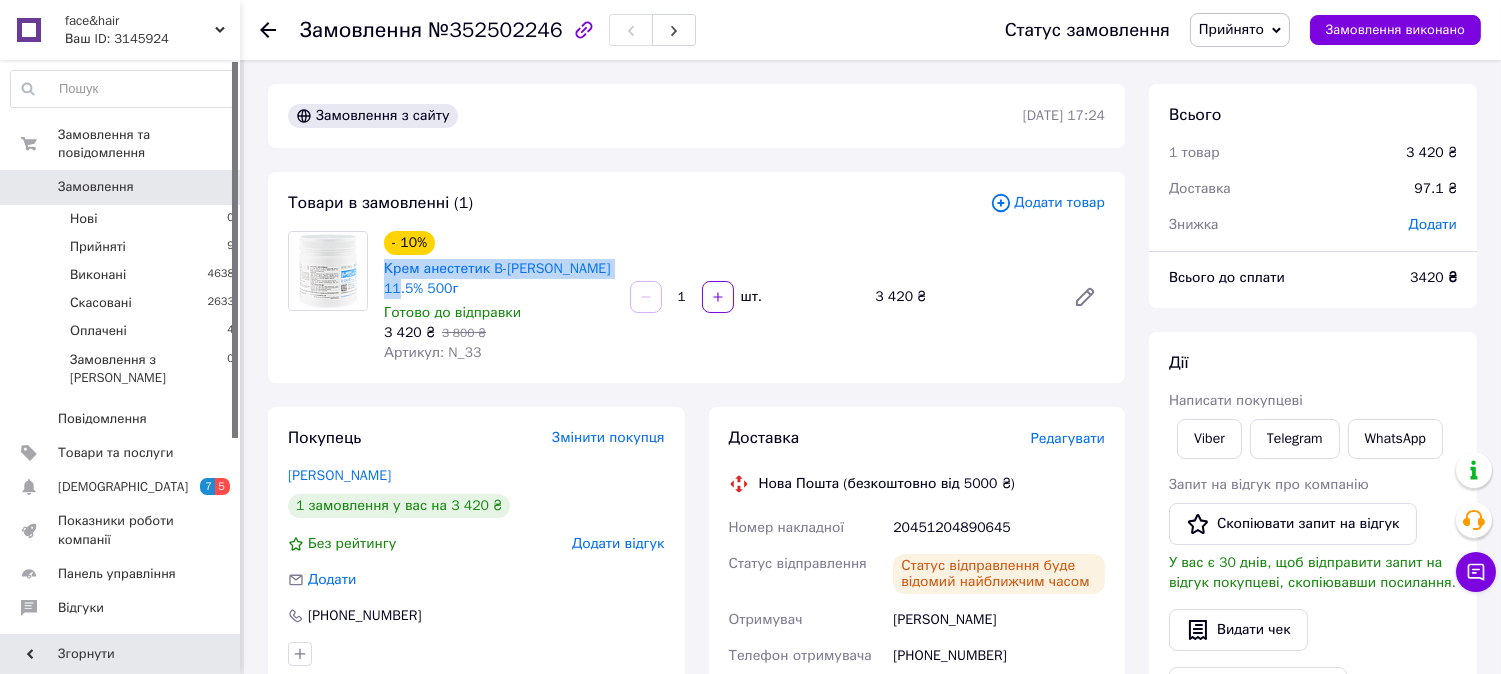 click on "Замовлення 0" at bounding box center (123, 187) 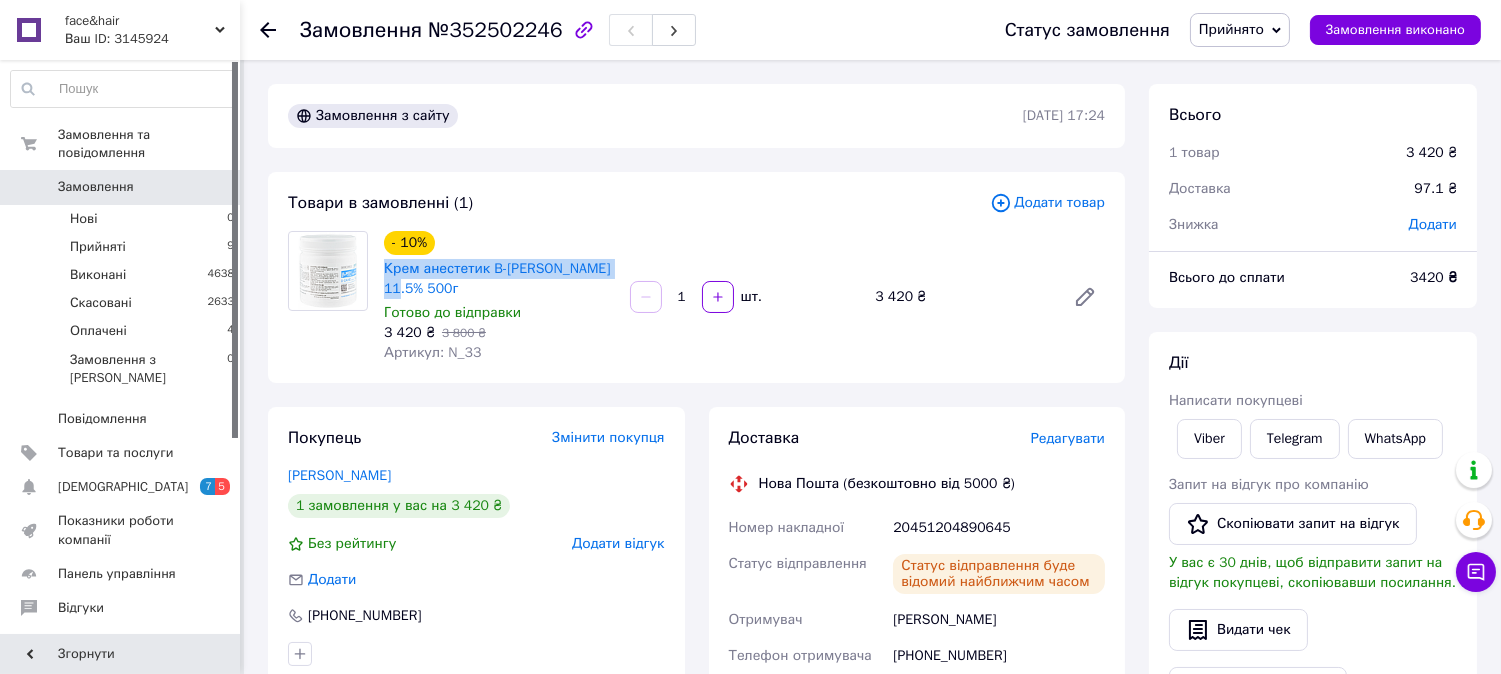 click on "Замовлення" at bounding box center (96, 187) 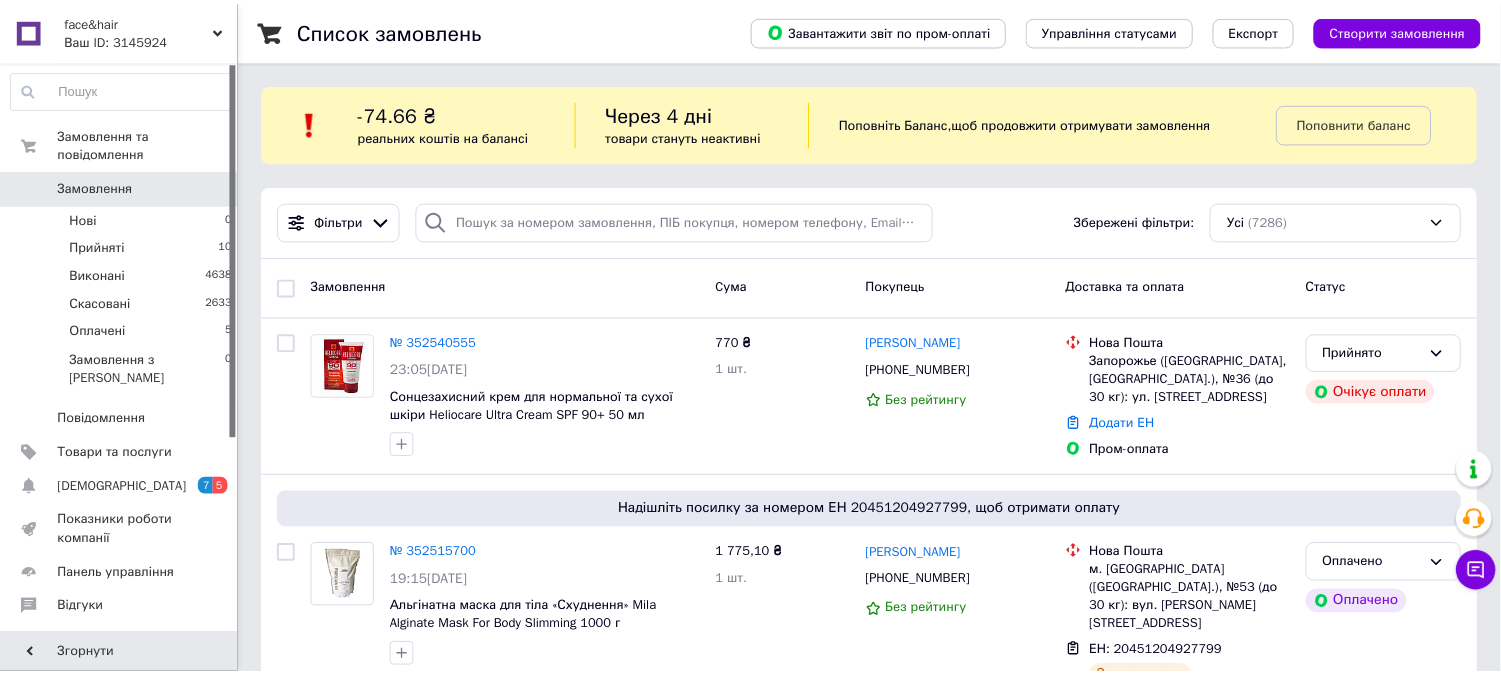 scroll, scrollTop: 324, scrollLeft: 0, axis: vertical 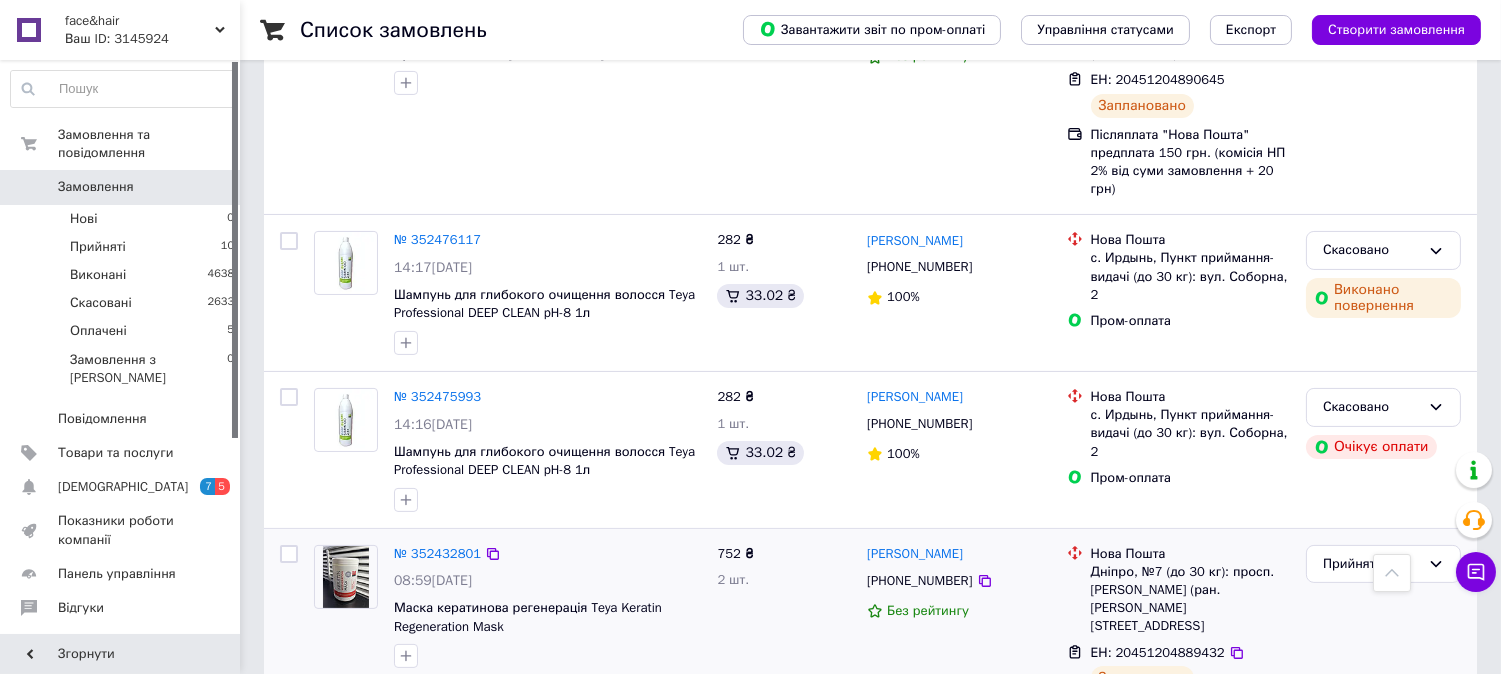 click on "752 ₴ 2 шт." at bounding box center (784, 658) 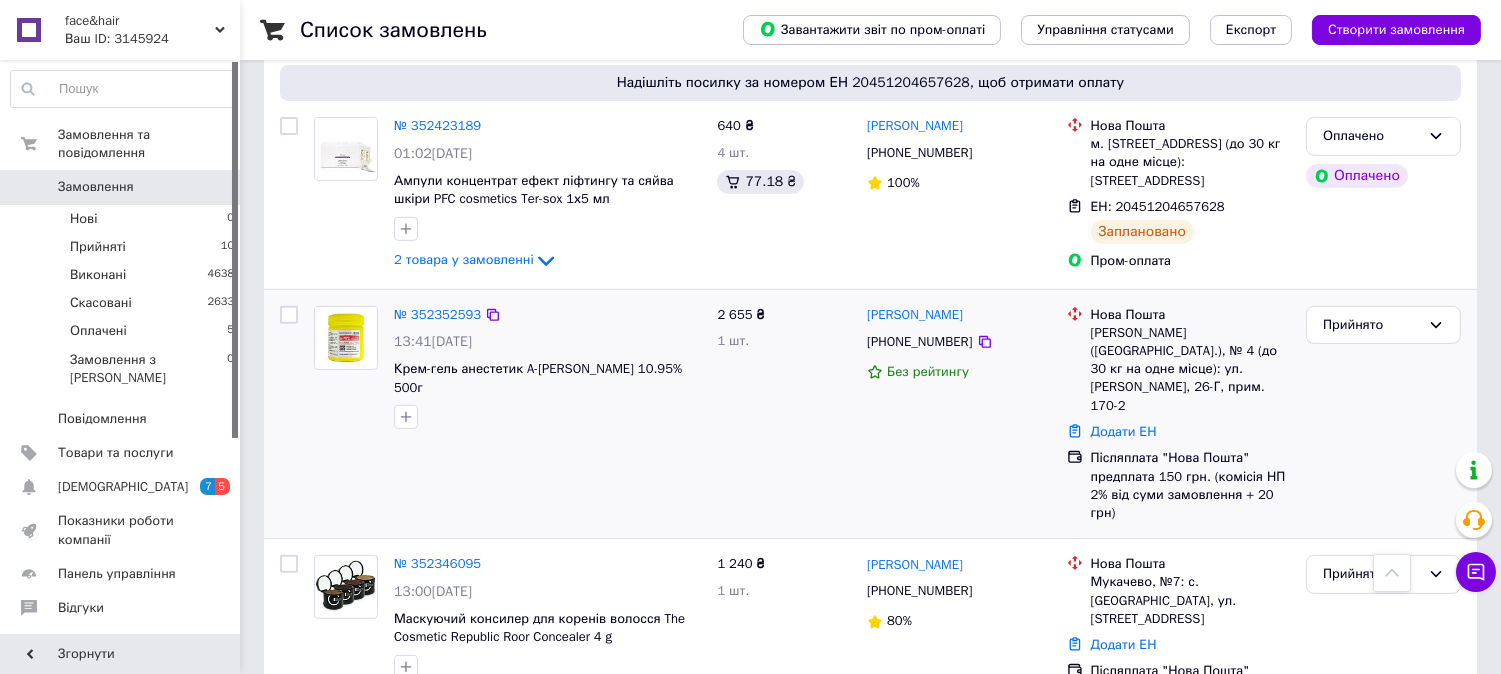 scroll, scrollTop: 1555, scrollLeft: 0, axis: vertical 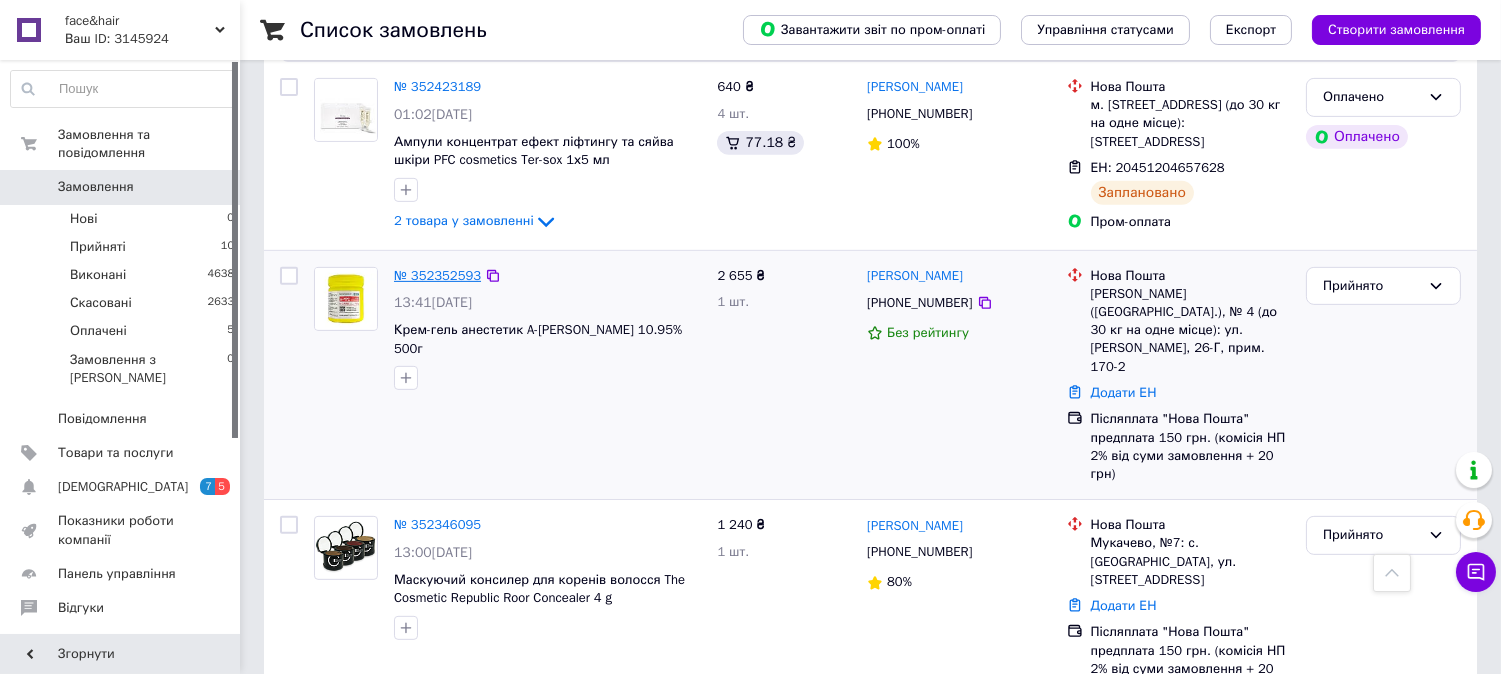 click on "№ 352352593" at bounding box center [437, 275] 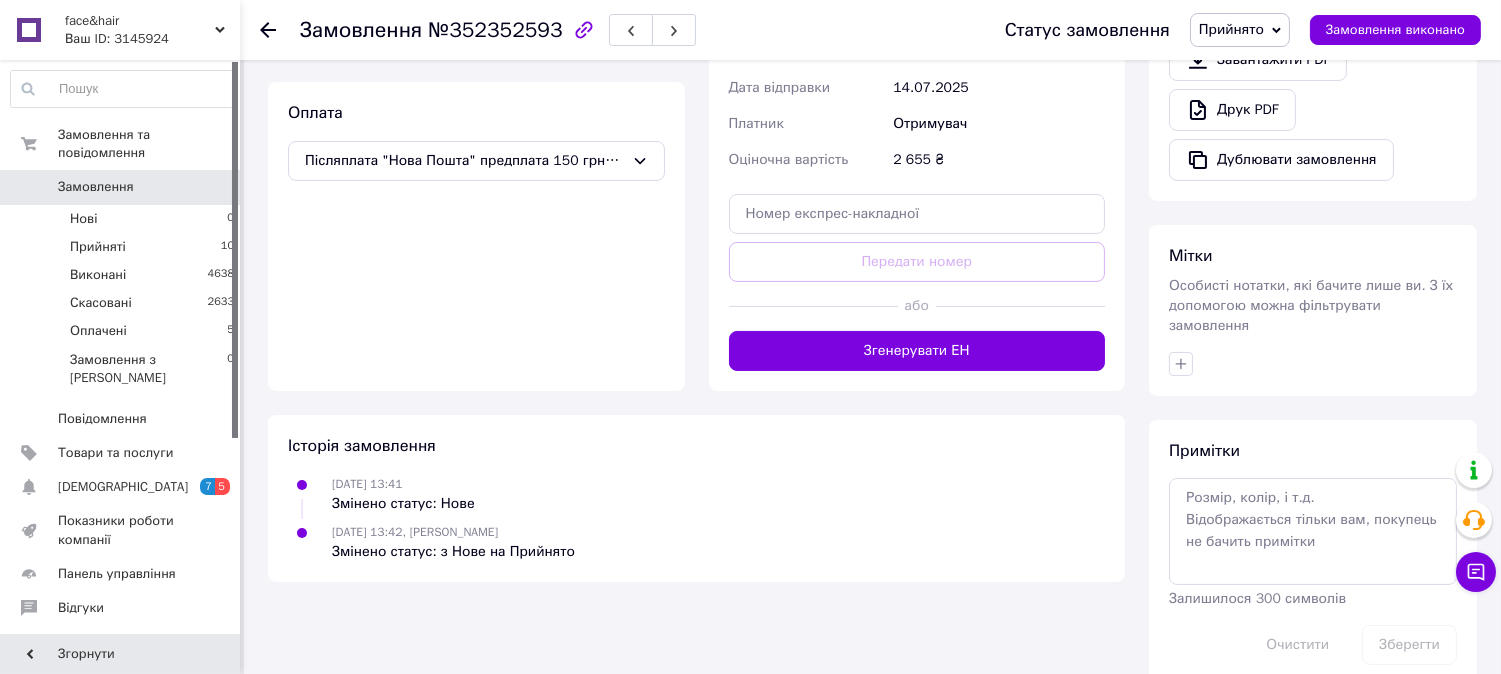 scroll, scrollTop: 330, scrollLeft: 0, axis: vertical 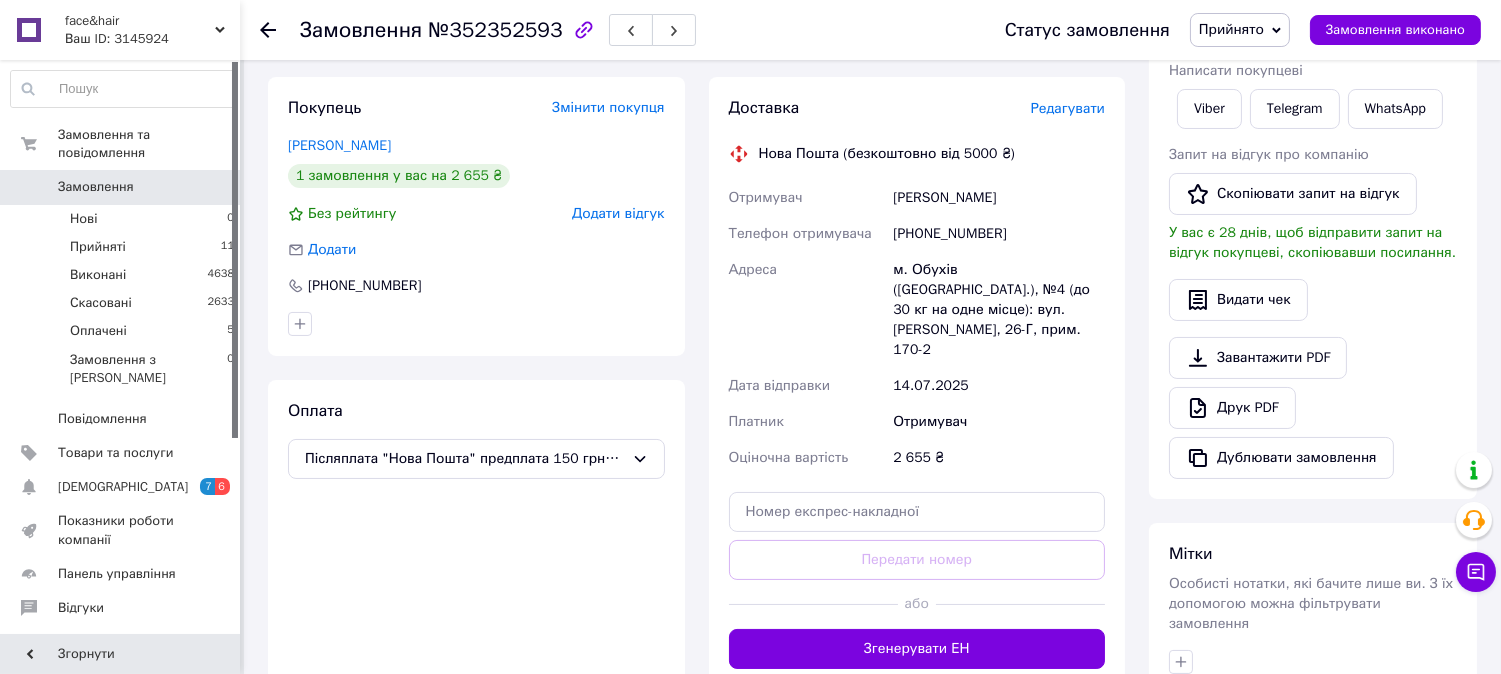 click on "Замовлення" at bounding box center [96, 187] 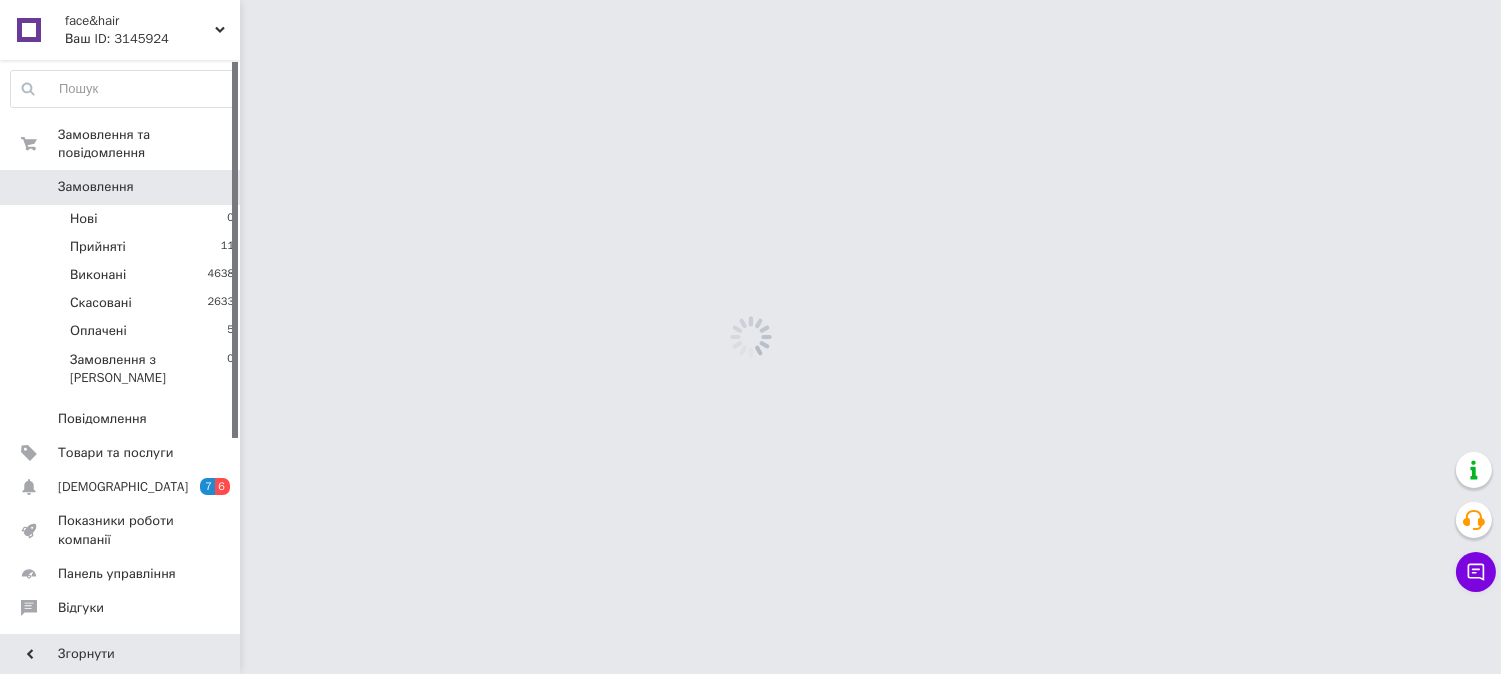 scroll, scrollTop: 0, scrollLeft: 0, axis: both 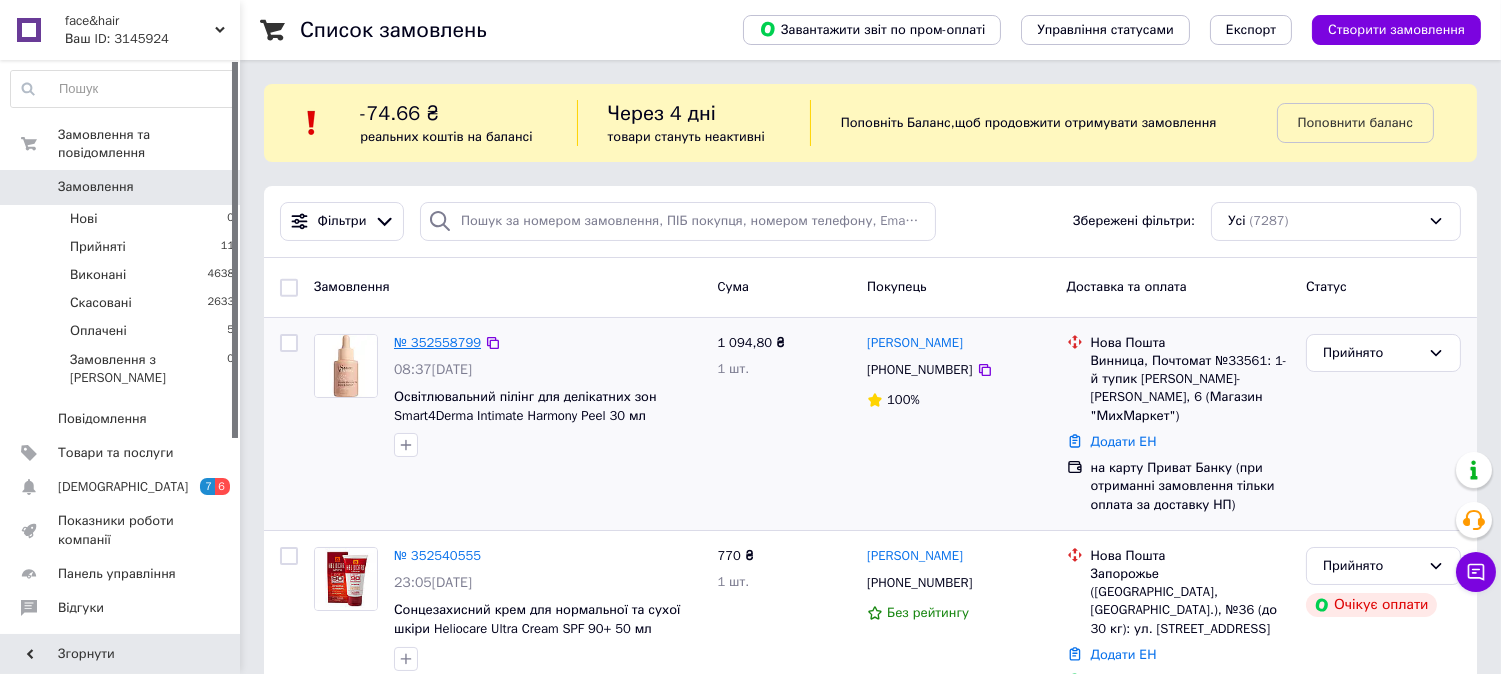 click on "№ 352558799" at bounding box center [437, 342] 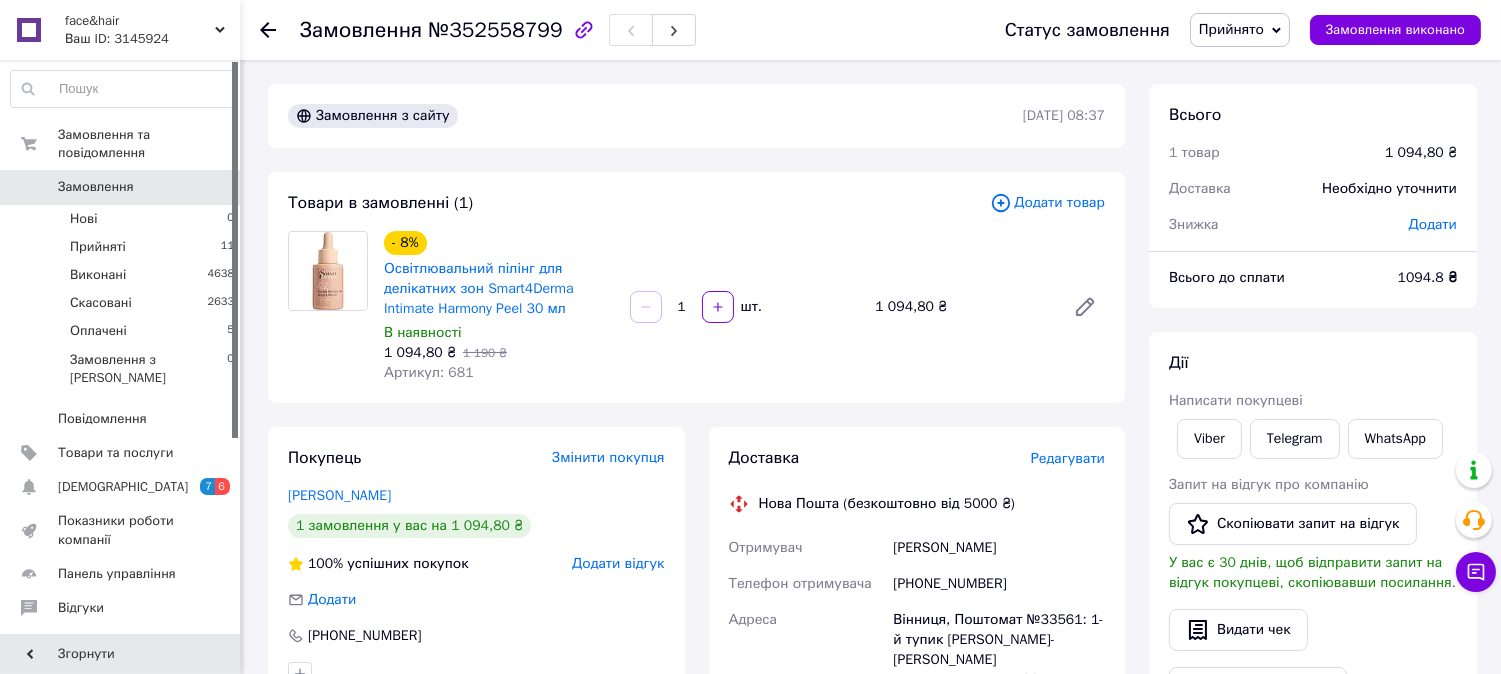 click on "Замовлення" at bounding box center [121, 187] 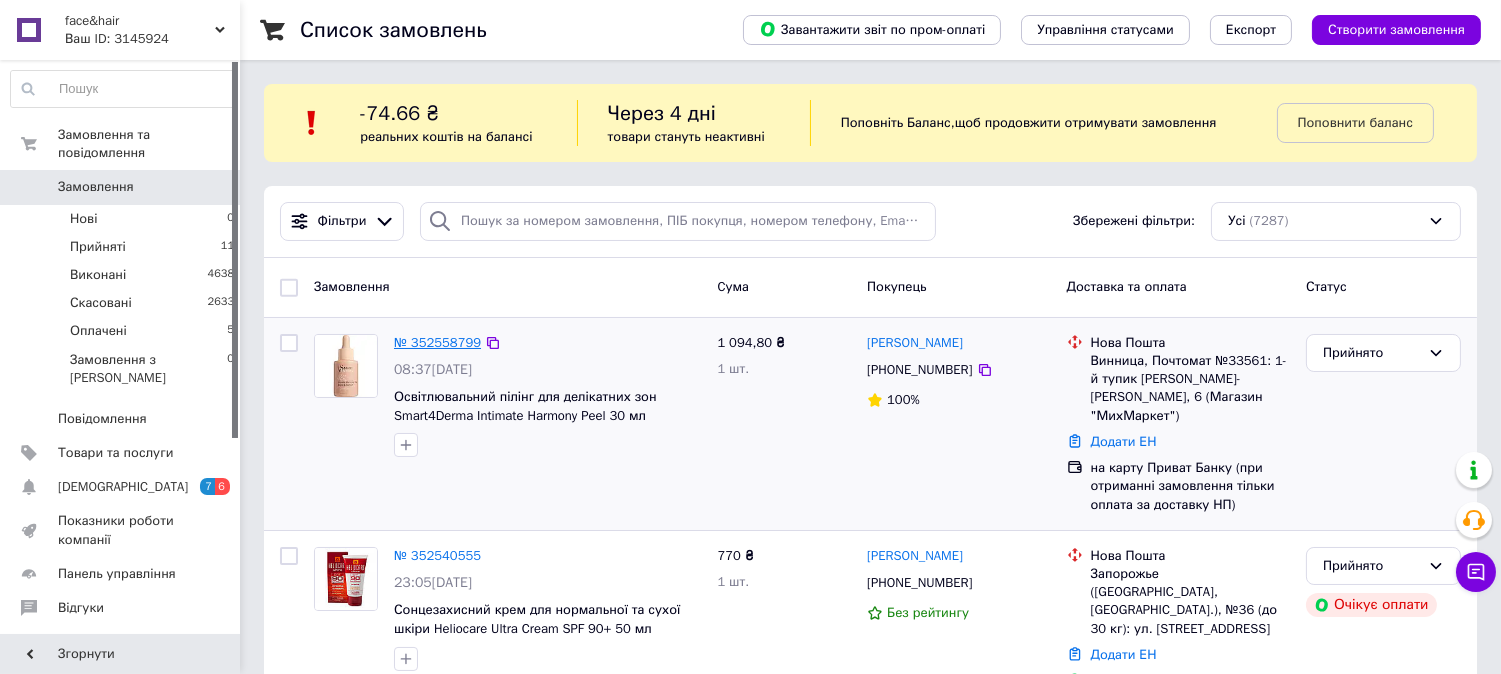 click on "№ 352558799" at bounding box center (437, 342) 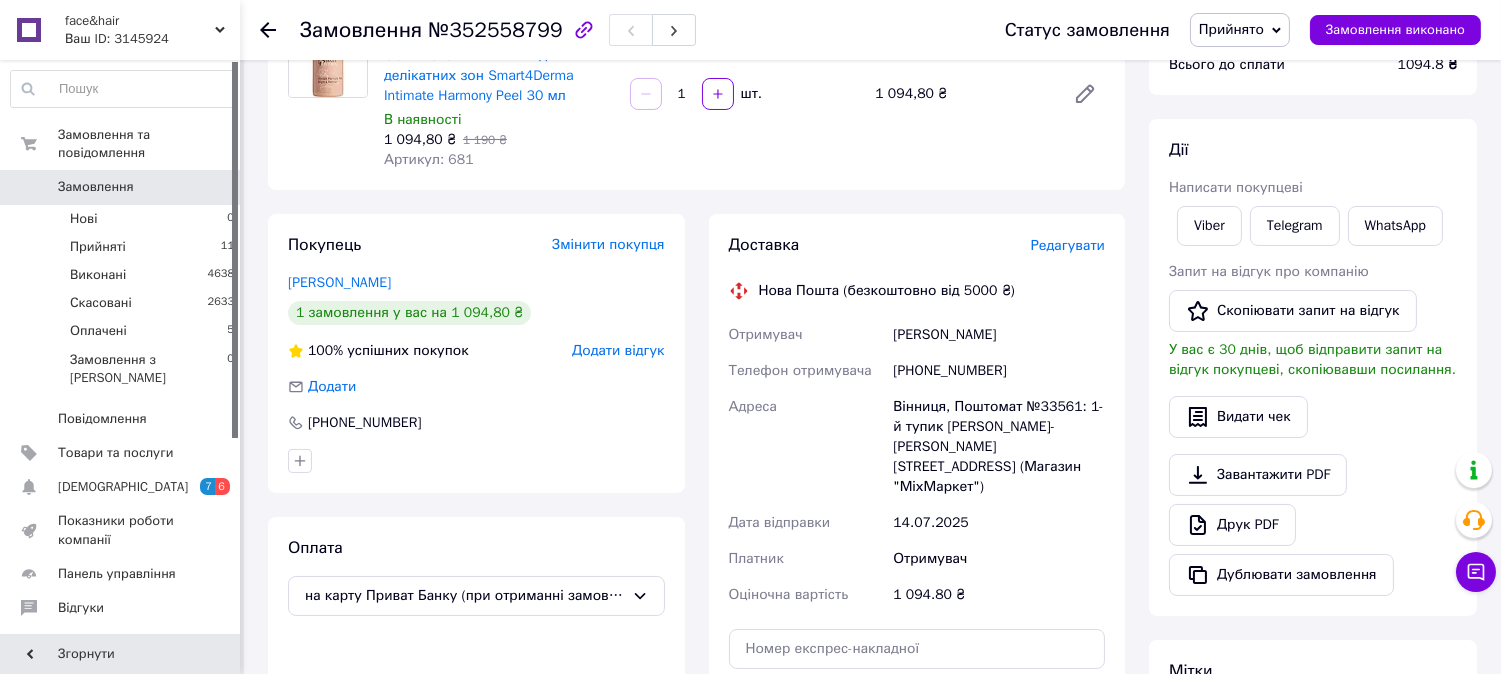 scroll, scrollTop: 222, scrollLeft: 0, axis: vertical 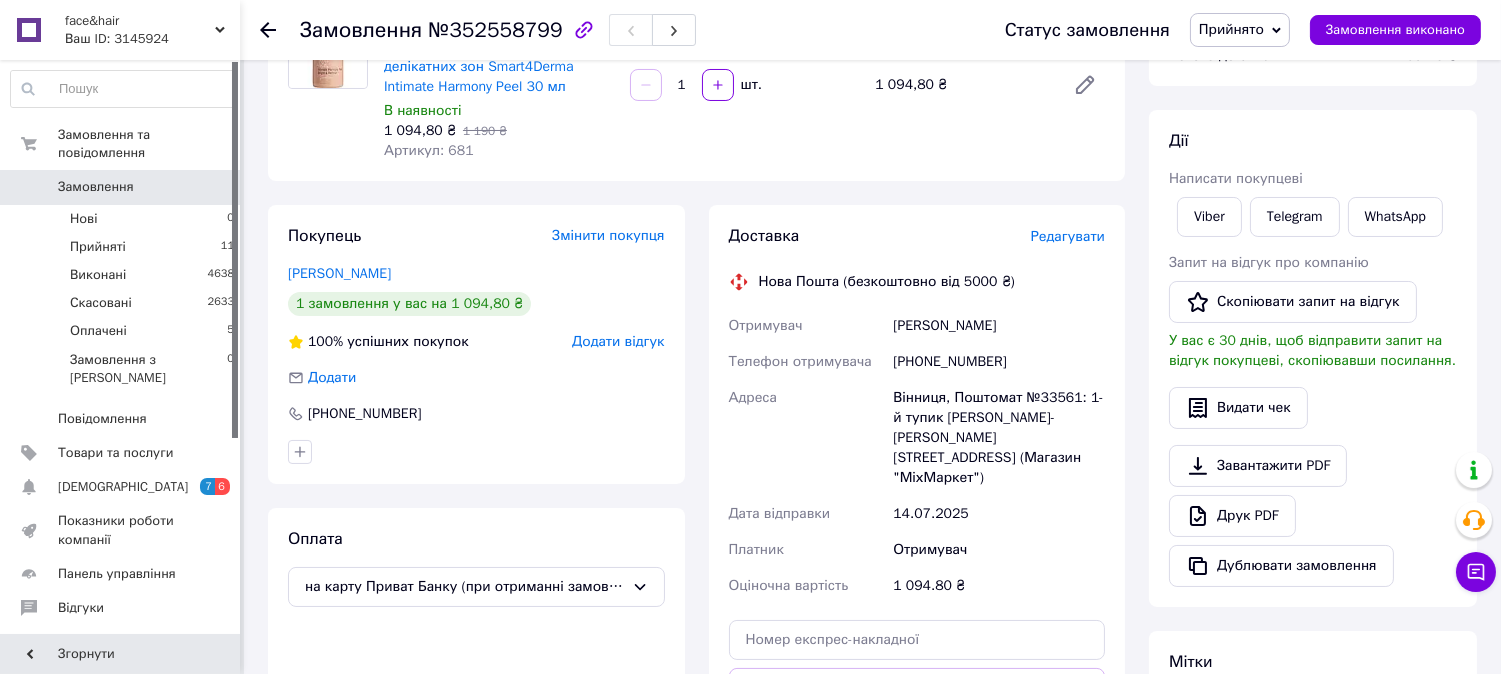 click on "Вінниця, Поштомат №33561: 1-й тупик [PERSON_NAME]-[PERSON_NAME][STREET_ADDRESS] (Магазин "МіхМаркет")" at bounding box center [999, 438] 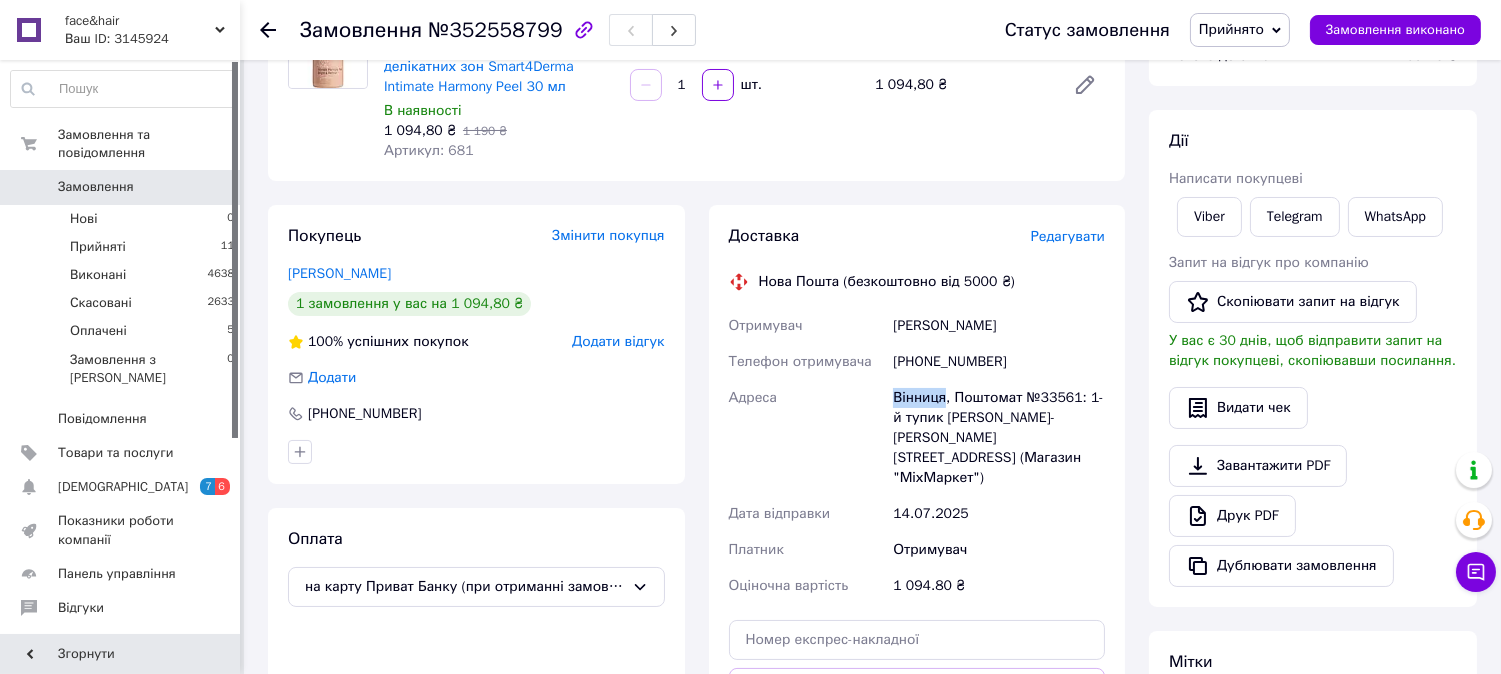 click on "Вінниця, Поштомат №33561: 1-й тупик [PERSON_NAME]-[PERSON_NAME][STREET_ADDRESS] (Магазин "МіхМаркет")" at bounding box center [999, 438] 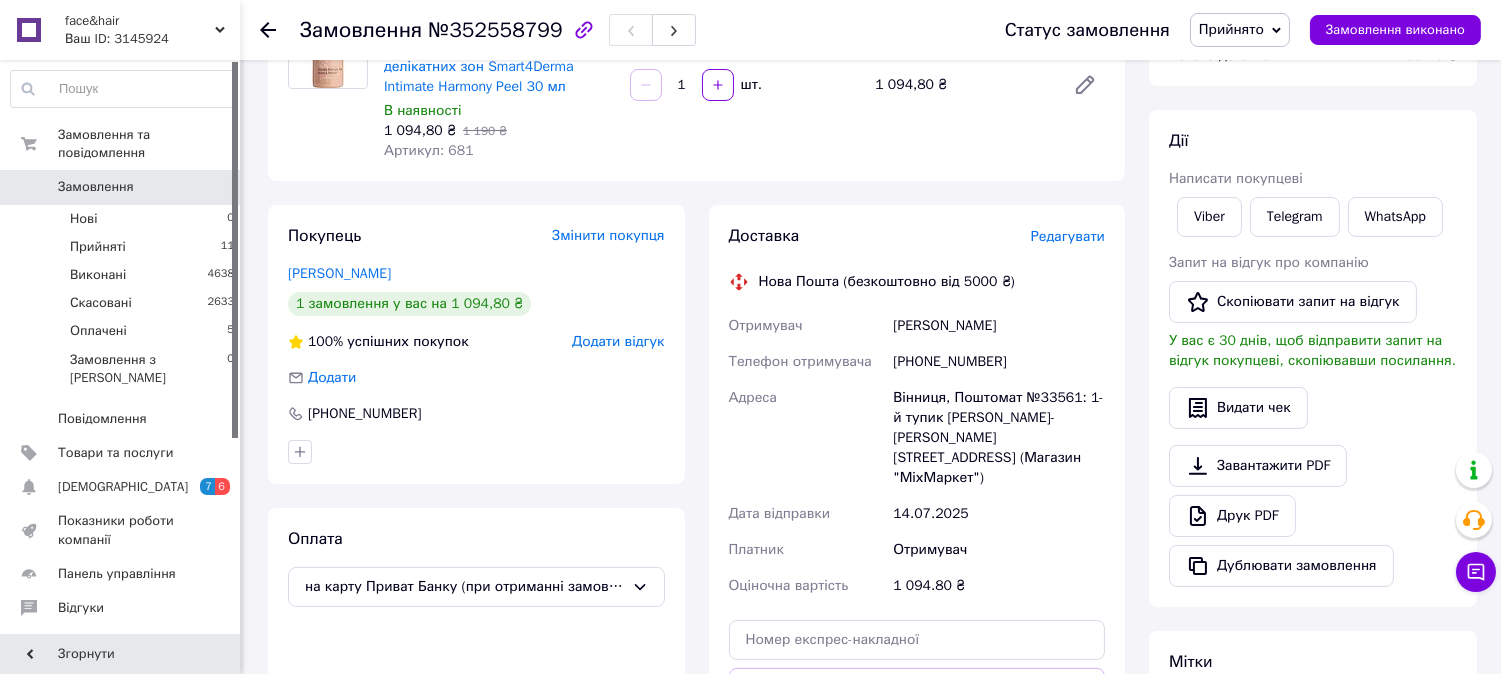 click on "[PHONE_NUMBER]" at bounding box center (999, 362) 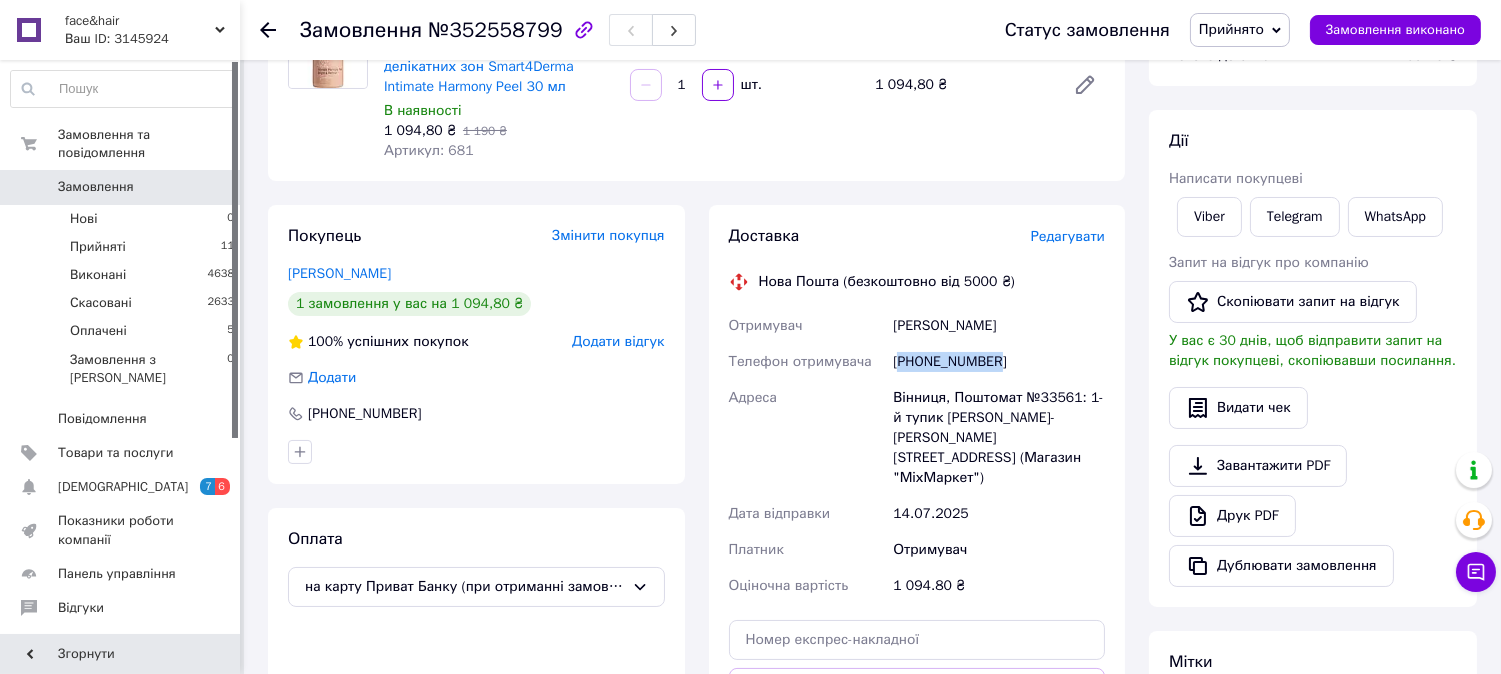 click on "[PHONE_NUMBER]" at bounding box center [999, 362] 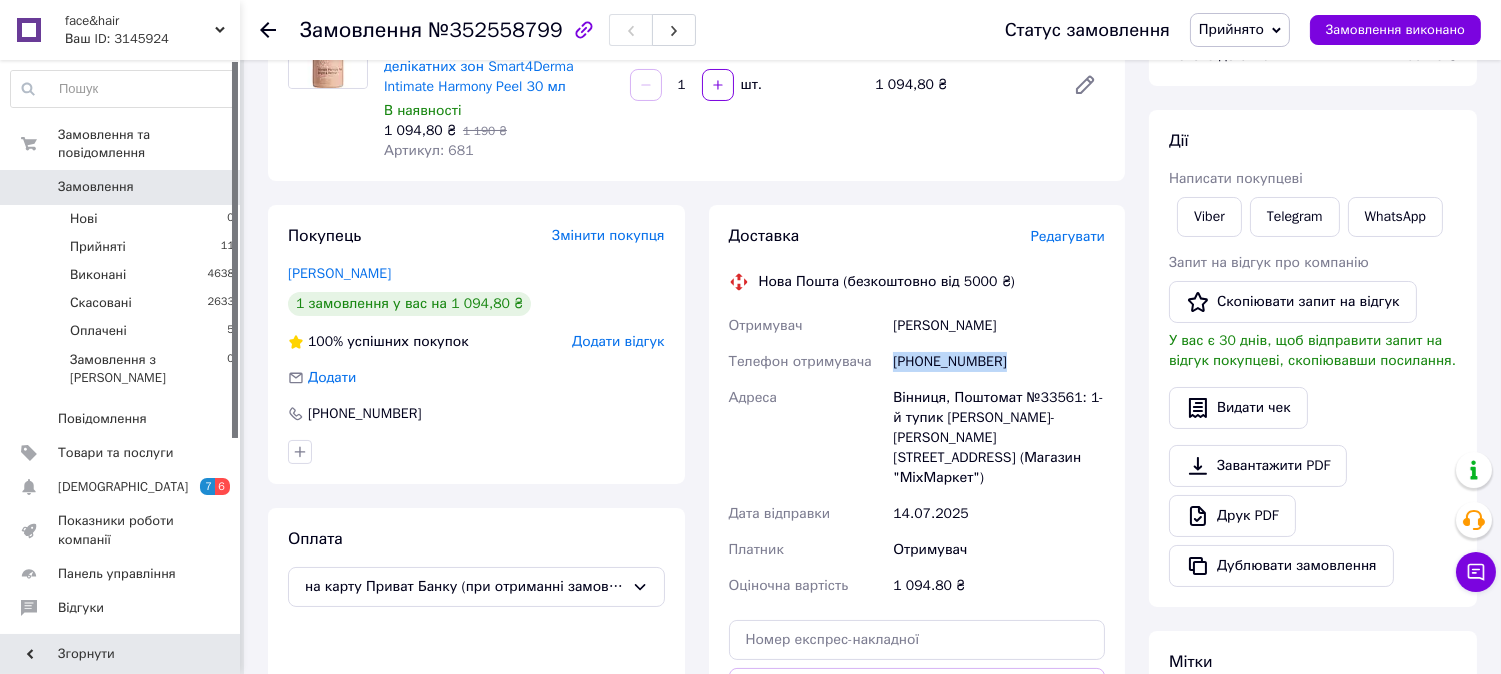 click on "[PHONE_NUMBER]" at bounding box center (999, 362) 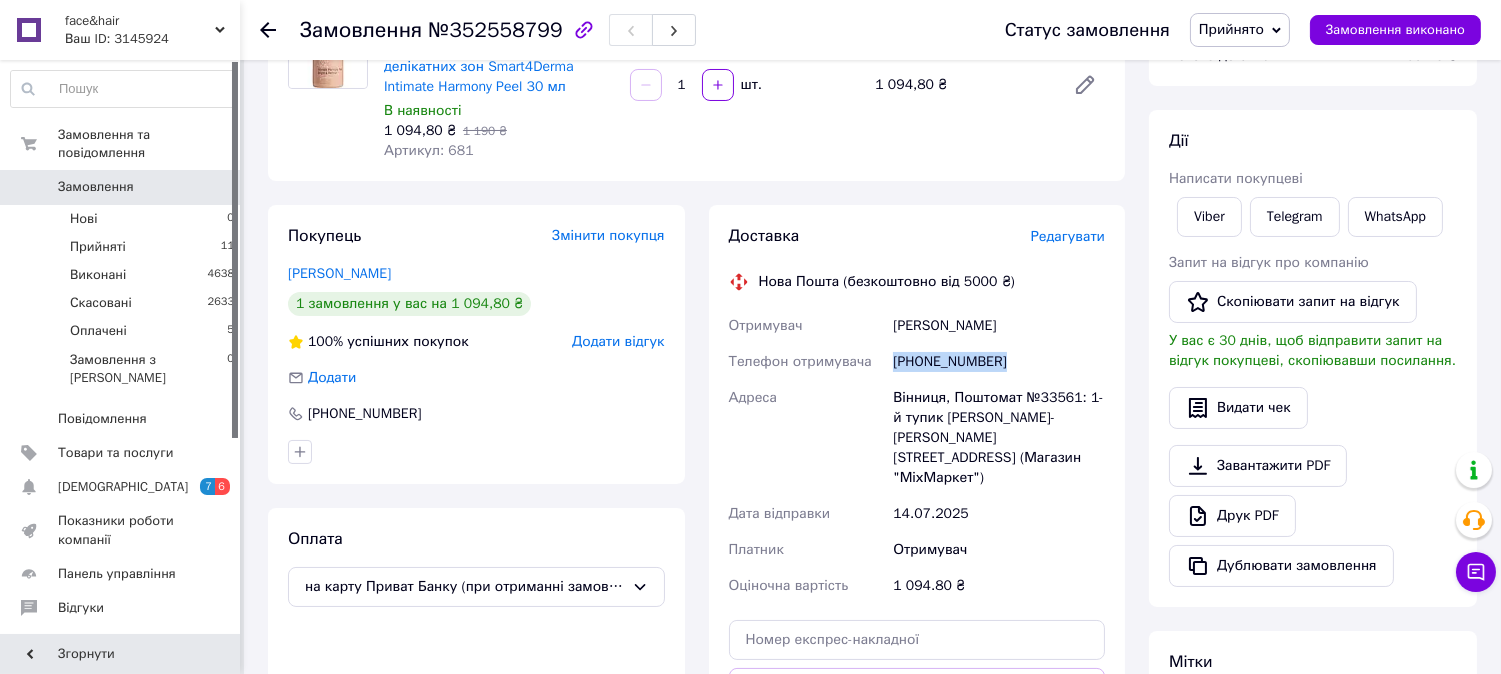 scroll, scrollTop: 111, scrollLeft: 0, axis: vertical 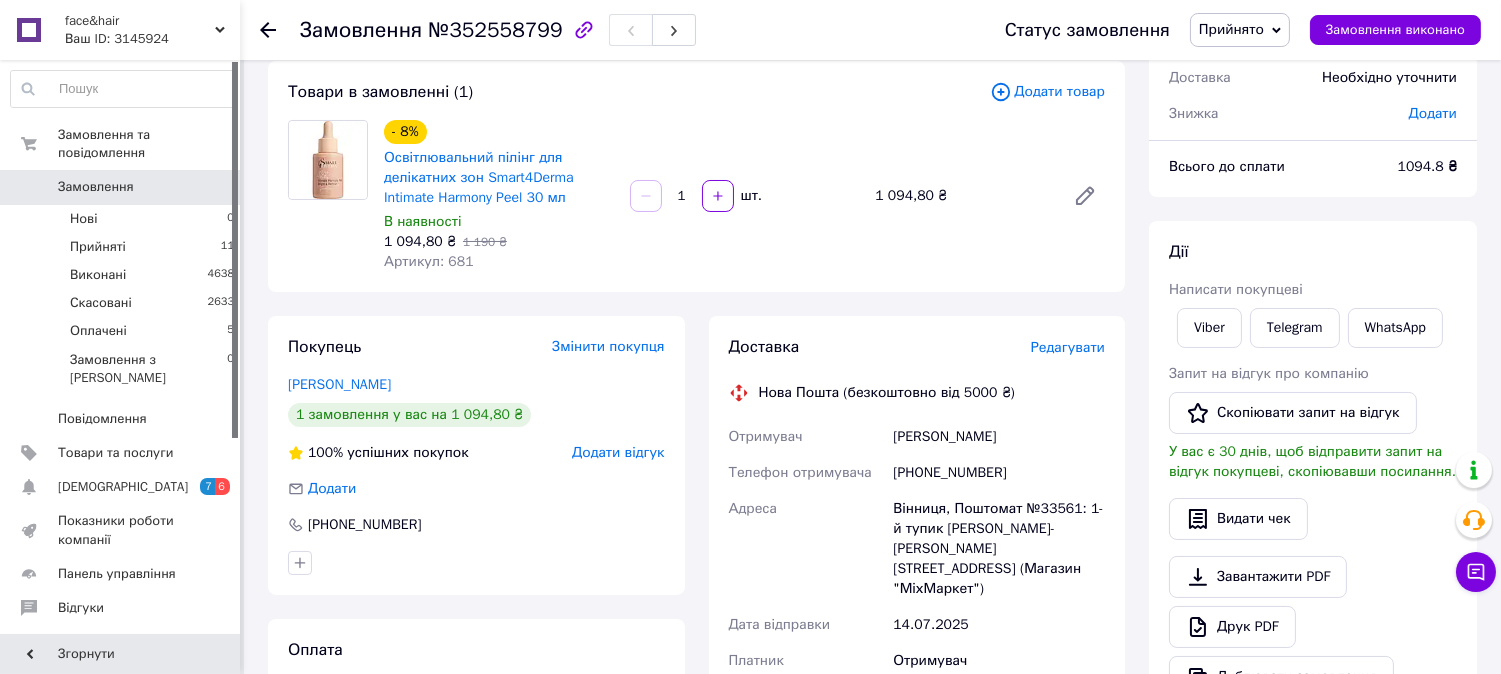 click on "[PERSON_NAME]" at bounding box center (999, 437) 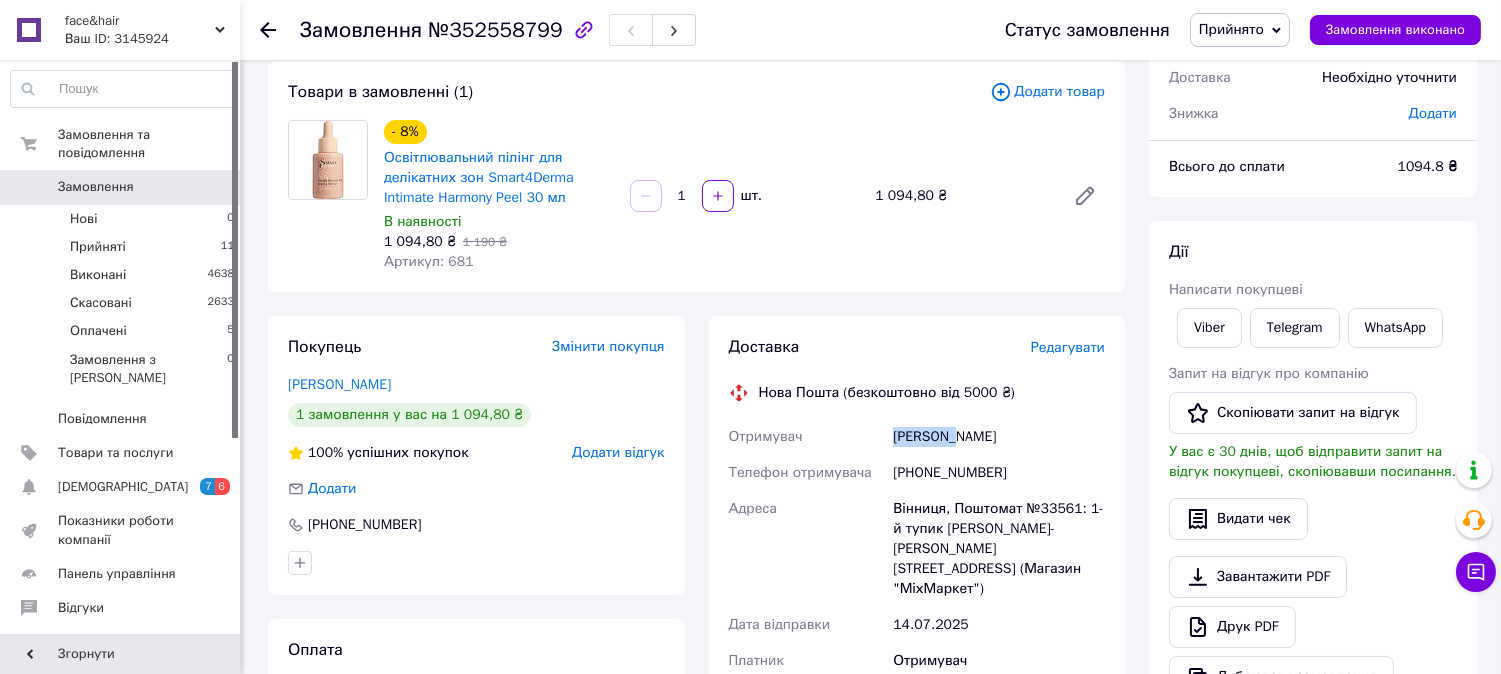 click on "[PERSON_NAME]" at bounding box center (999, 437) 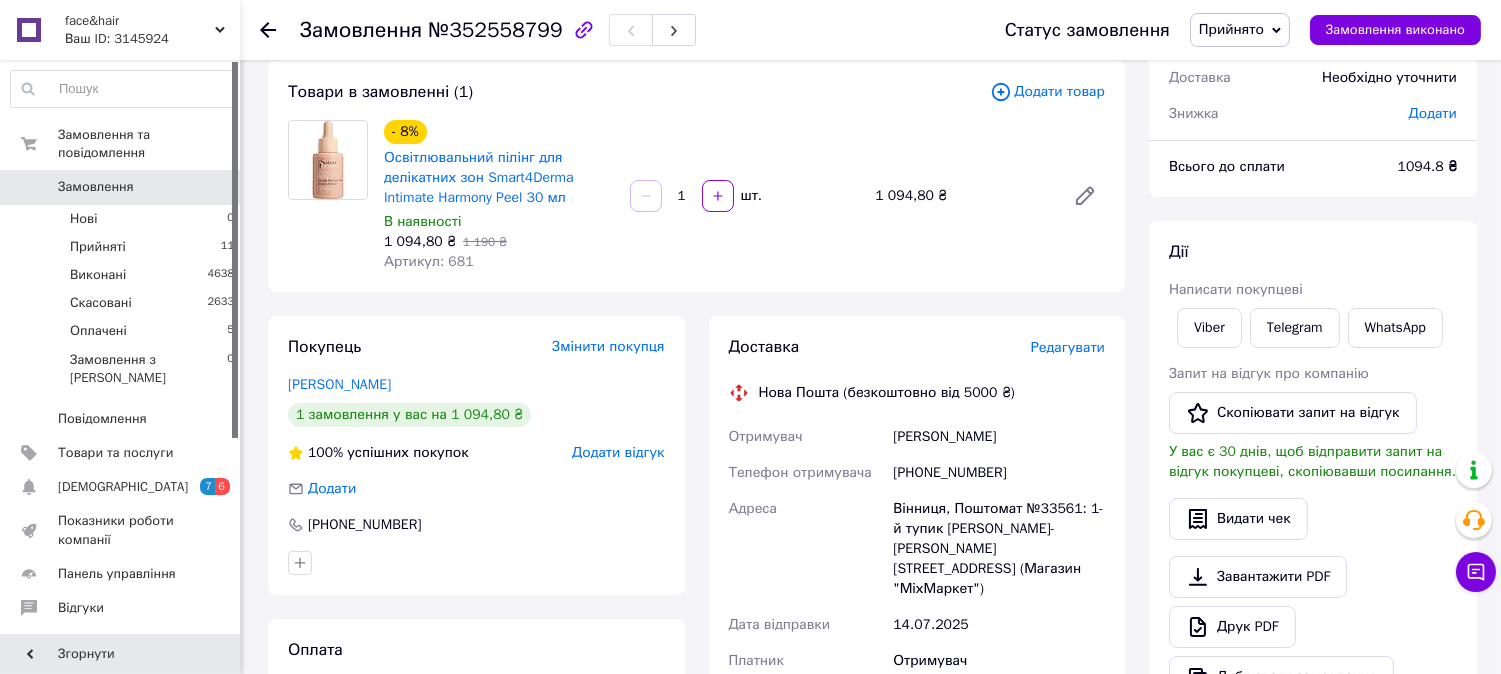 click on "[PERSON_NAME]" at bounding box center (999, 437) 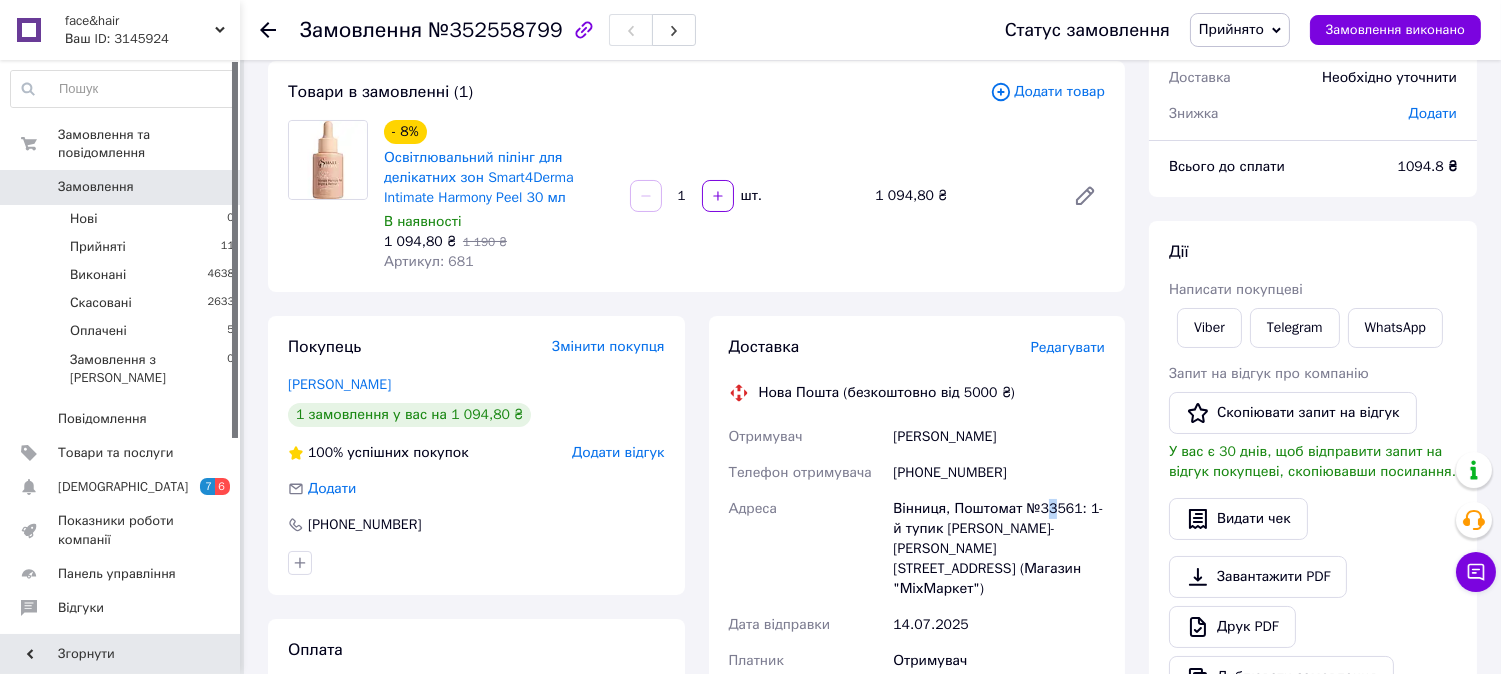 click on "Вінниця, Поштомат №33561: 1-й тупик [PERSON_NAME]-[PERSON_NAME][STREET_ADDRESS] (Магазин "МіхМаркет")" at bounding box center [999, 549] 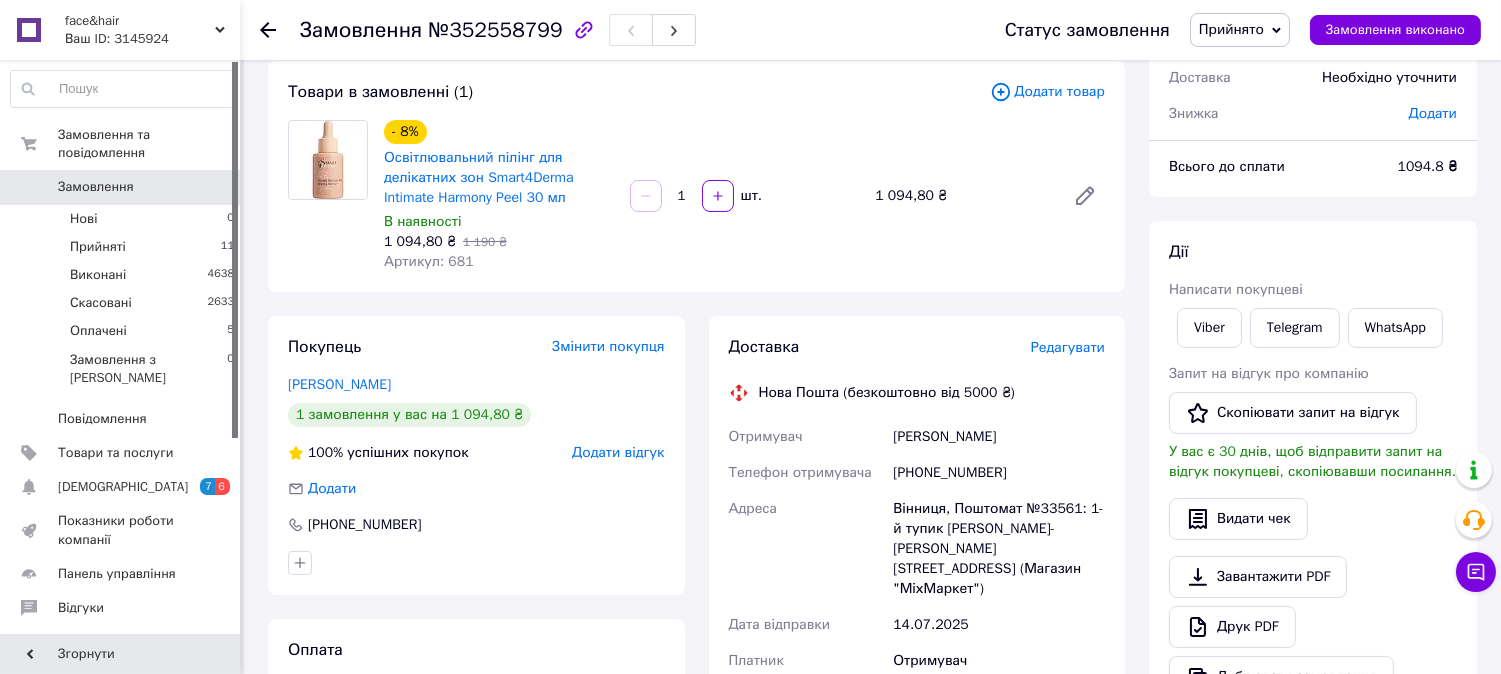 click on "Вінниця, Поштомат №33561: 1-й тупик [PERSON_NAME]-[PERSON_NAME][STREET_ADDRESS] (Магазин "МіхМаркет")" at bounding box center [999, 549] 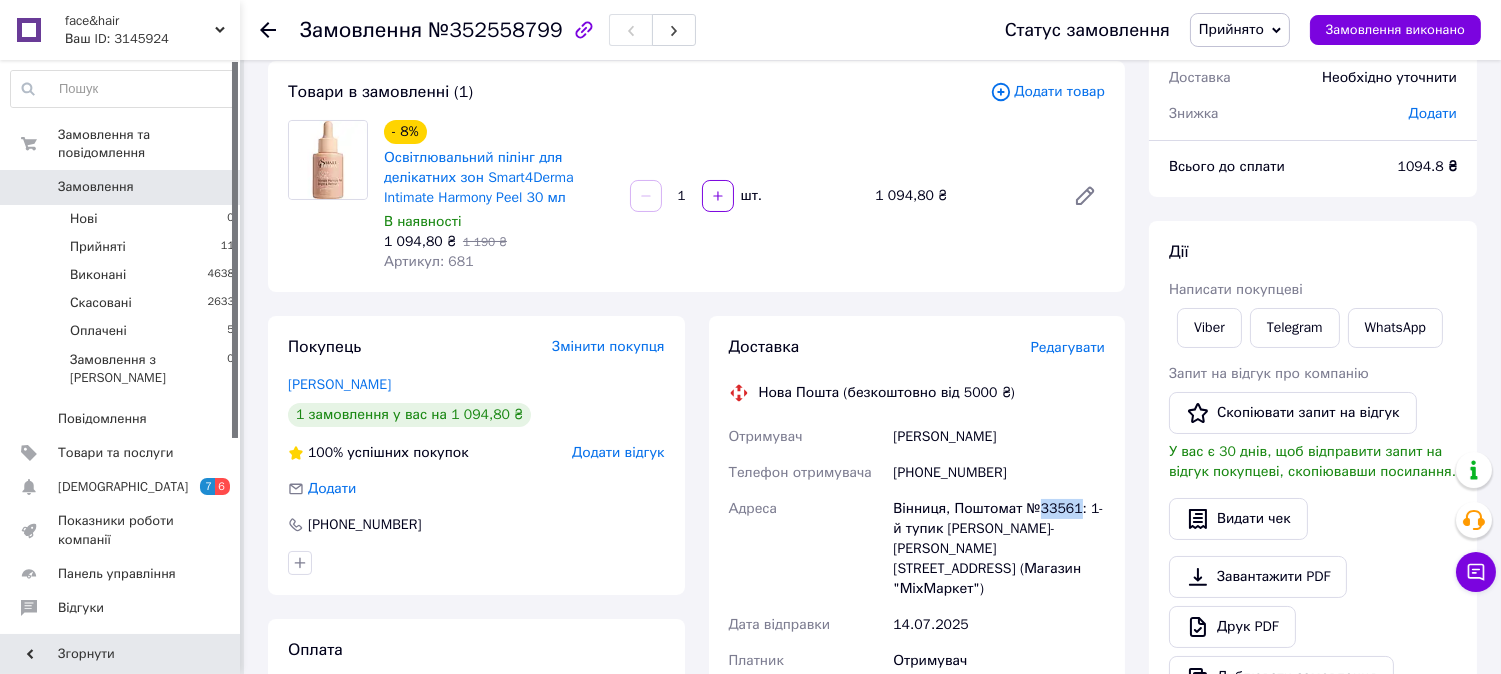 click on "Вінниця, Поштомат №33561: 1-й тупик [PERSON_NAME]-[PERSON_NAME][STREET_ADDRESS] (Магазин "МіхМаркет")" at bounding box center (999, 549) 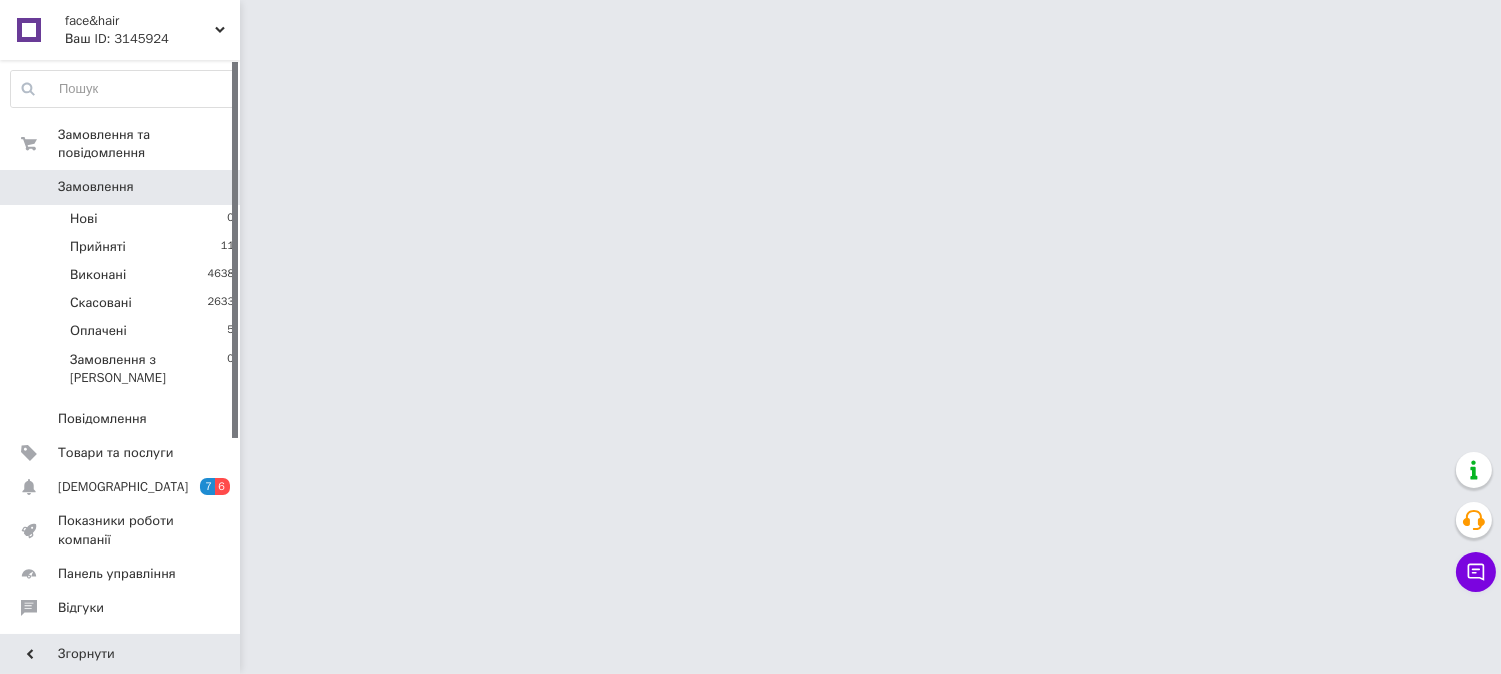 scroll, scrollTop: 0, scrollLeft: 0, axis: both 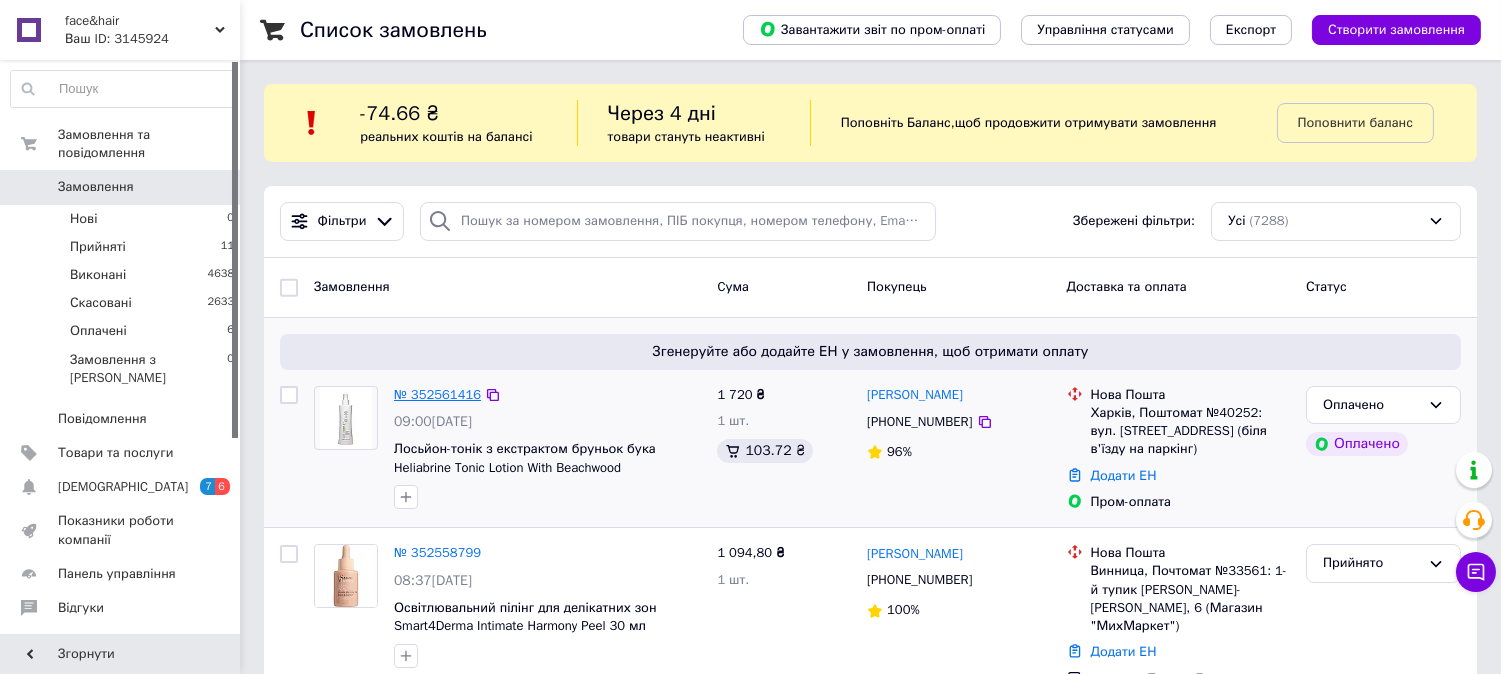 click on "№ 352561416" at bounding box center (437, 394) 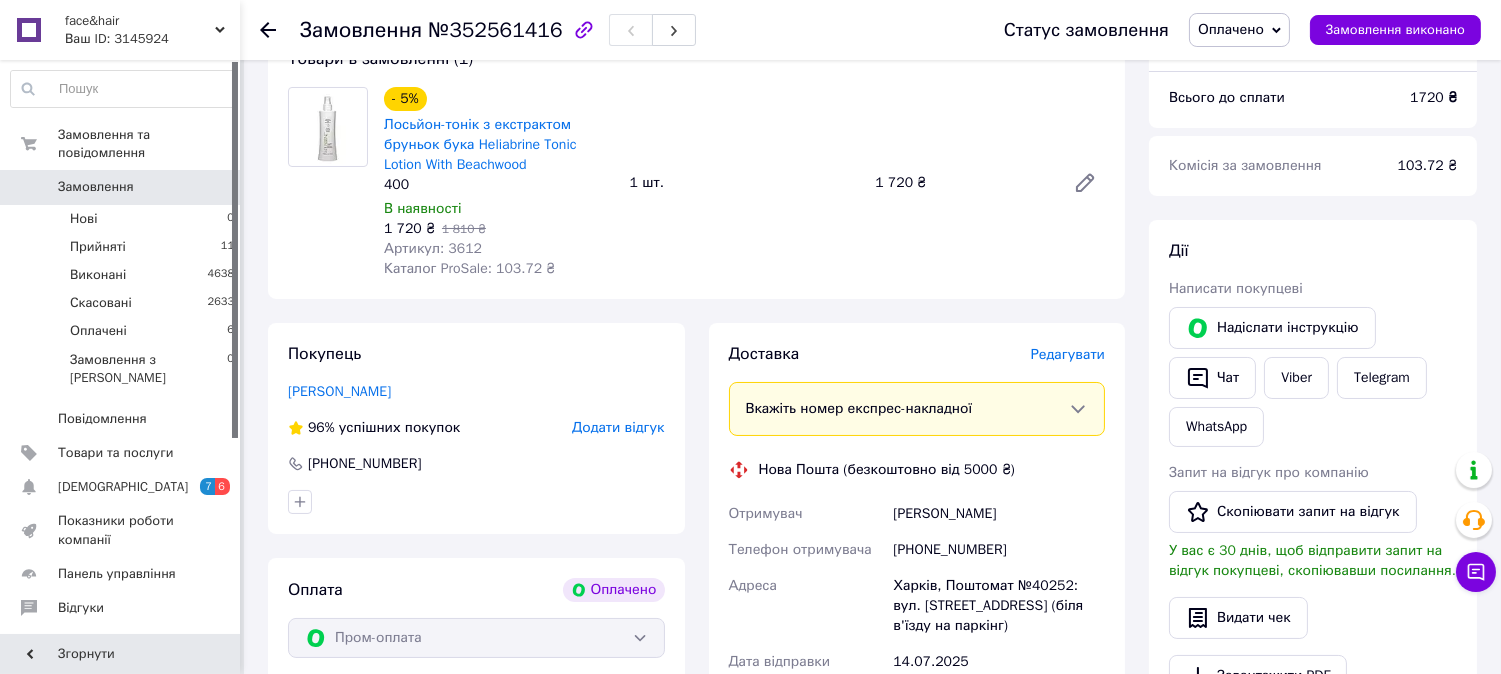scroll, scrollTop: 222, scrollLeft: 0, axis: vertical 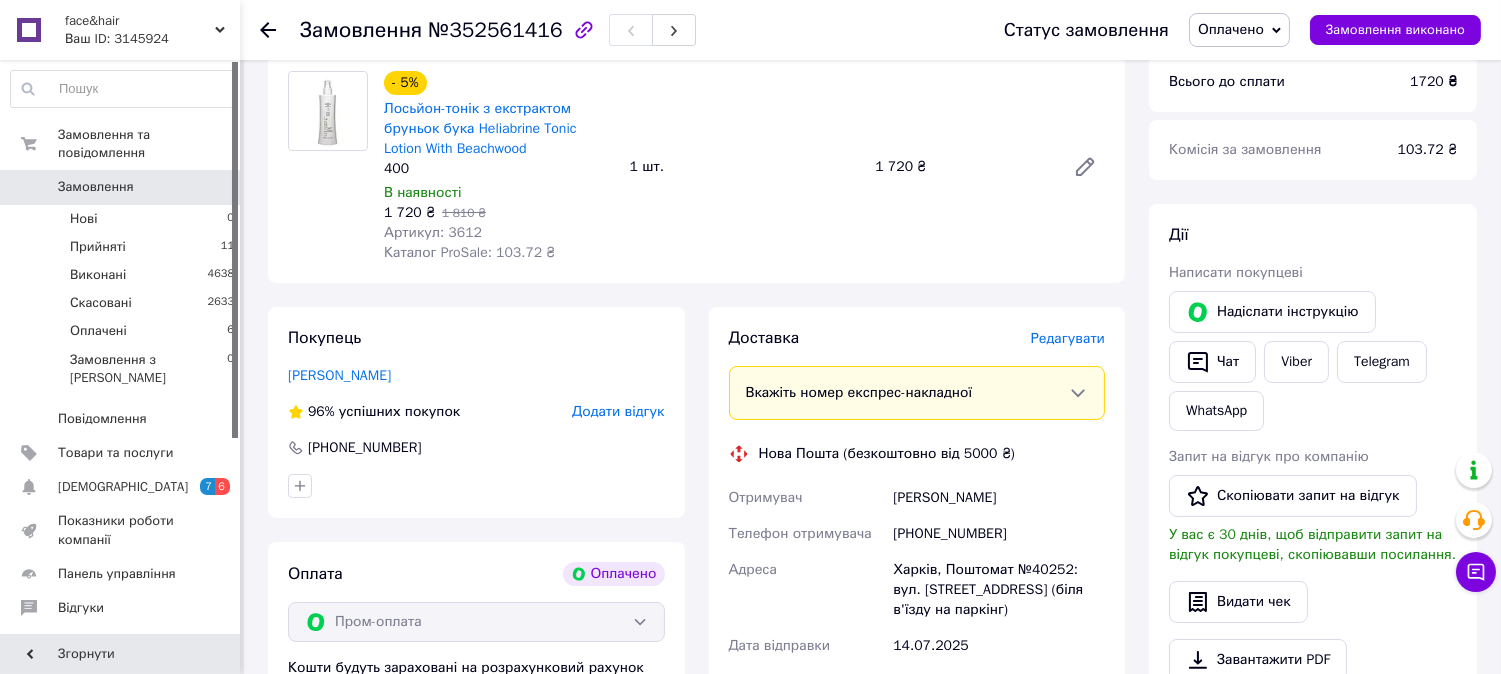 click on "Замовлення" at bounding box center [96, 187] 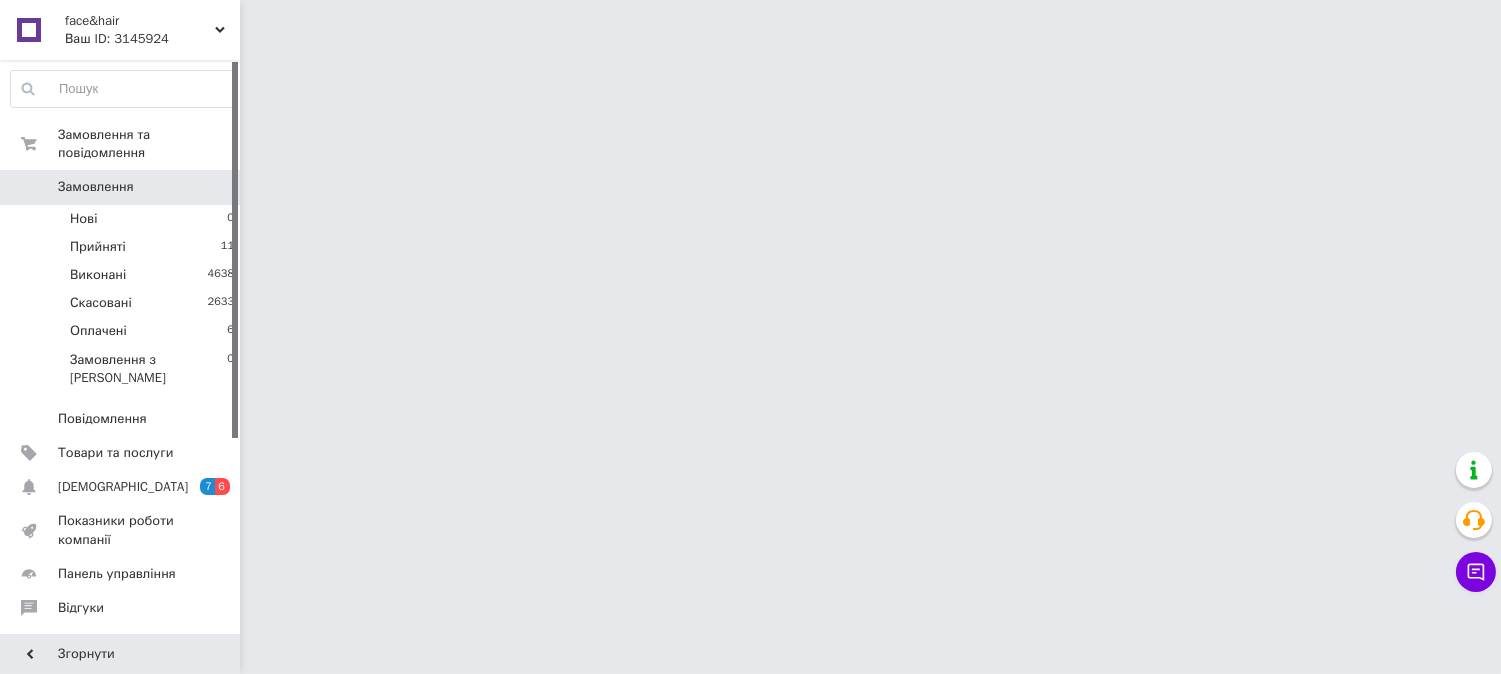scroll, scrollTop: 0, scrollLeft: 0, axis: both 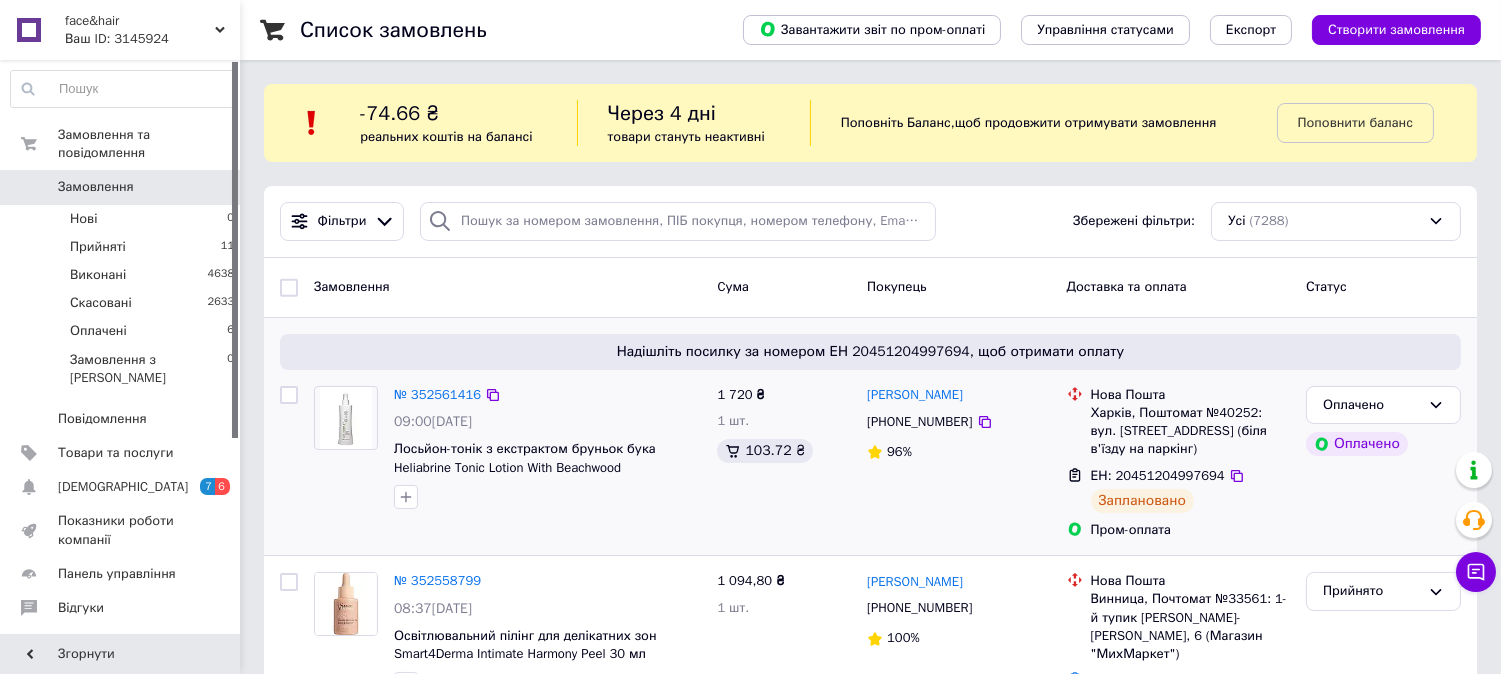click on "09:00[DATE]" at bounding box center (433, 421) 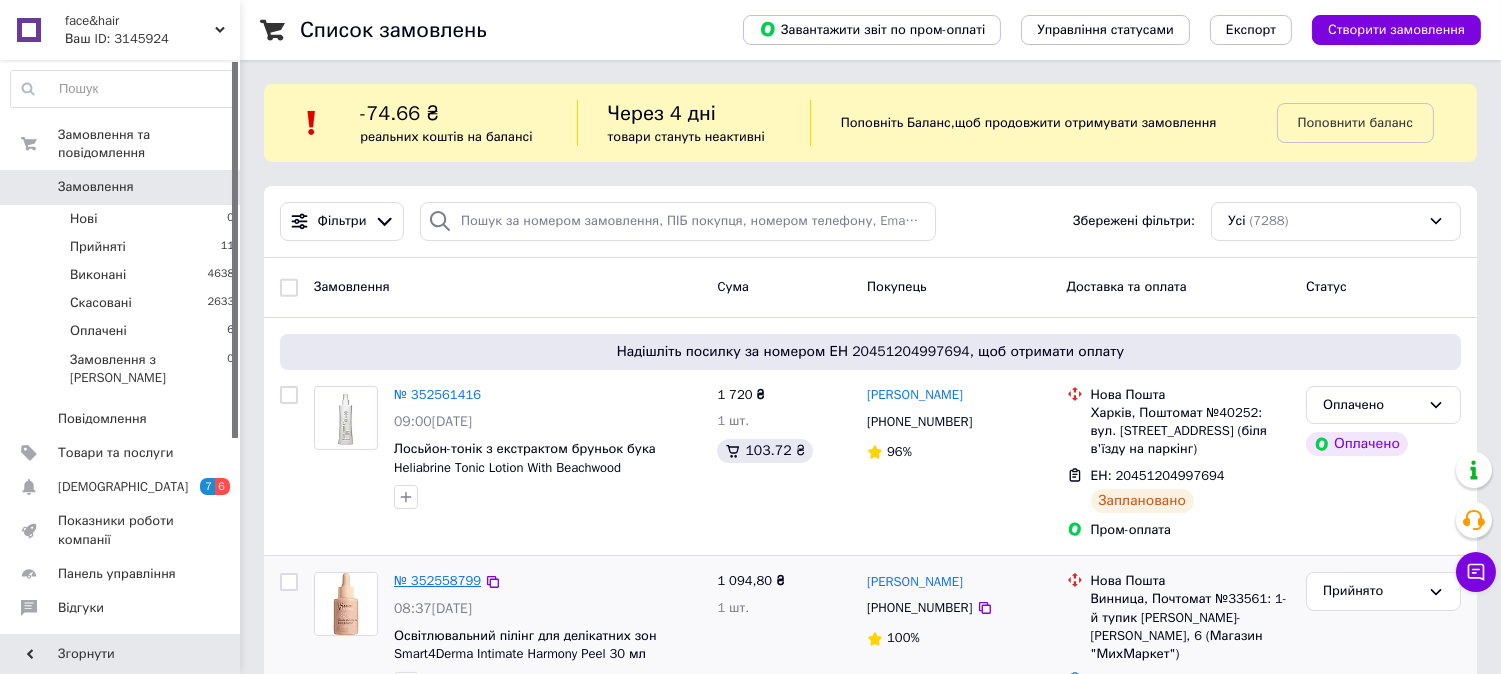 click on "№ 352558799" at bounding box center (437, 580) 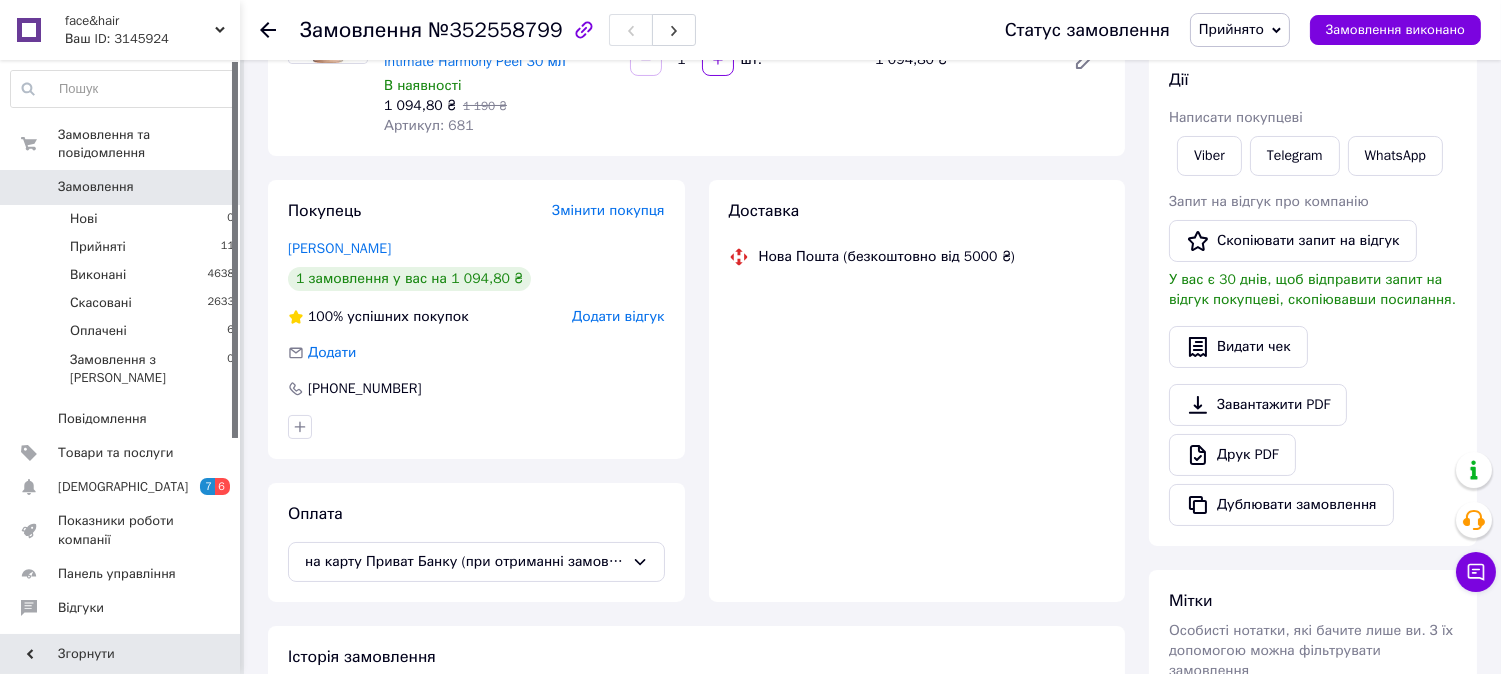 scroll, scrollTop: 4, scrollLeft: 0, axis: vertical 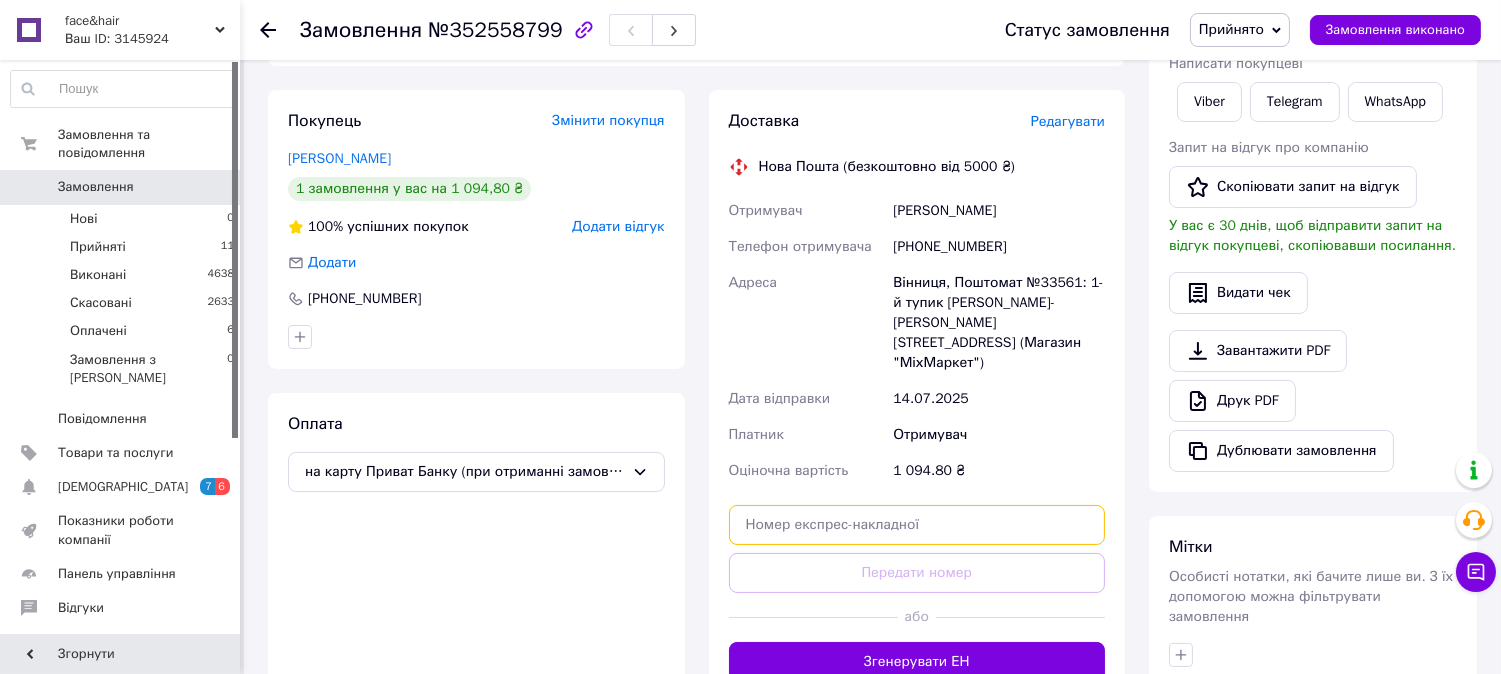click at bounding box center [917, 525] 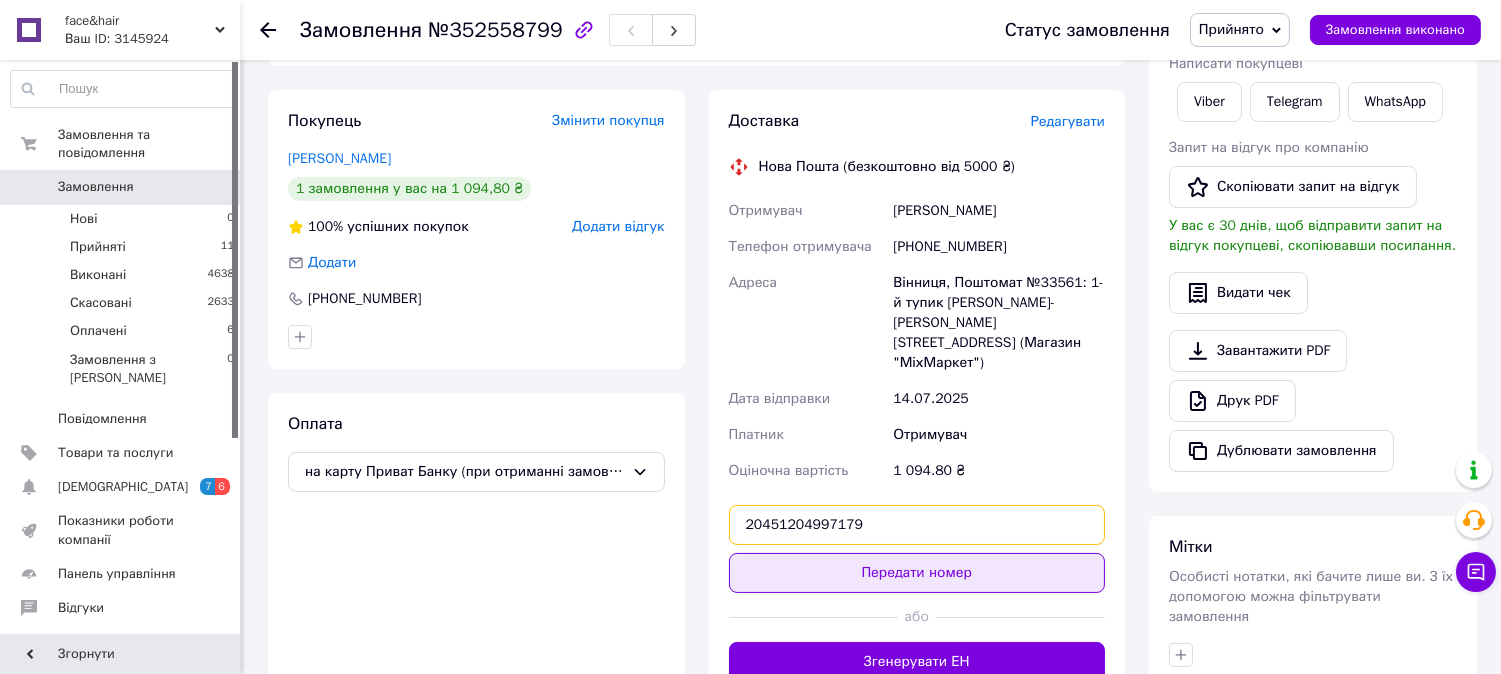 type on "20451204997179" 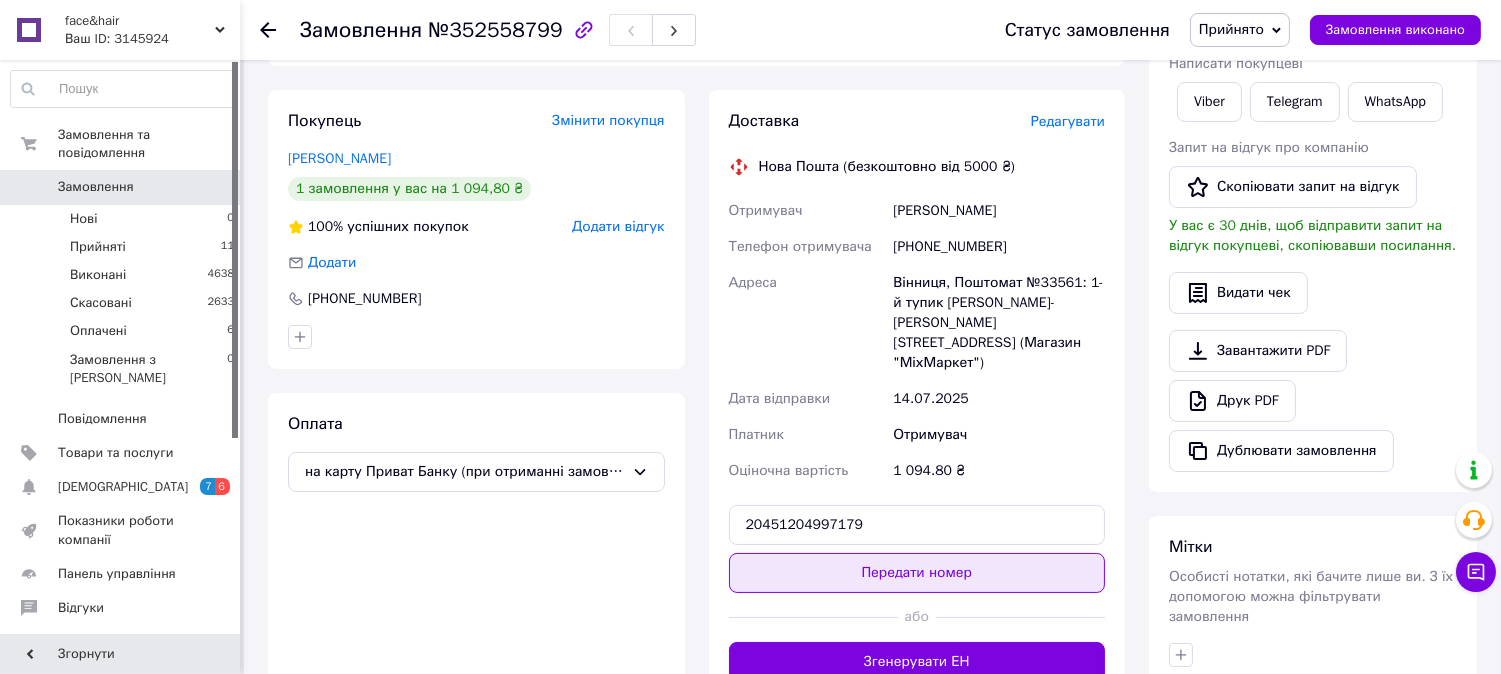 click on "Передати номер" at bounding box center (917, 573) 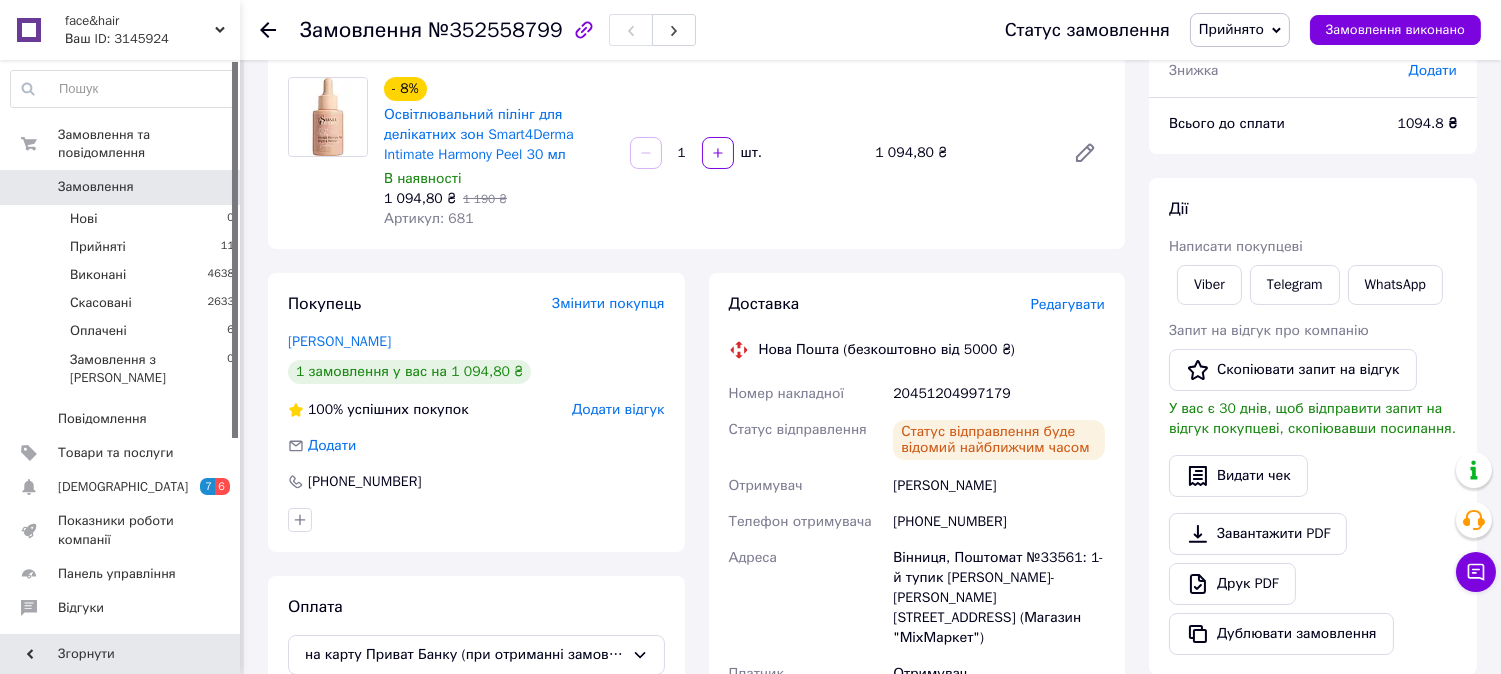 scroll, scrollTop: 115, scrollLeft: 0, axis: vertical 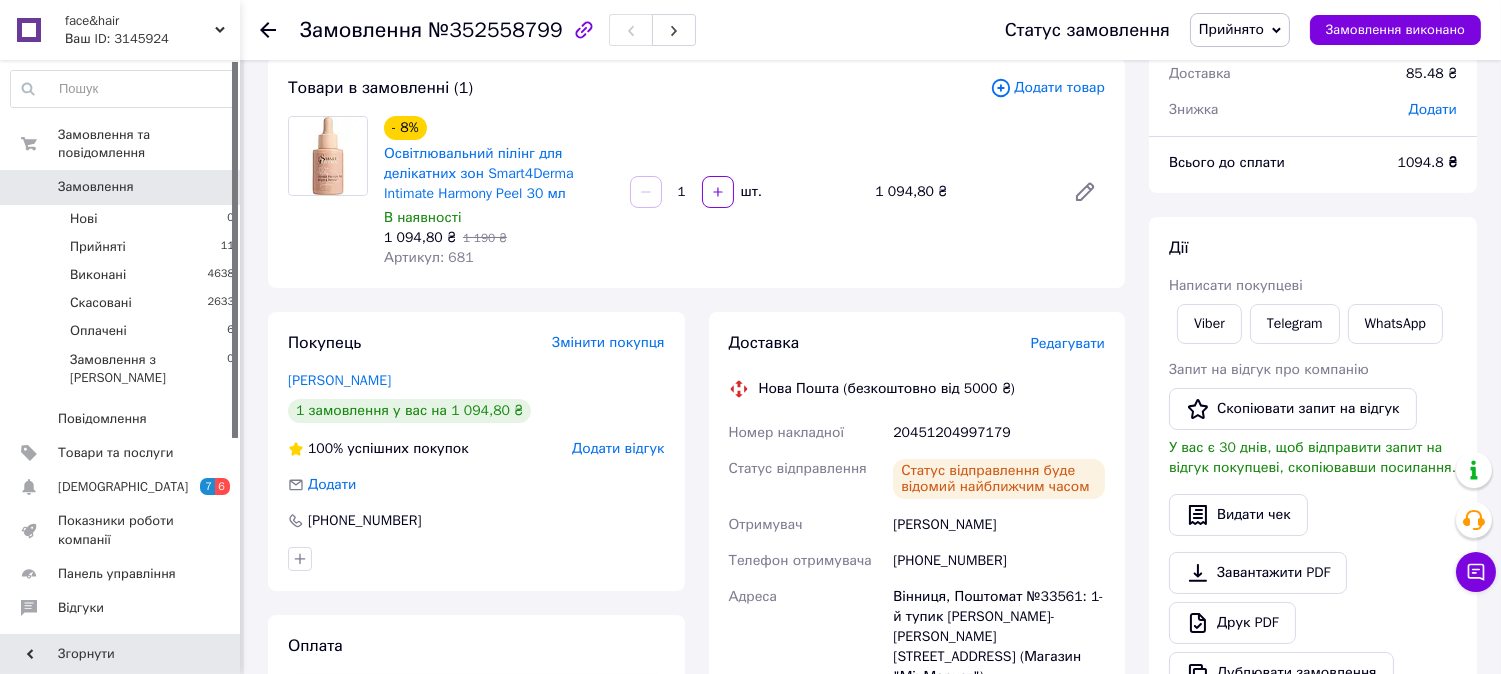 click 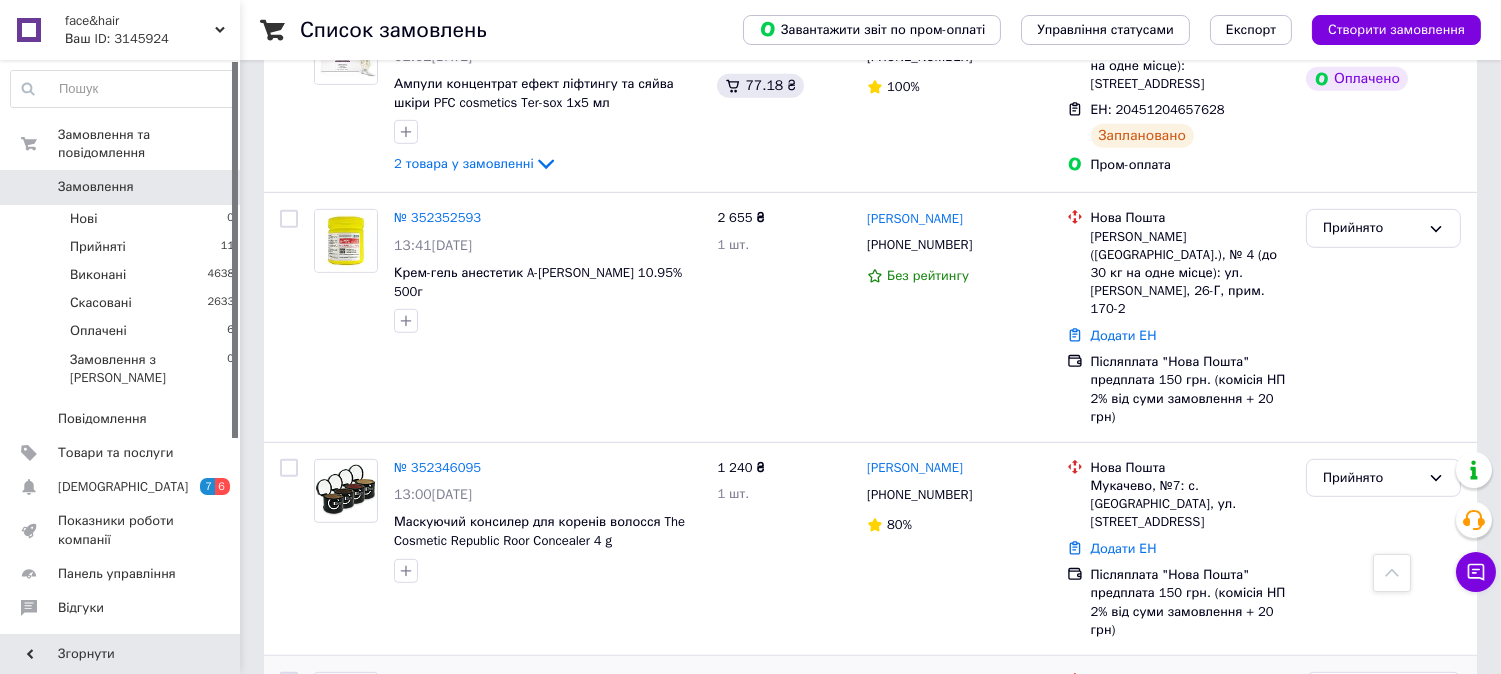 scroll, scrollTop: 2111, scrollLeft: 0, axis: vertical 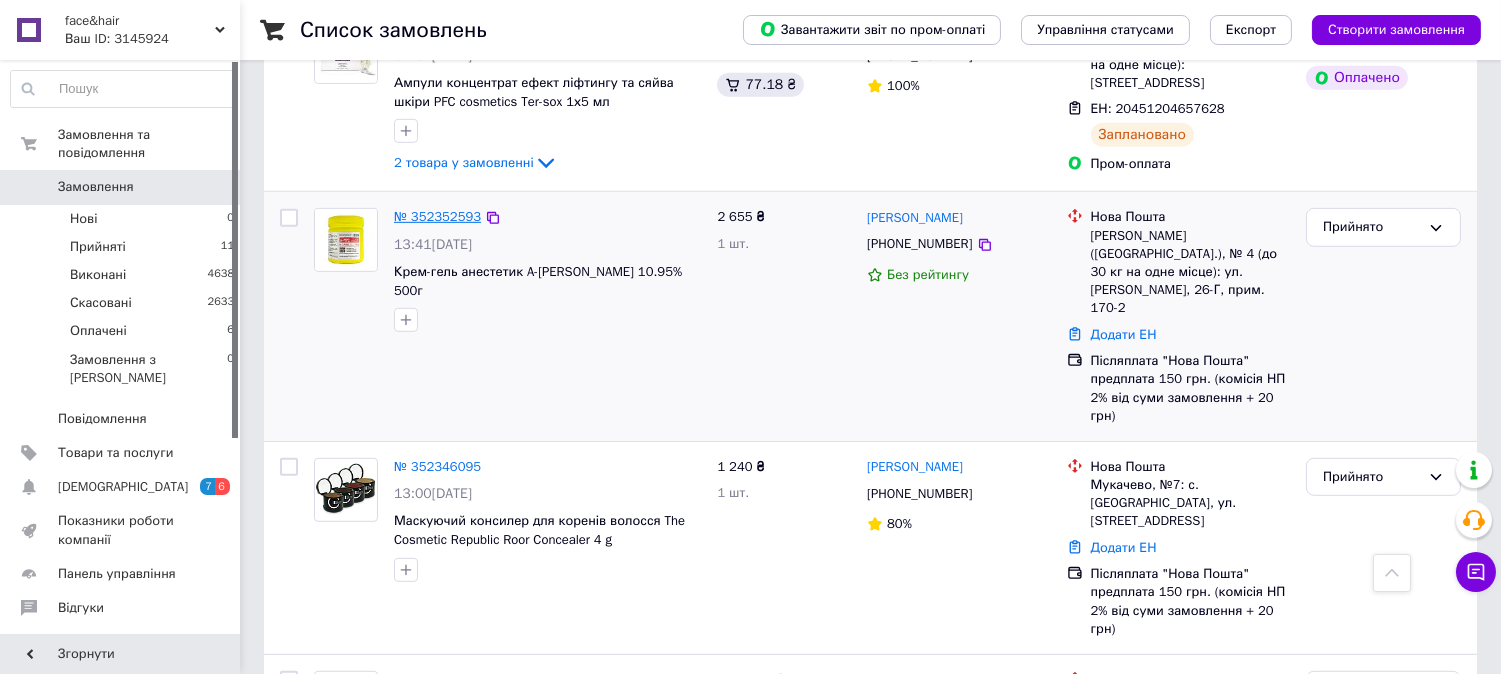 click on "№ 352352593" at bounding box center [437, 216] 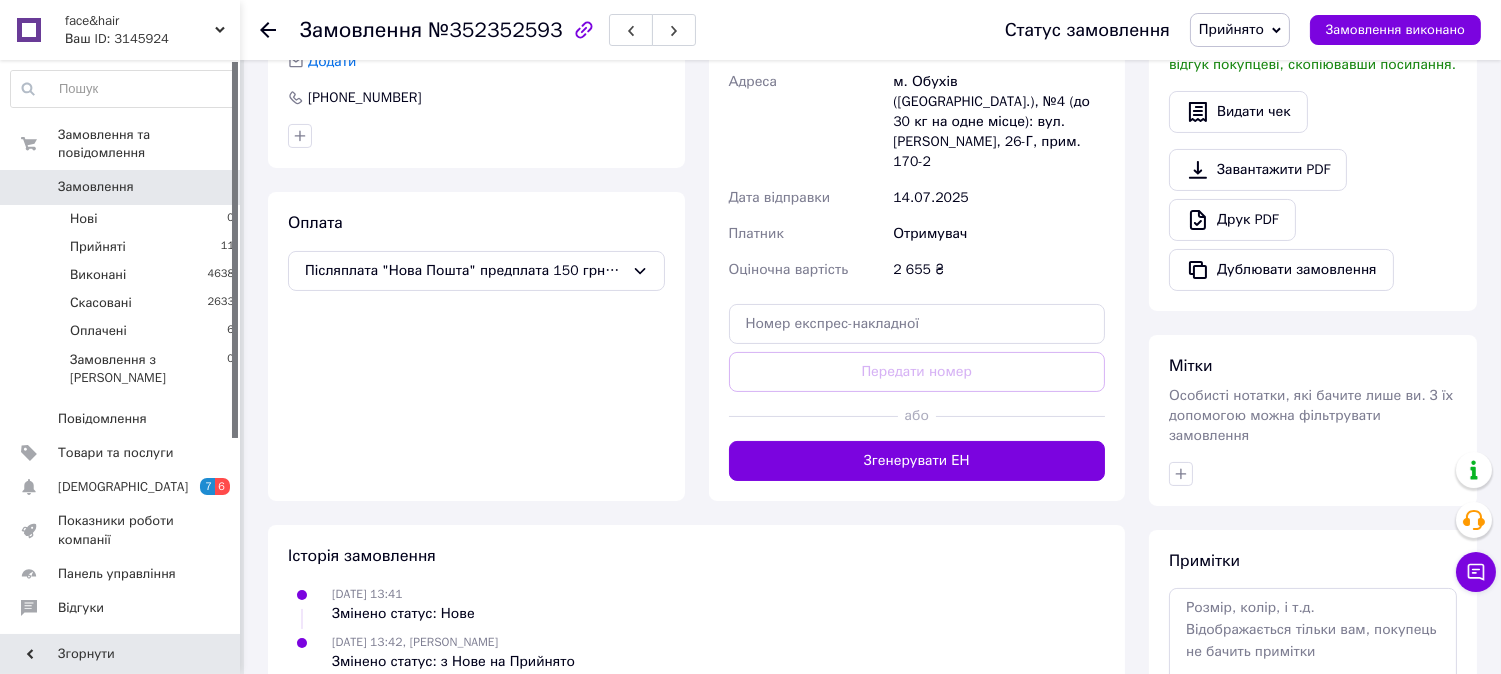 scroll, scrollTop: 310, scrollLeft: 0, axis: vertical 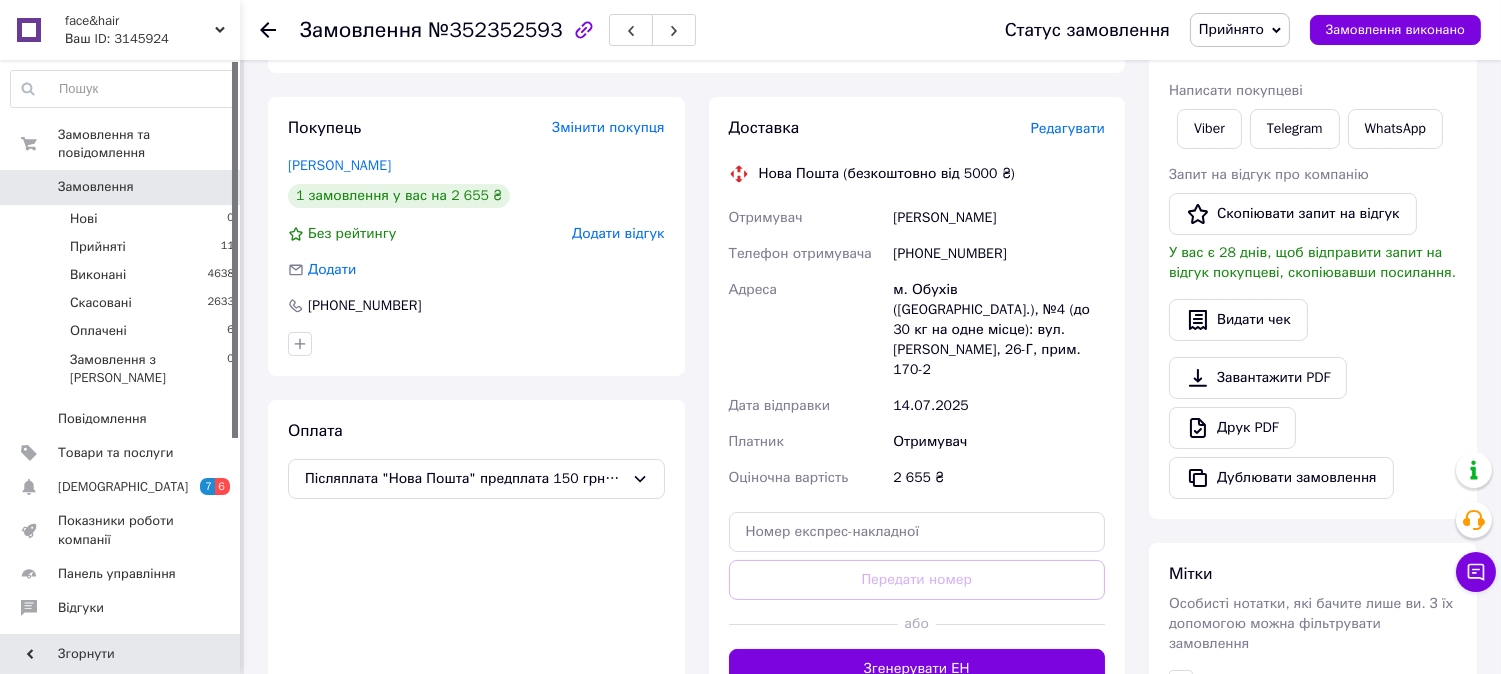 click on "[PHONE_NUMBER]" at bounding box center [999, 254] 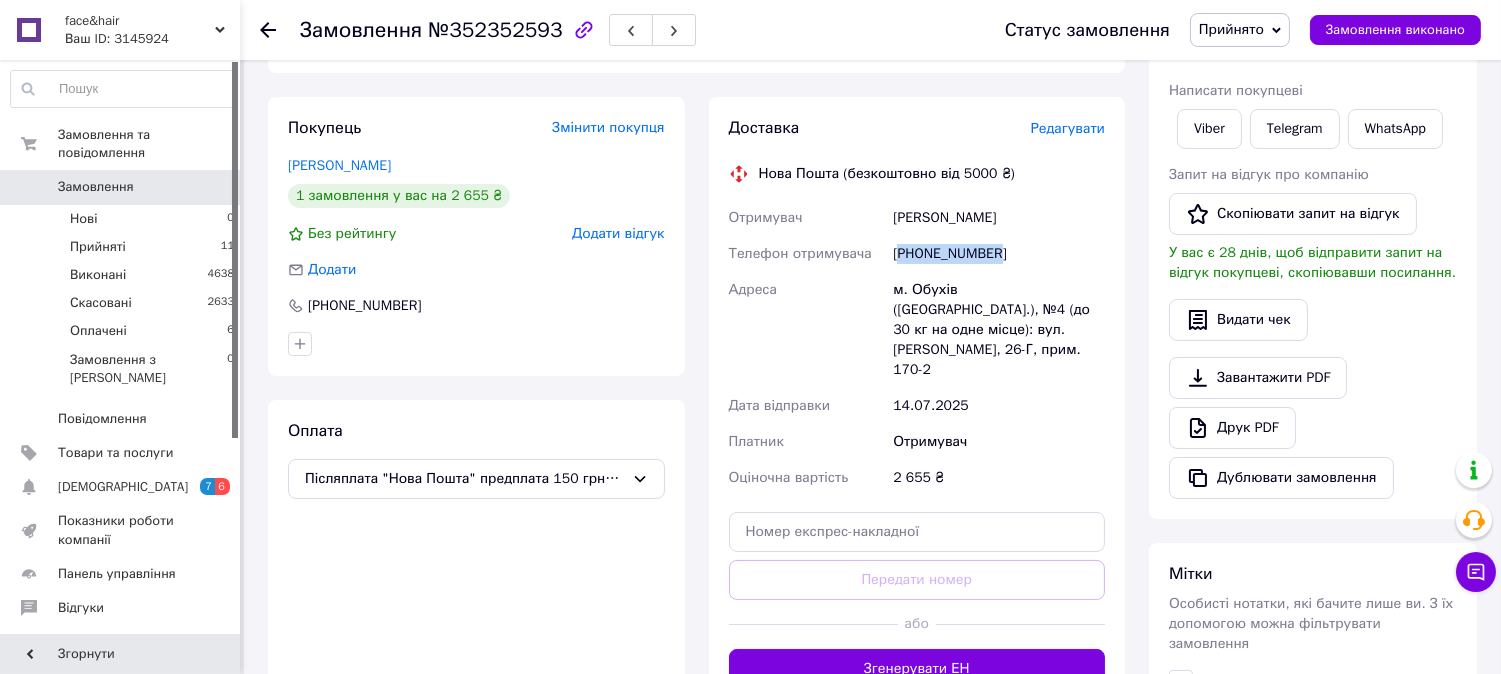click on "[PHONE_NUMBER]" at bounding box center (999, 254) 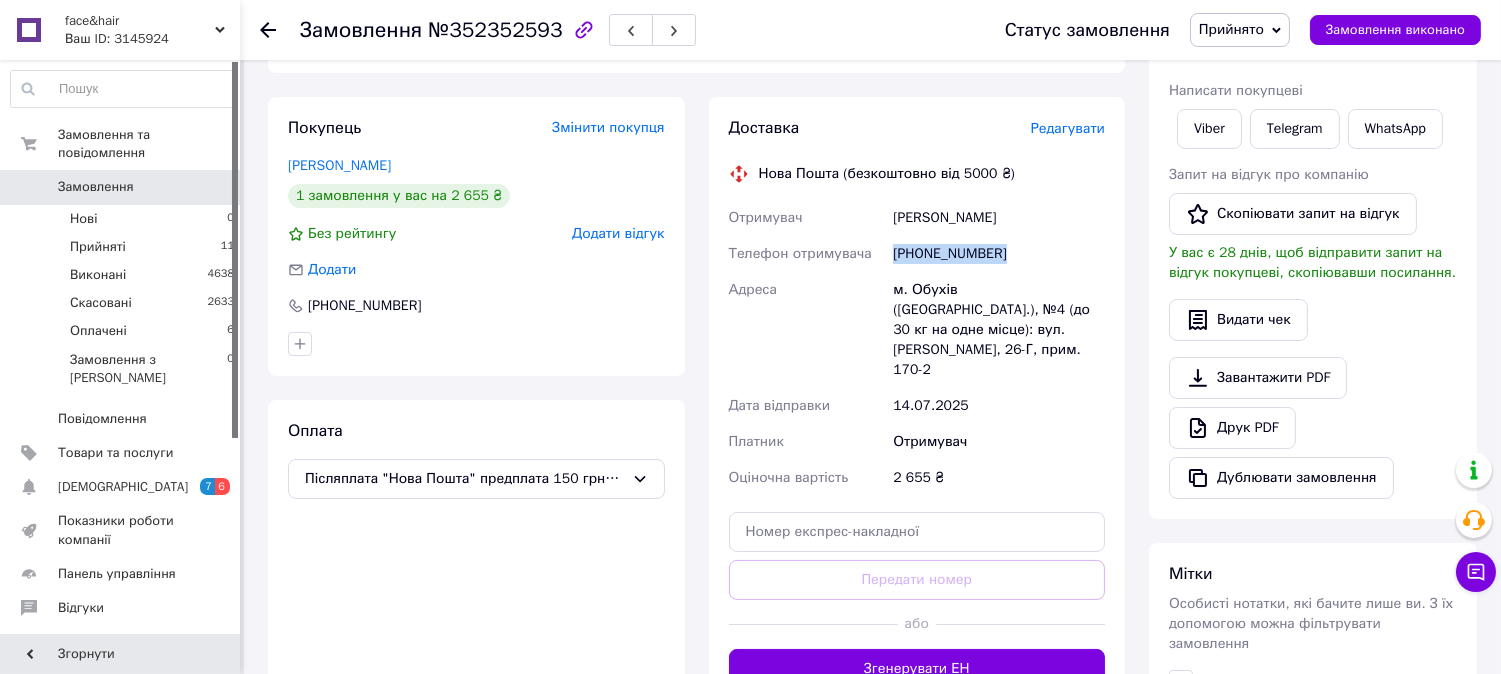 click on "[PHONE_NUMBER]" at bounding box center [999, 254] 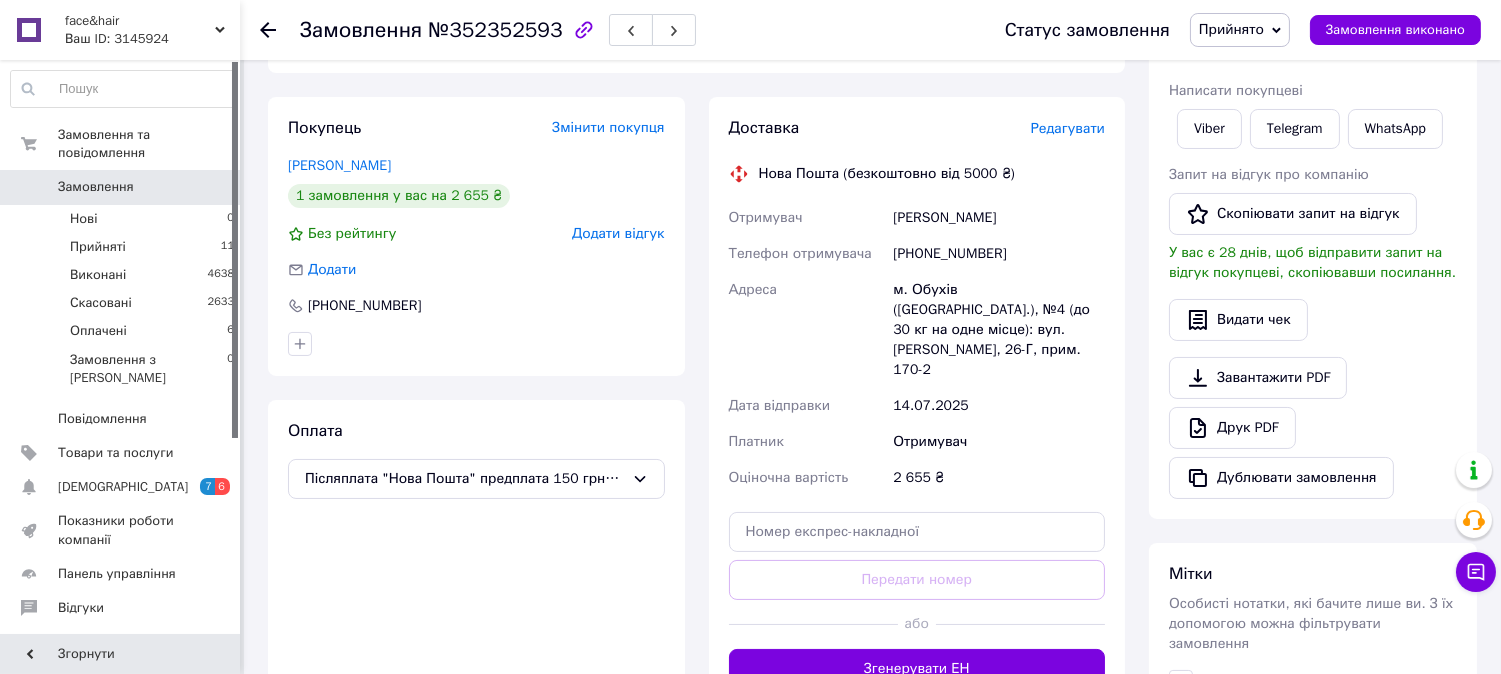 click on "[PERSON_NAME]" at bounding box center (999, 218) 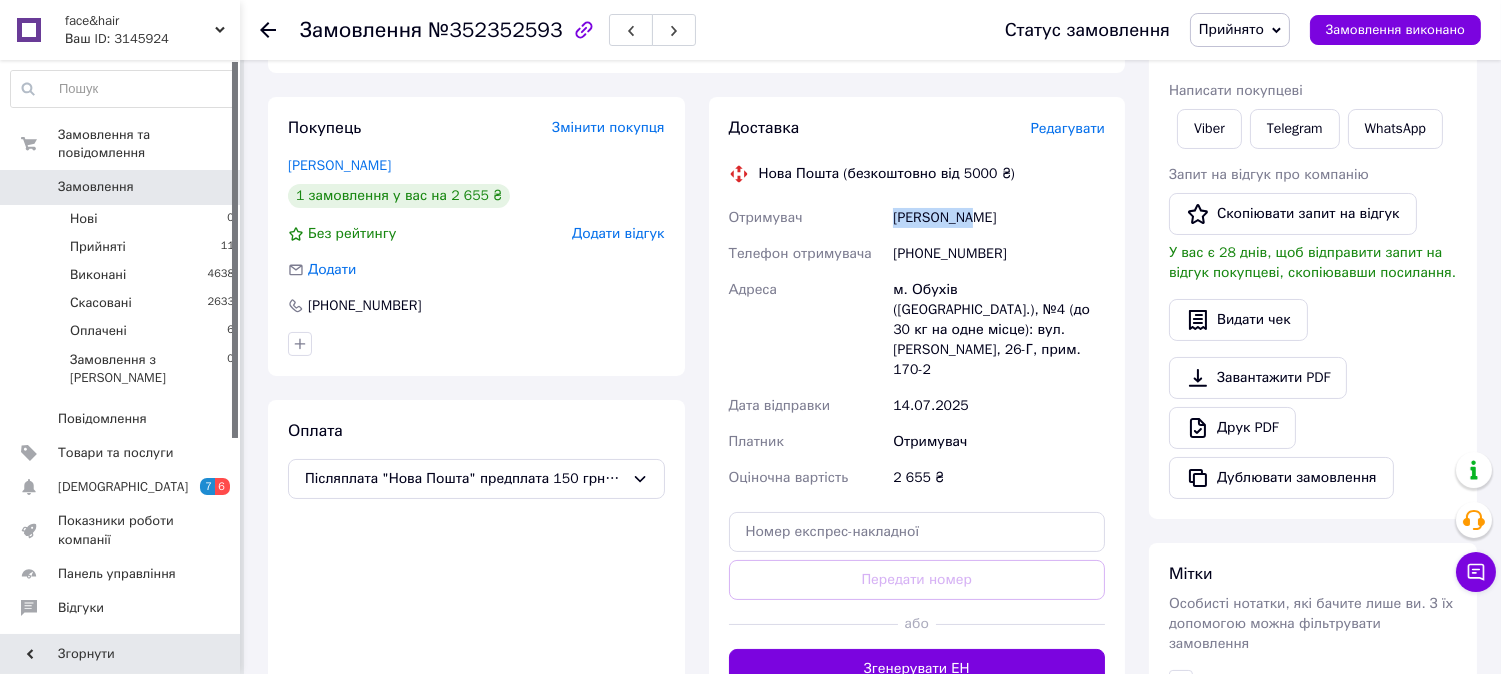 click on "[PERSON_NAME]" at bounding box center [999, 218] 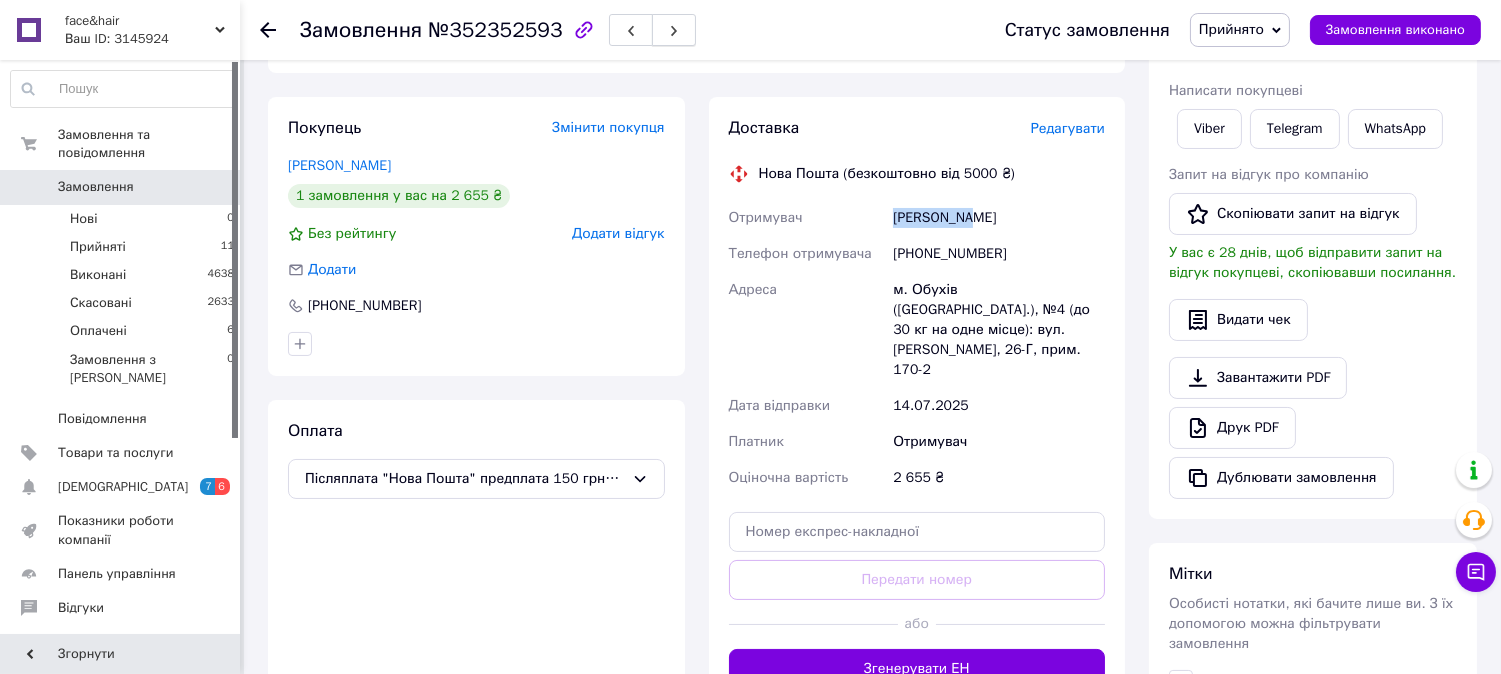 copy on "[PERSON_NAME]" 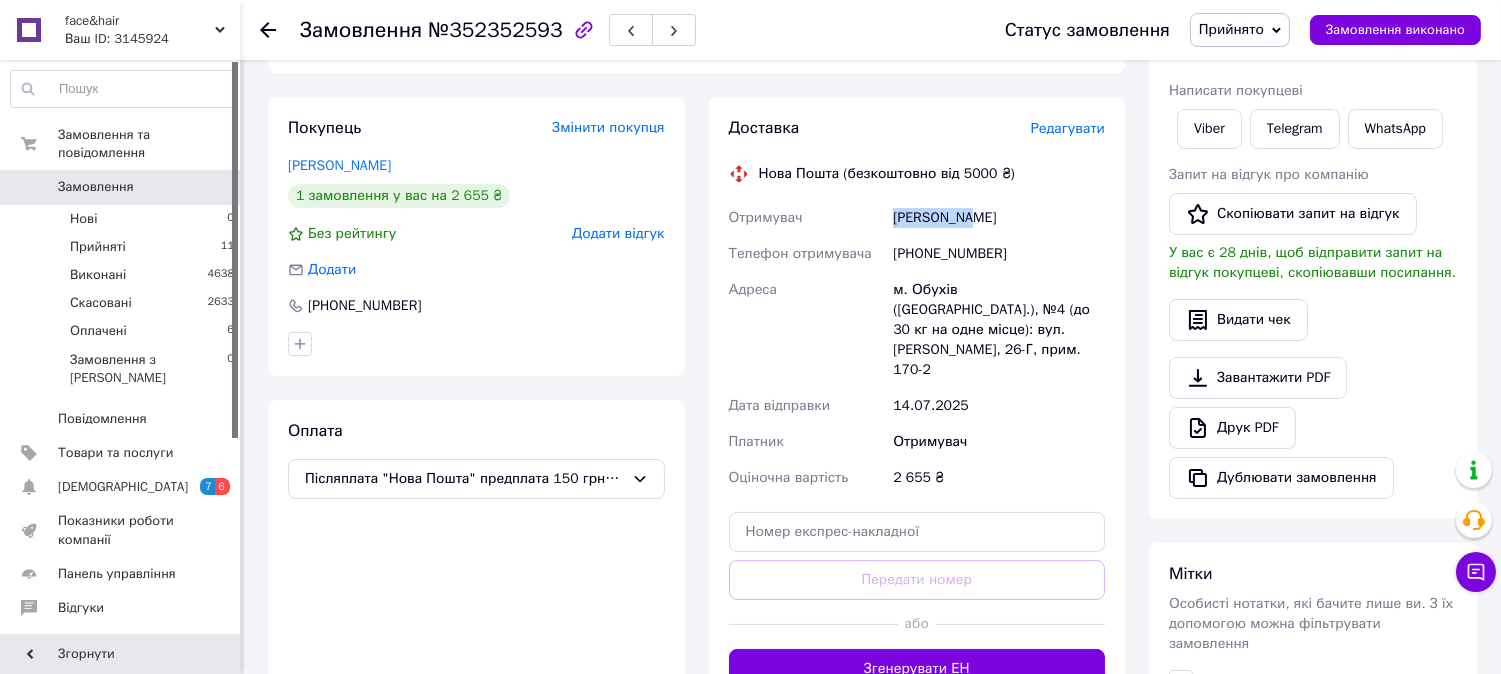 click on "[PERSON_NAME]" at bounding box center (999, 218) 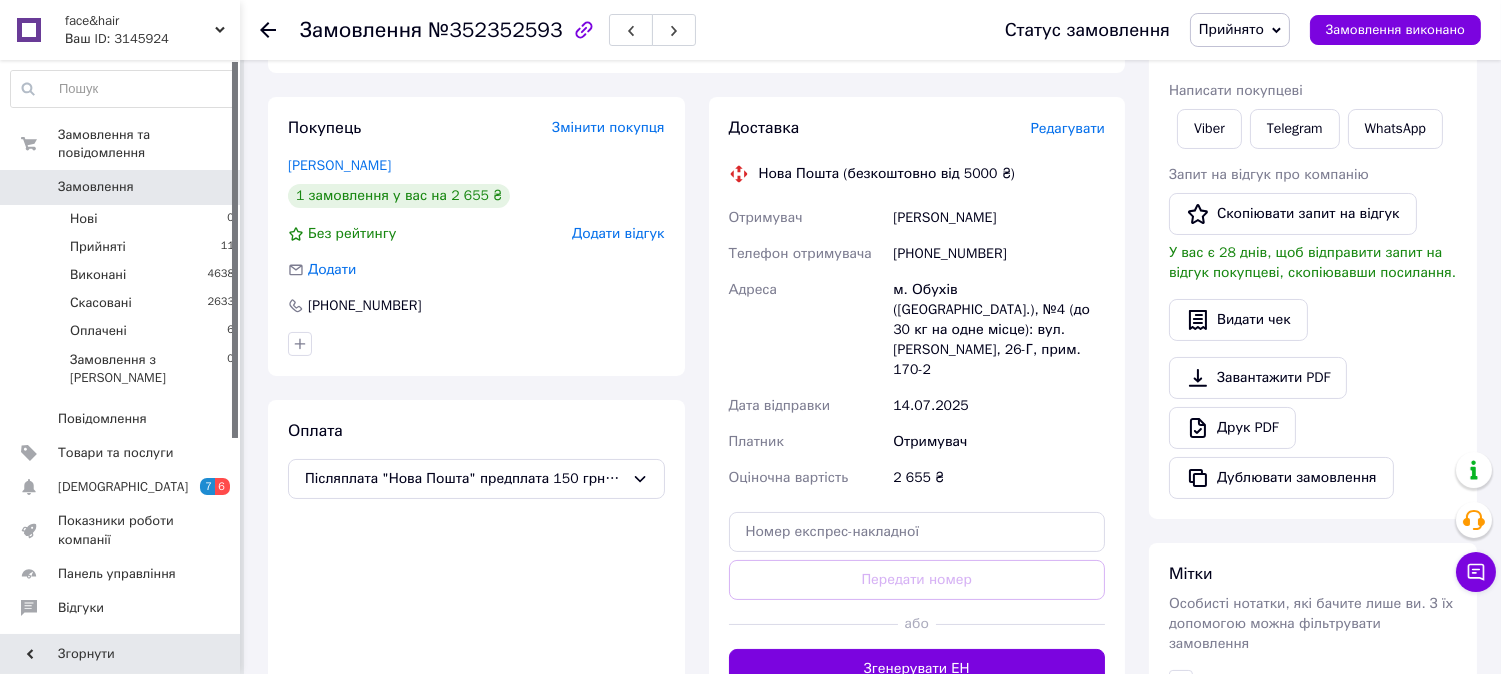 click on "[PERSON_NAME]" at bounding box center (999, 218) 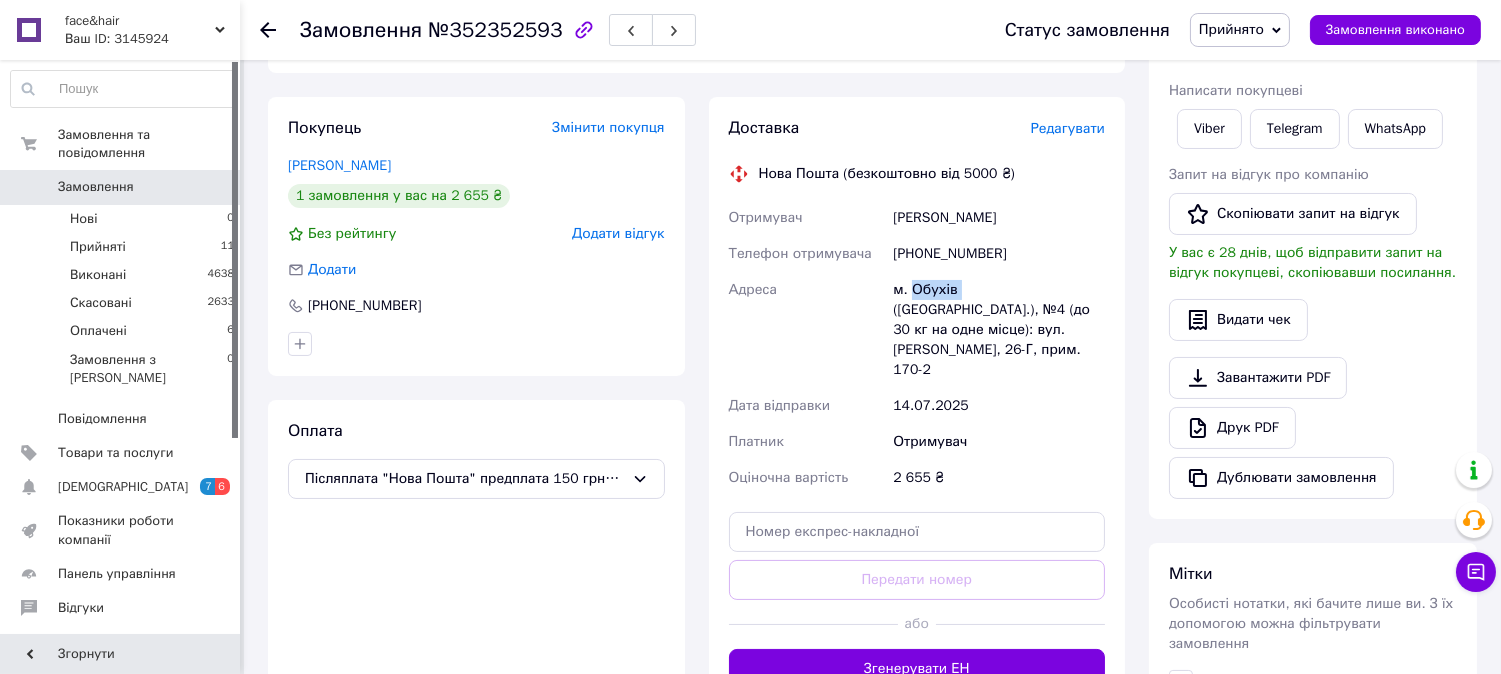 click on "м. Обухів ([GEOGRAPHIC_DATA].), №4 (до 30 кг на одне місце): вул. [PERSON_NAME], 26-Г, прим. 170-2" at bounding box center [999, 330] 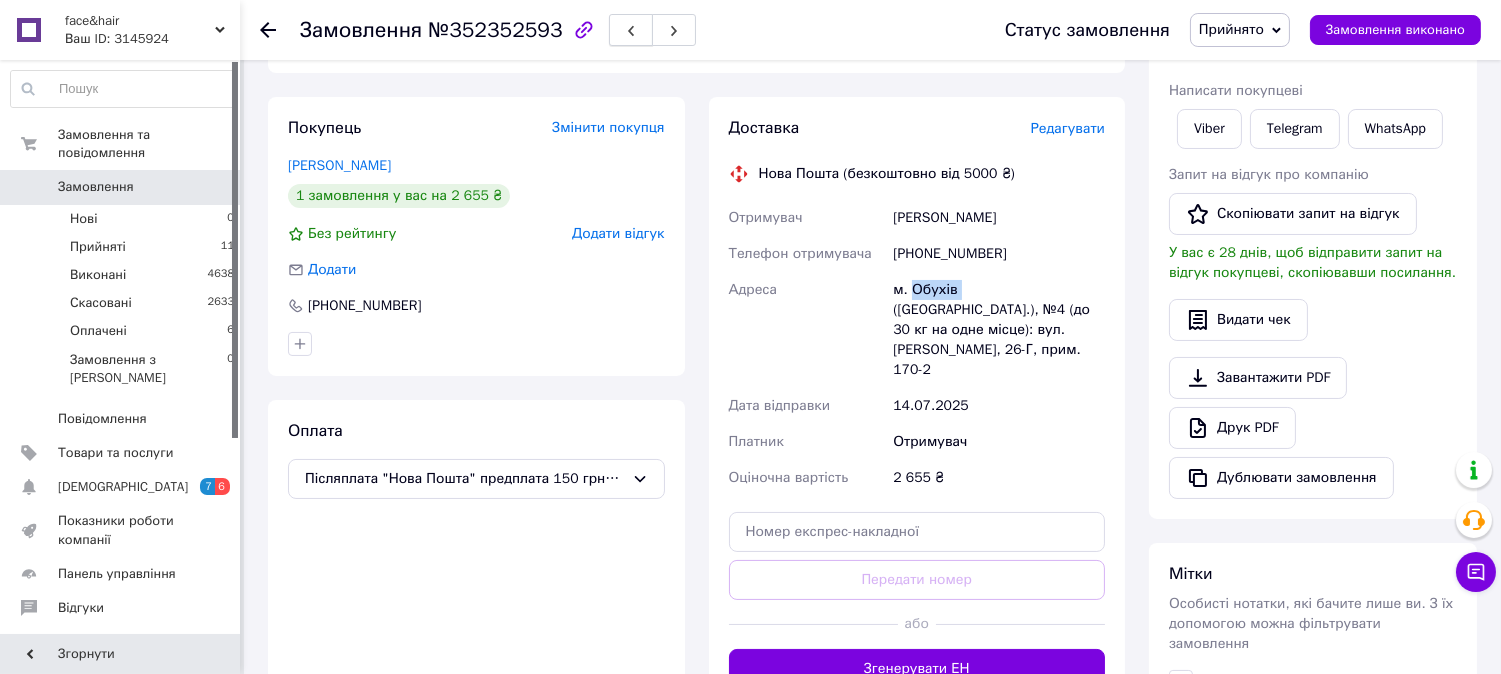 copy on "Обухів" 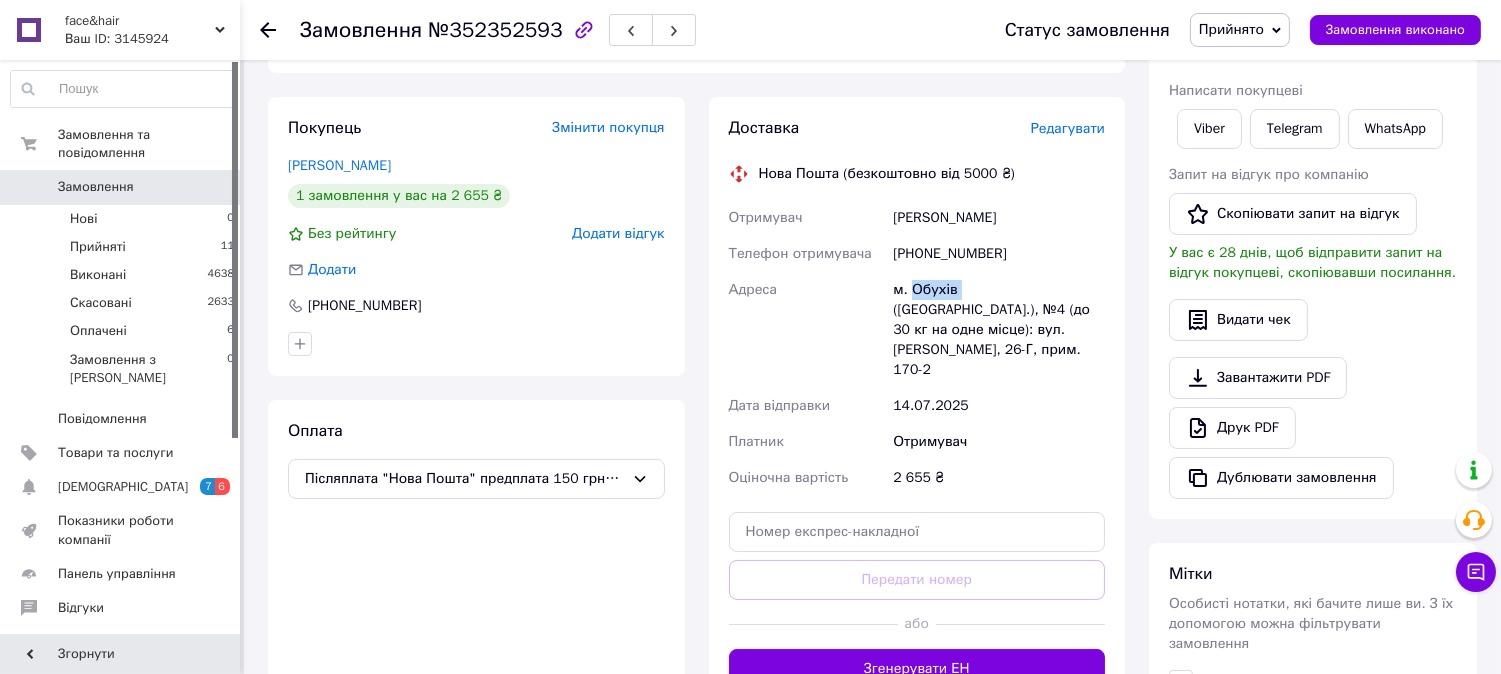 click on "Замовлення" at bounding box center (96, 187) 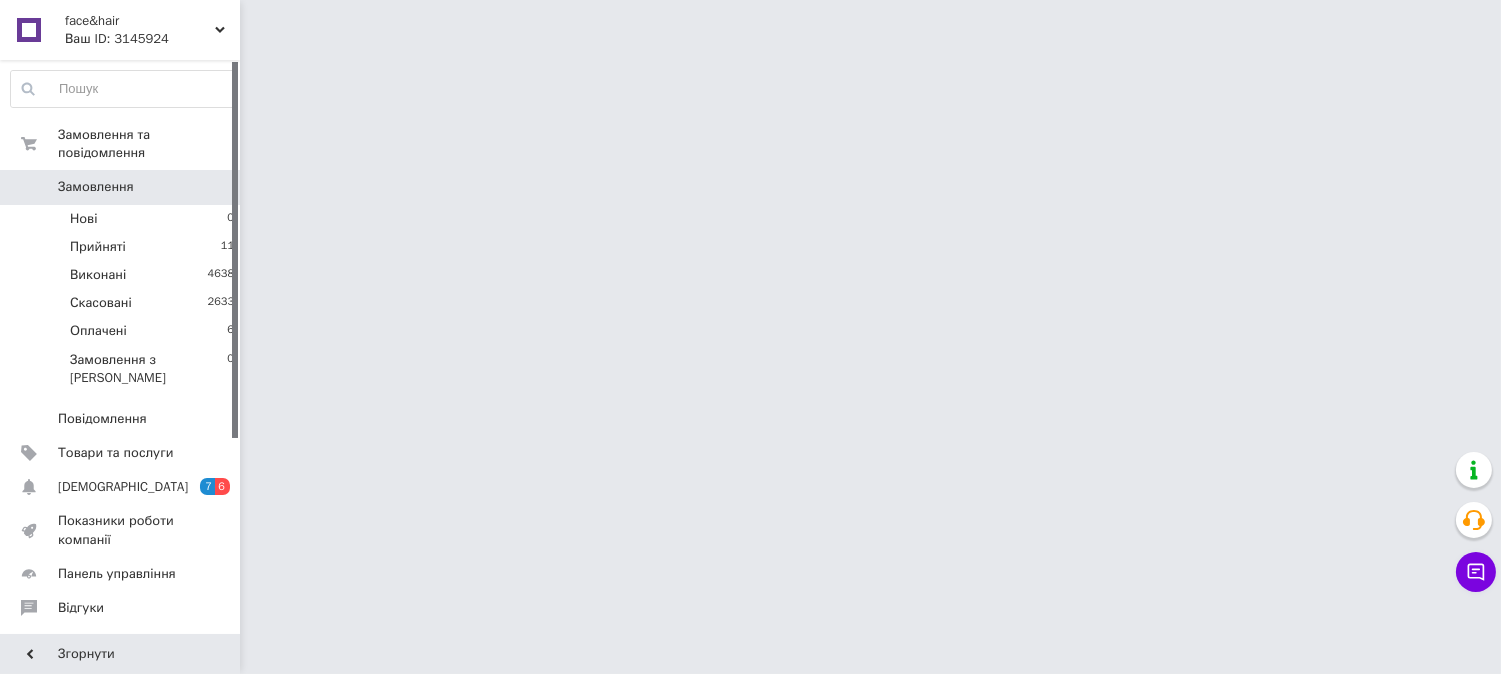 scroll, scrollTop: 0, scrollLeft: 0, axis: both 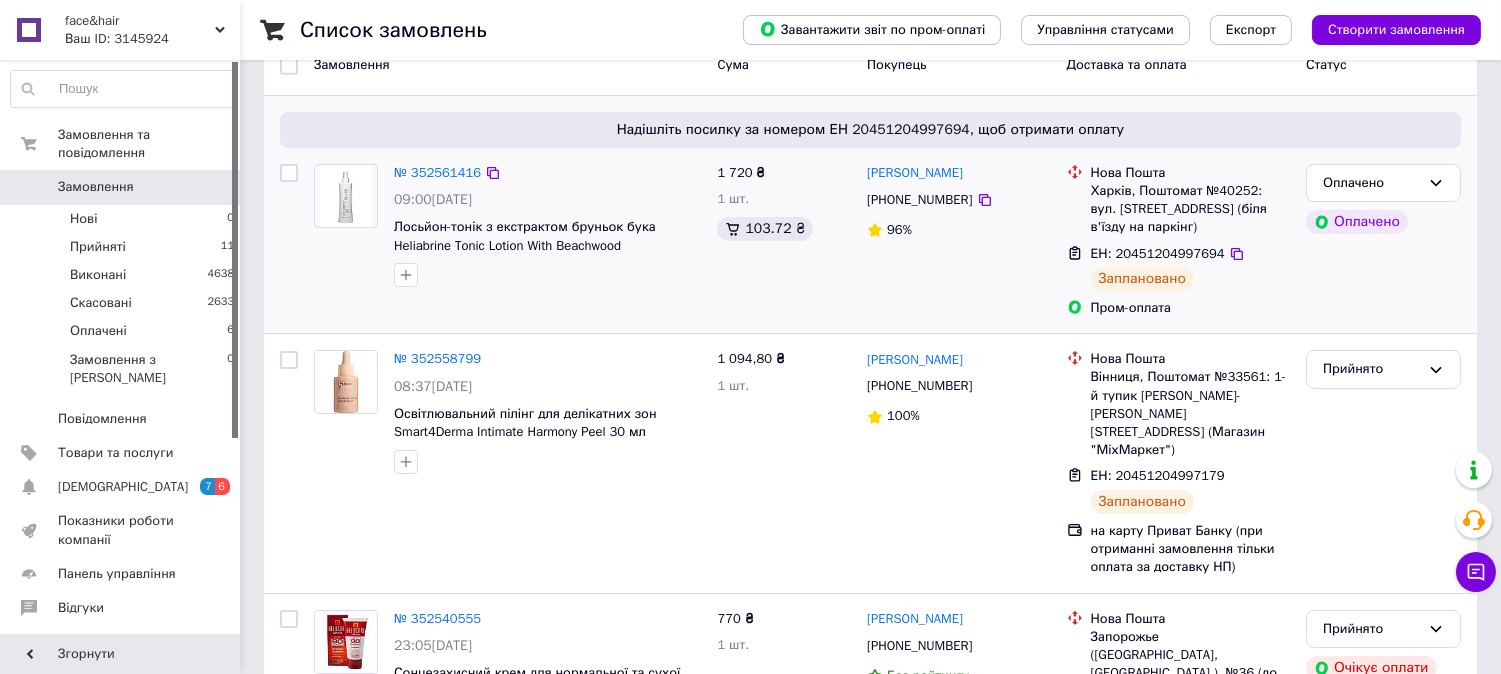 click at bounding box center [346, 226] 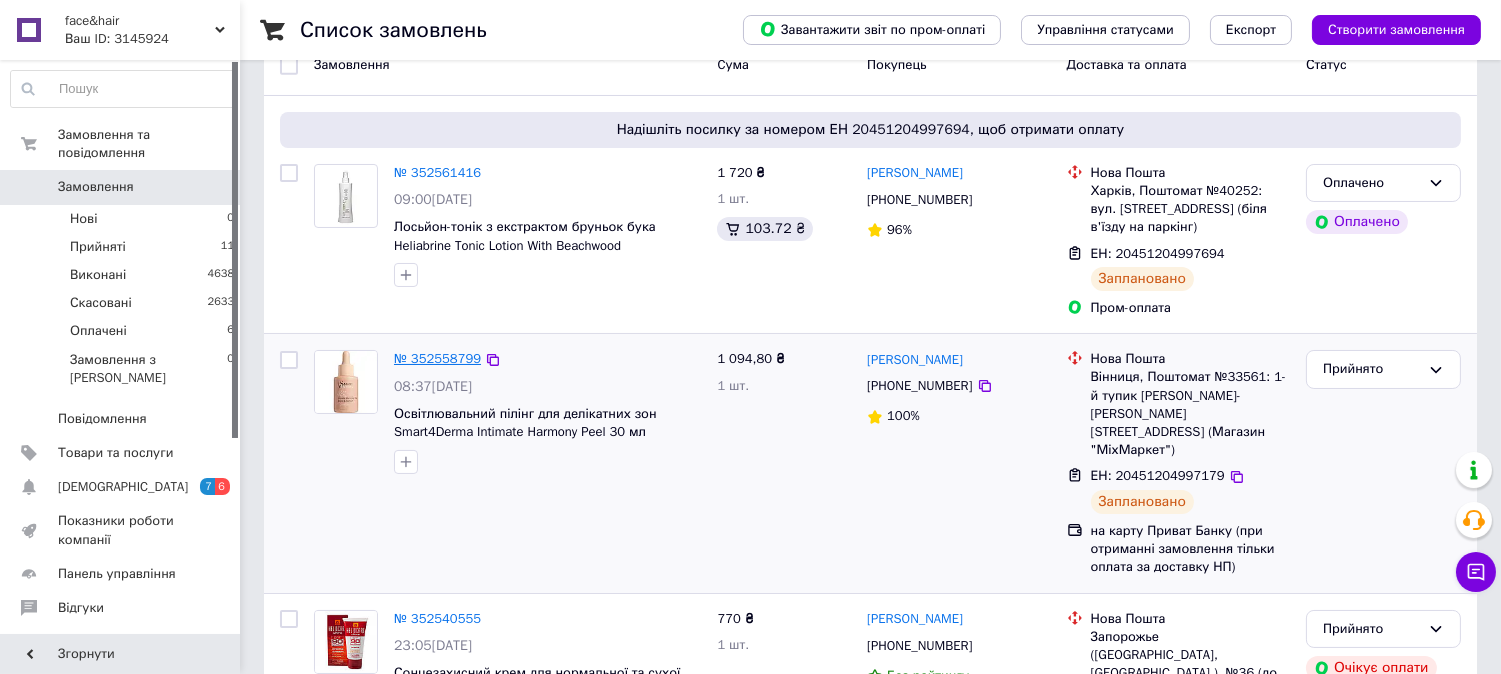 click on "№ 352558799" at bounding box center (437, 358) 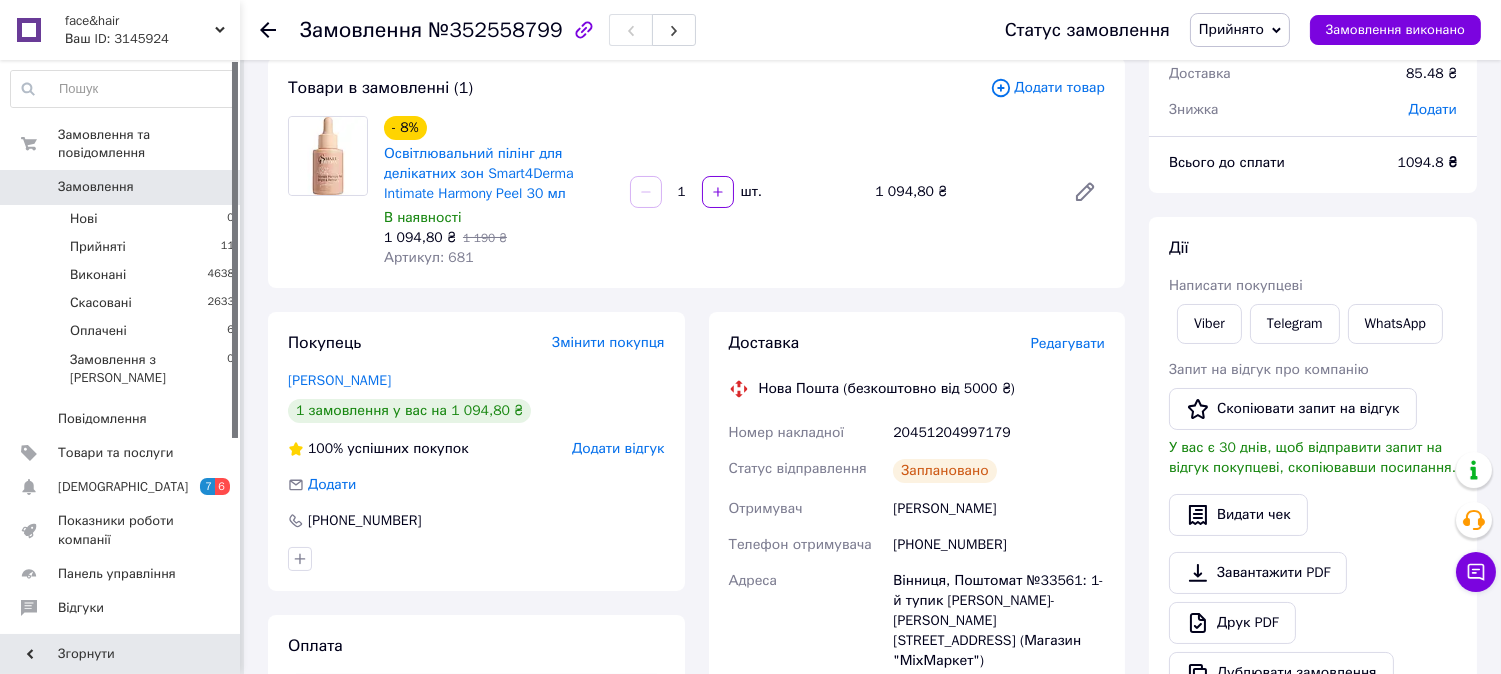 scroll, scrollTop: 4, scrollLeft: 0, axis: vertical 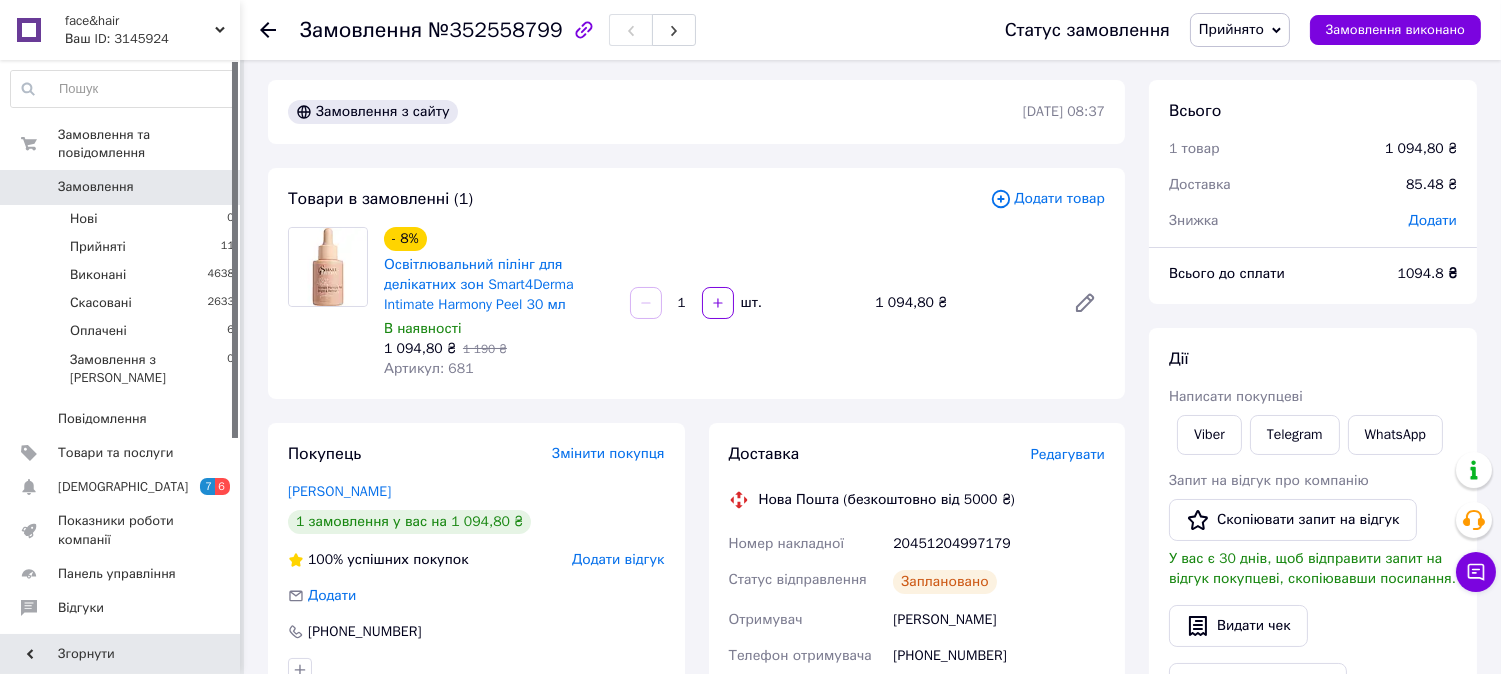 click on "Замовлення" at bounding box center [96, 187] 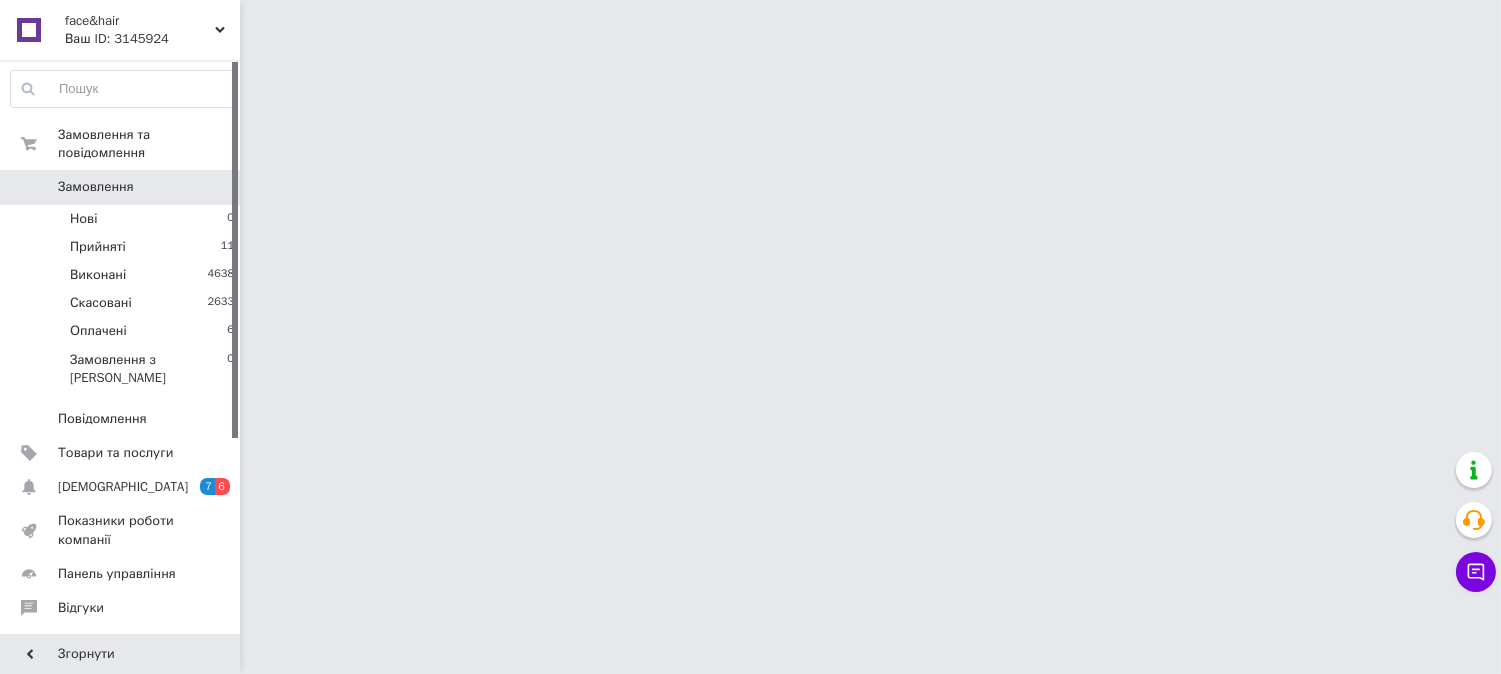 scroll, scrollTop: 0, scrollLeft: 0, axis: both 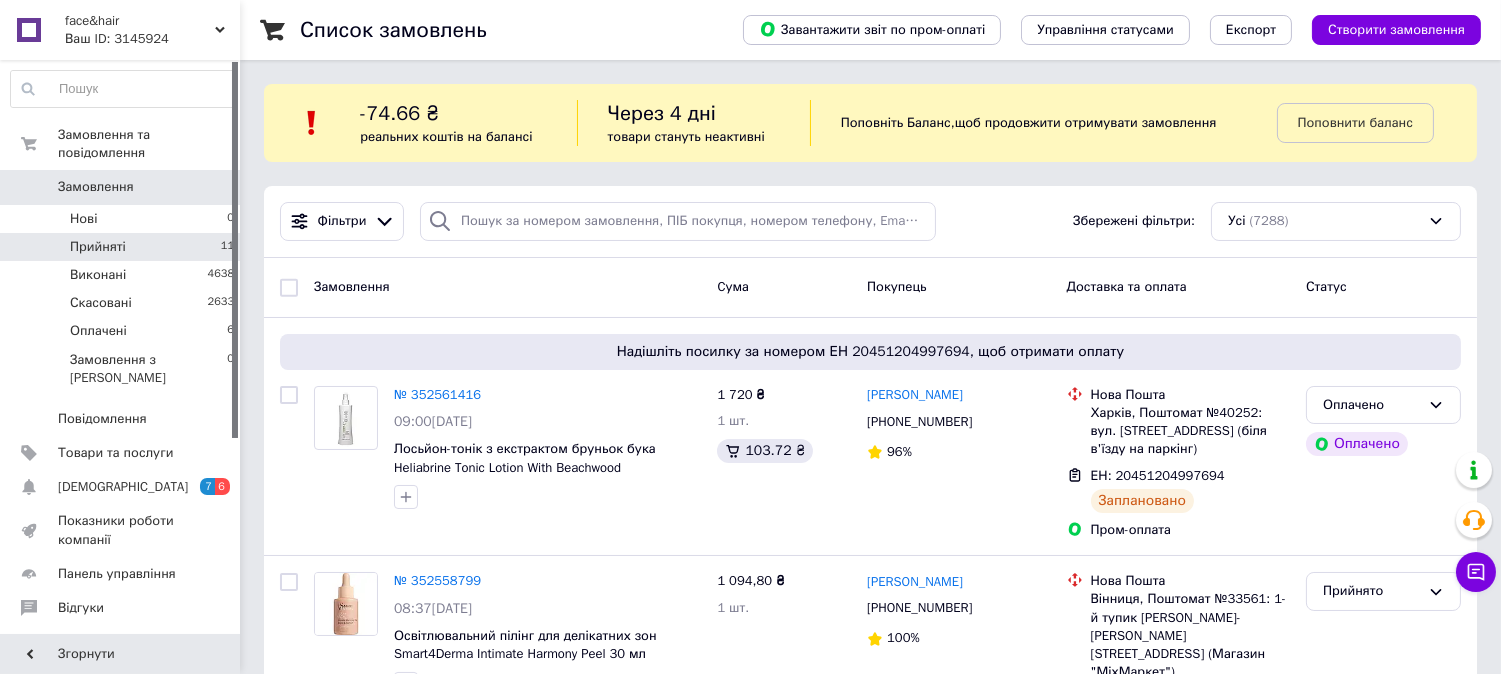 click on "Прийняті" at bounding box center (98, 247) 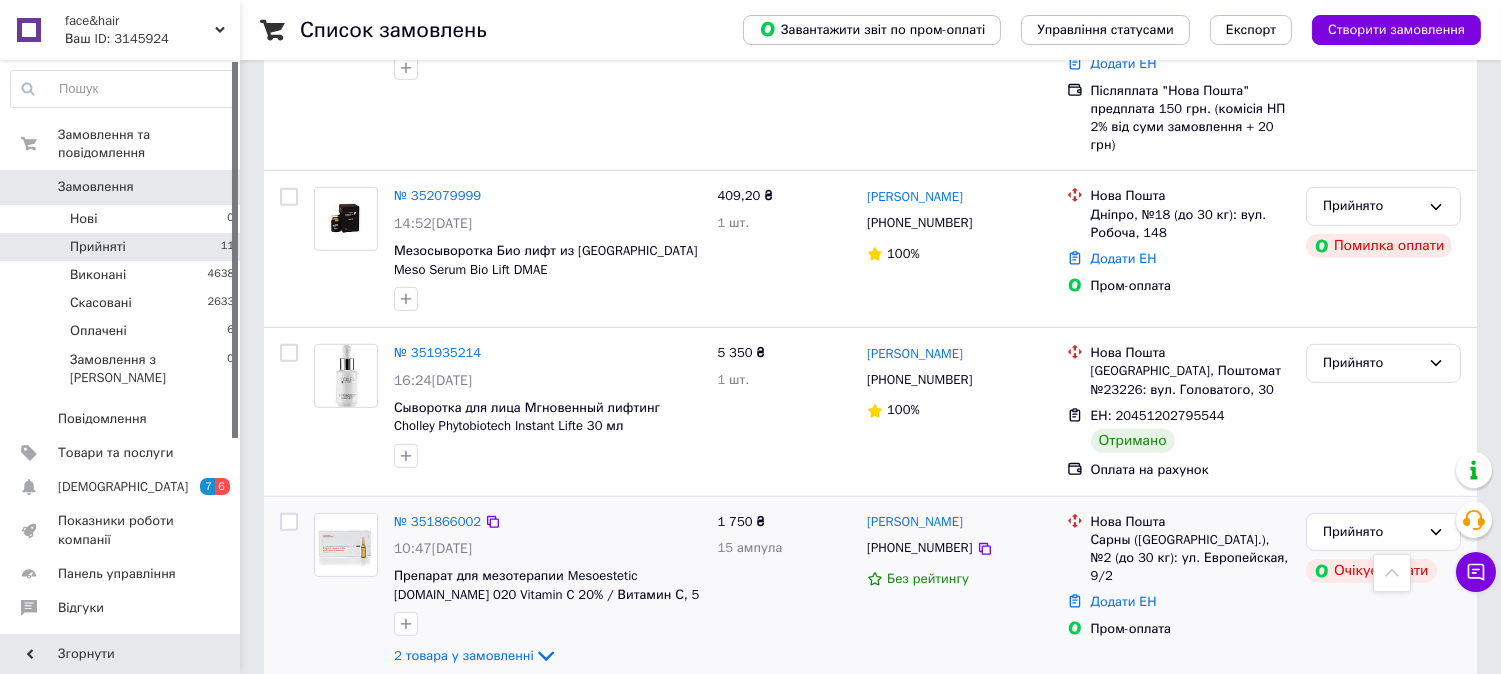 scroll, scrollTop: 1912, scrollLeft: 0, axis: vertical 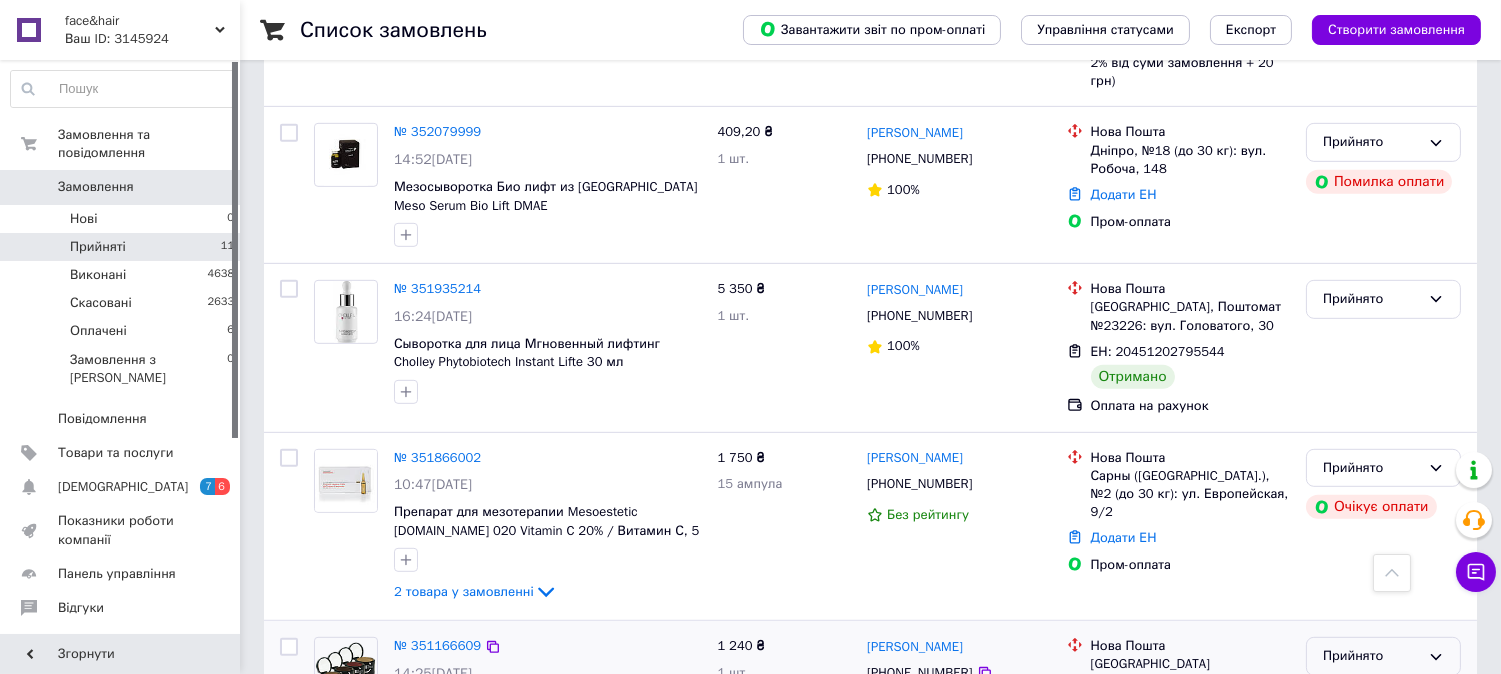 click on "Прийнято" at bounding box center [1383, 656] 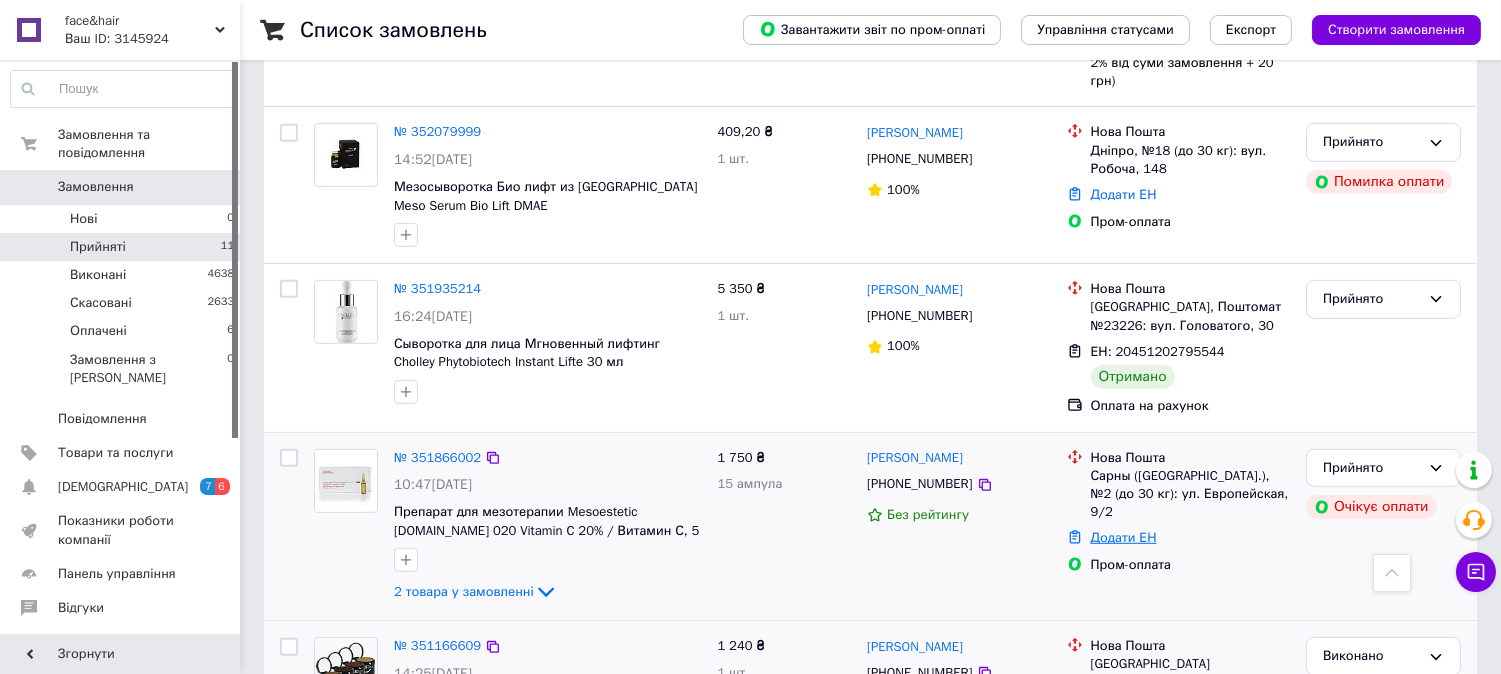 click on "Додати ЕН" at bounding box center (1124, 537) 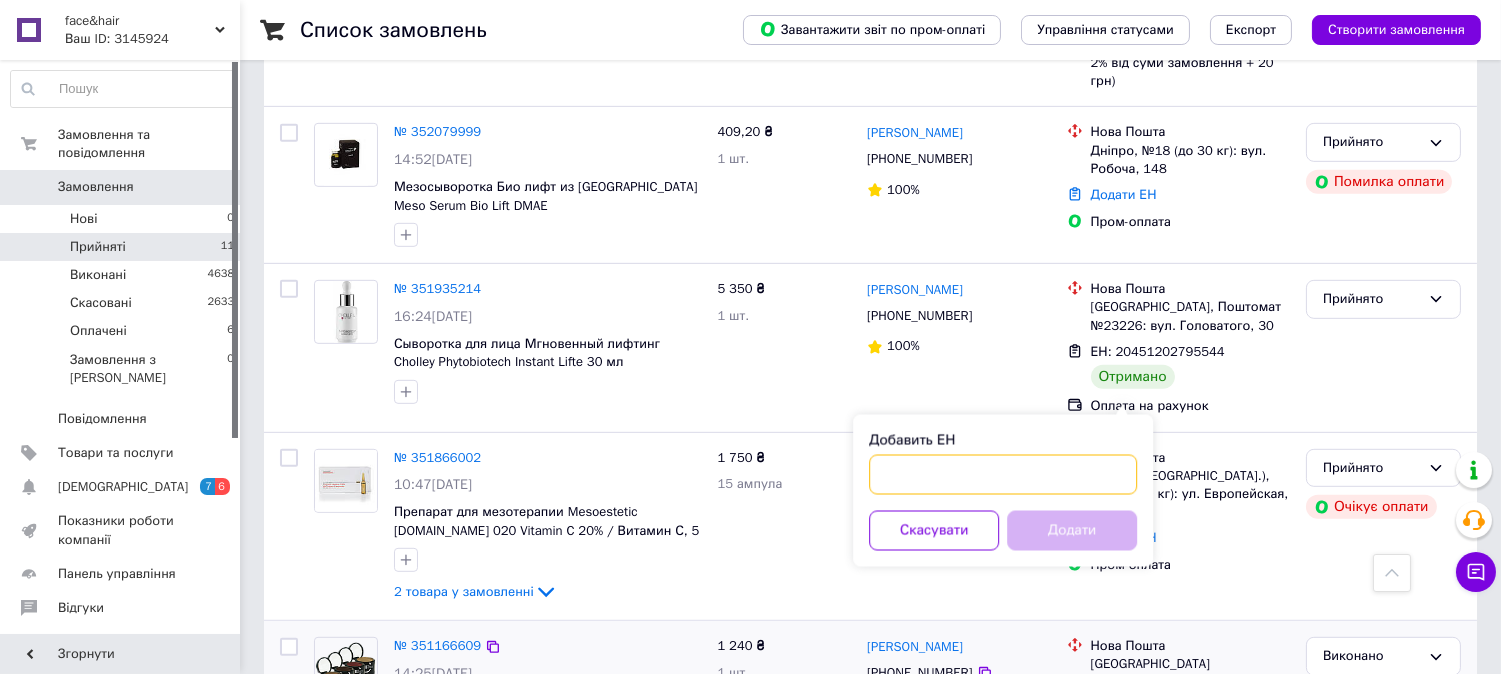 click on "Добавить ЕН" at bounding box center [1003, 475] 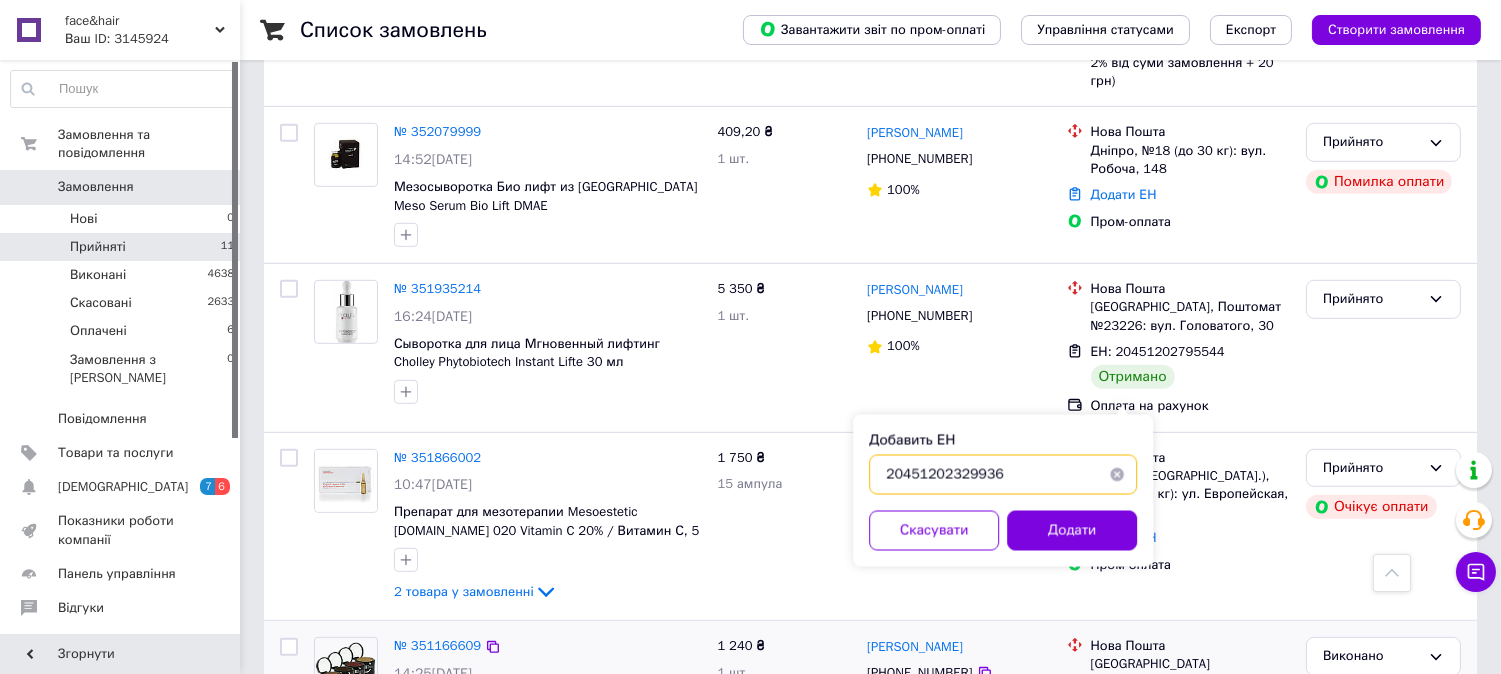 type on "20451202329936" 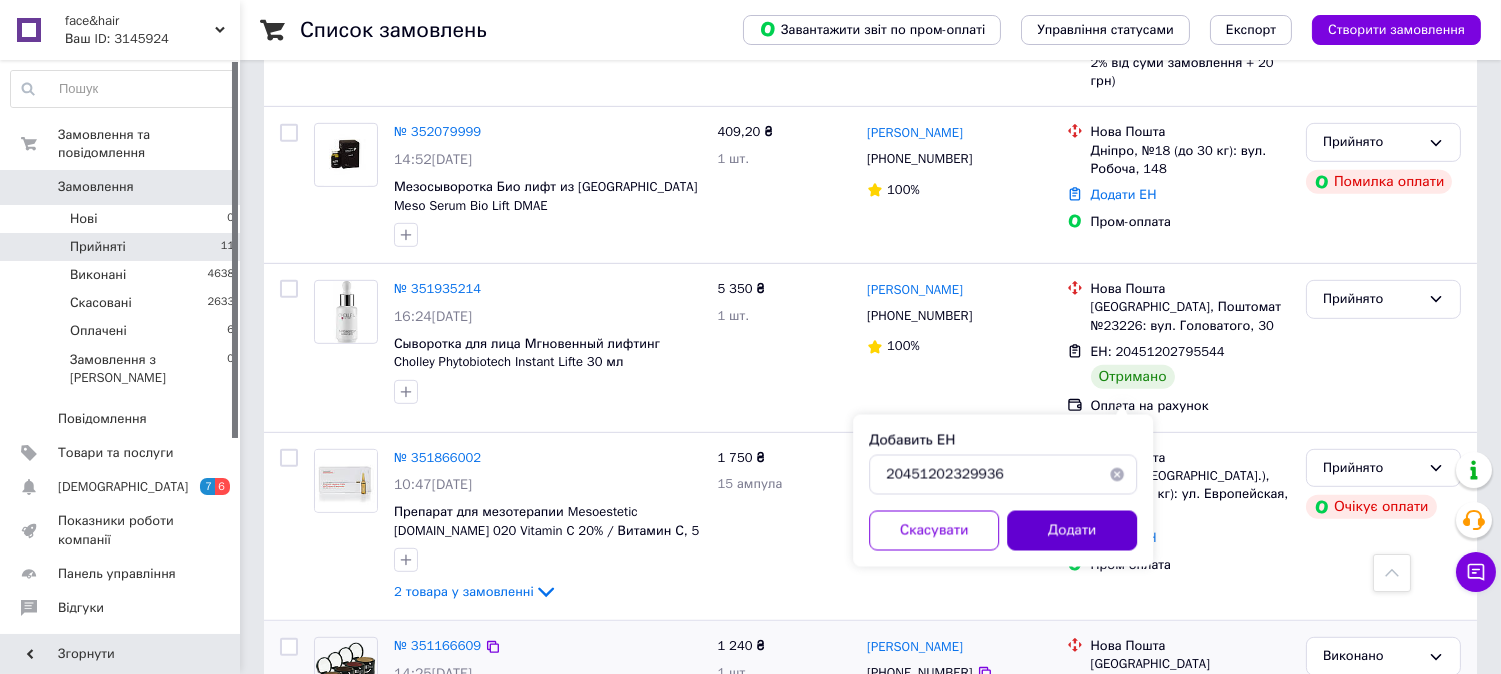 click on "Додати" at bounding box center [1072, 531] 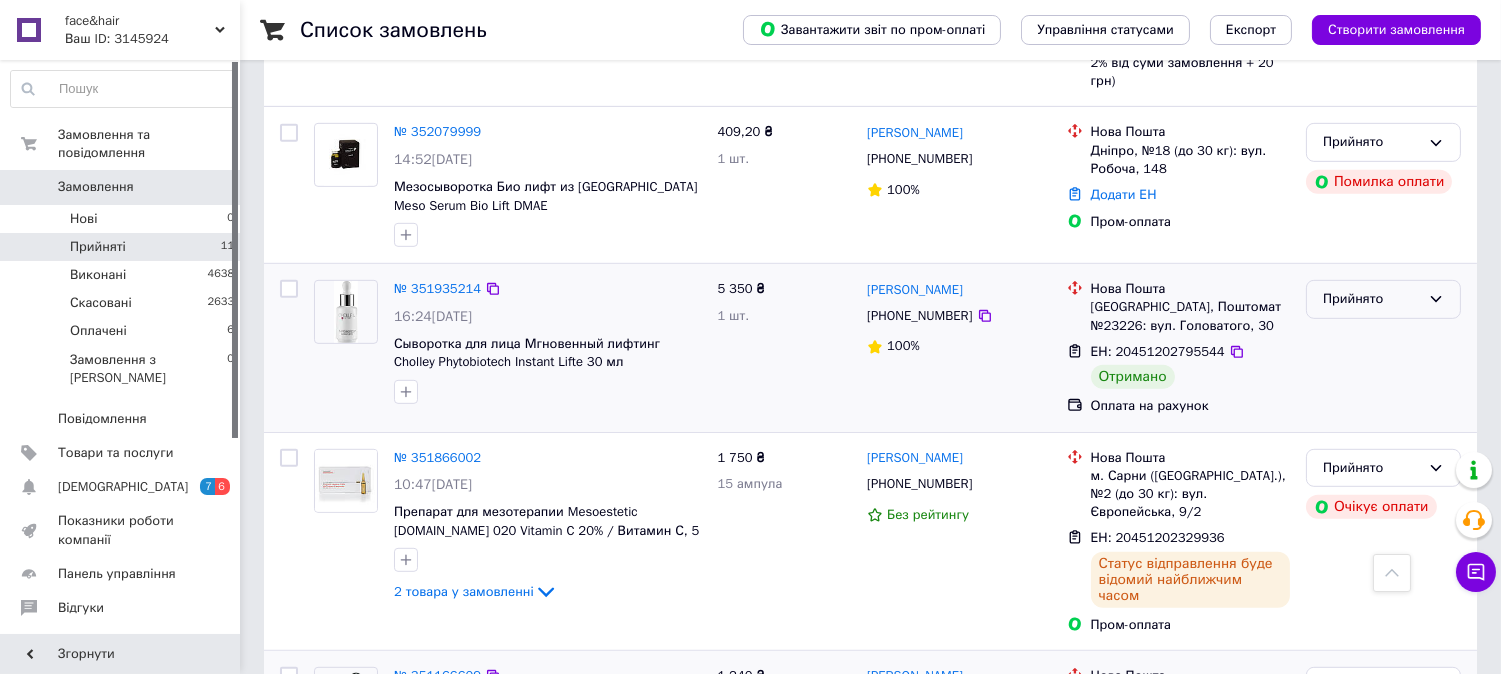 click 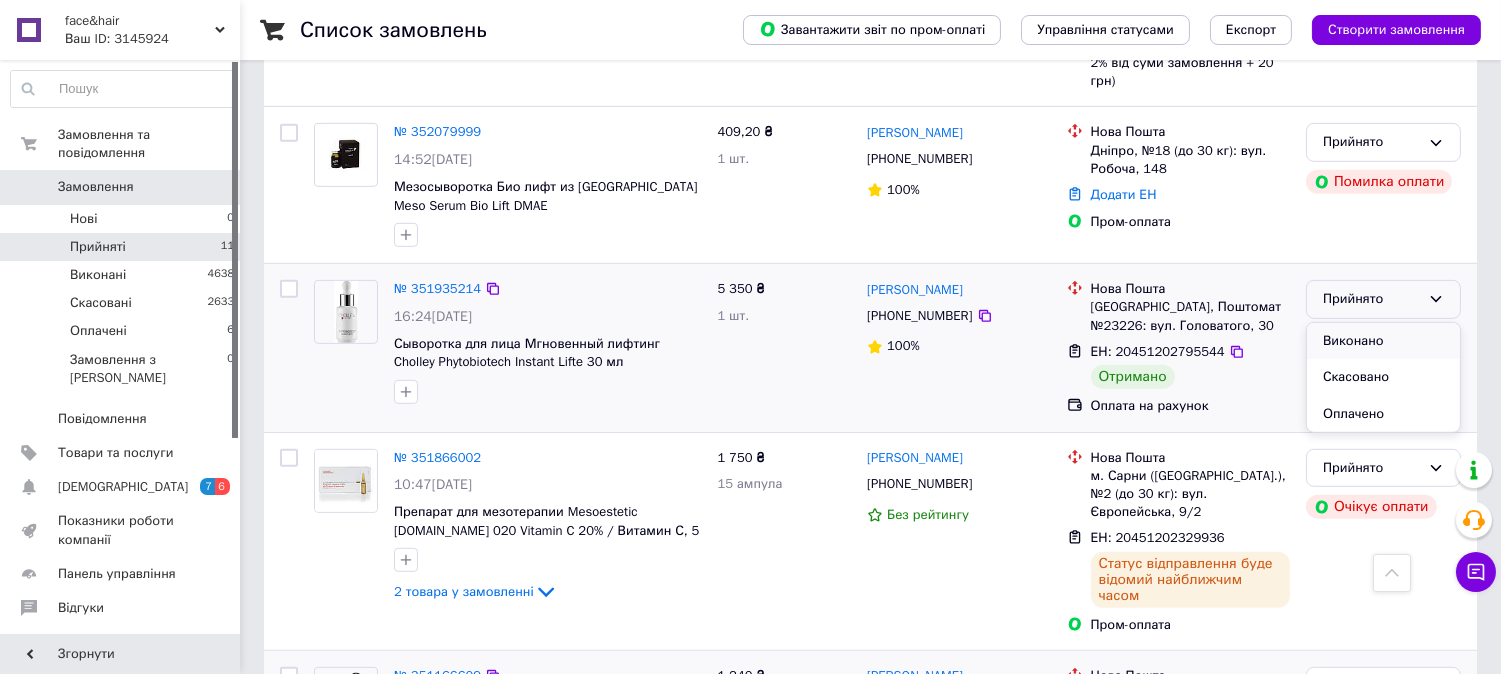 click on "Виконано" at bounding box center [1383, 341] 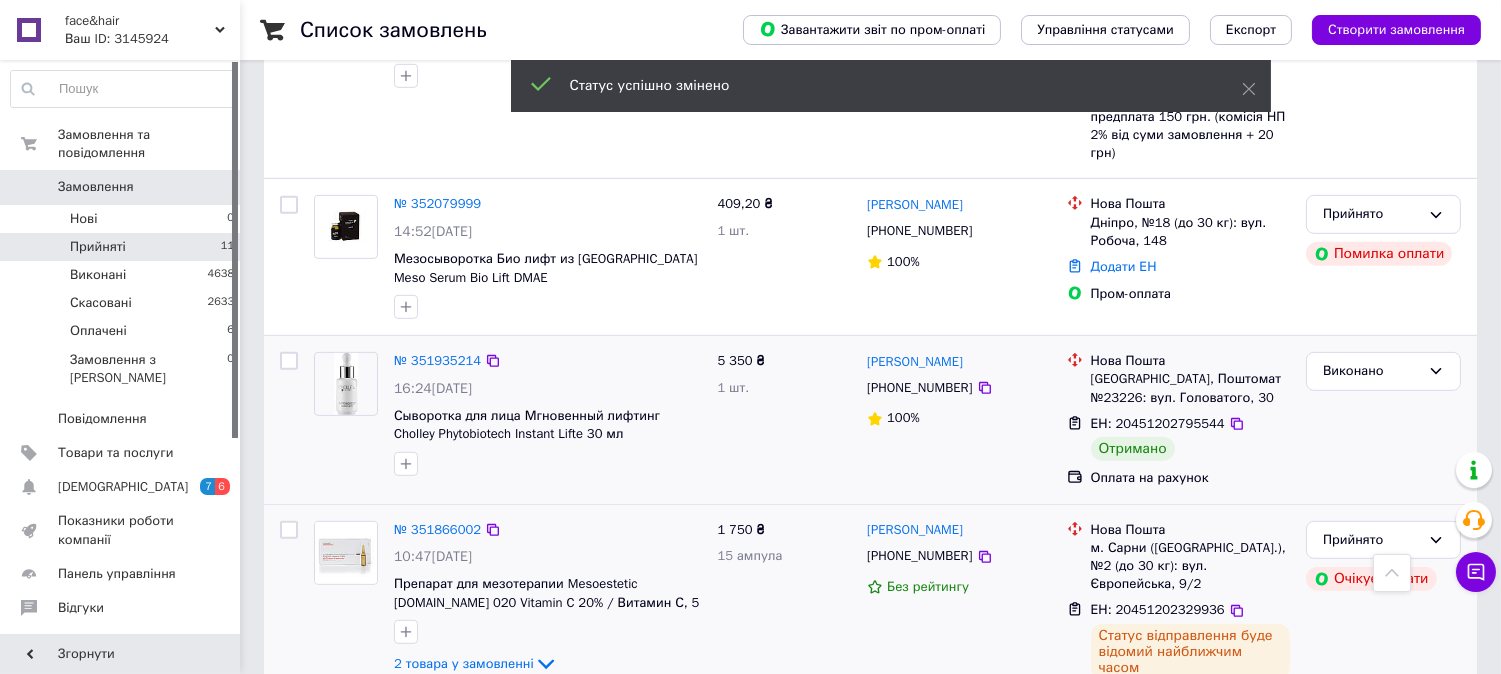 scroll, scrollTop: 1690, scrollLeft: 0, axis: vertical 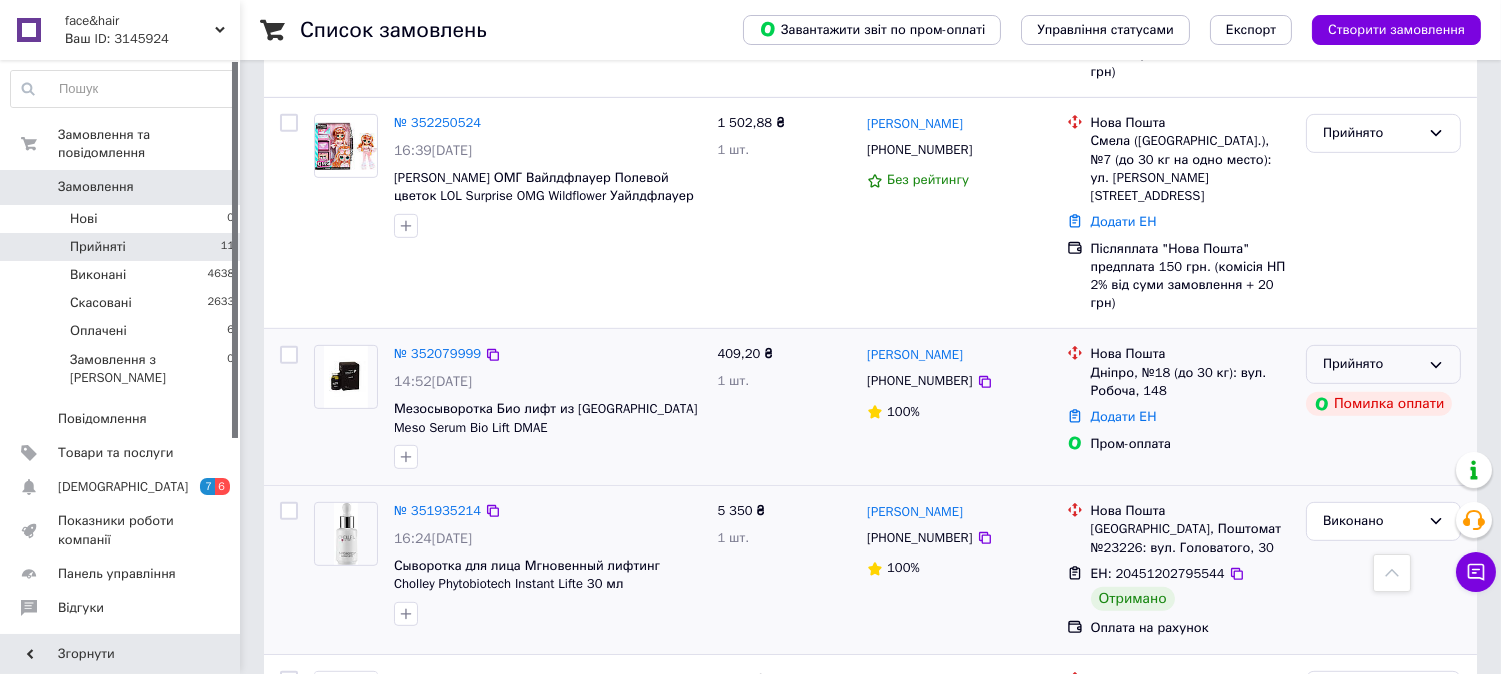 click on "Прийнято" at bounding box center (1371, 364) 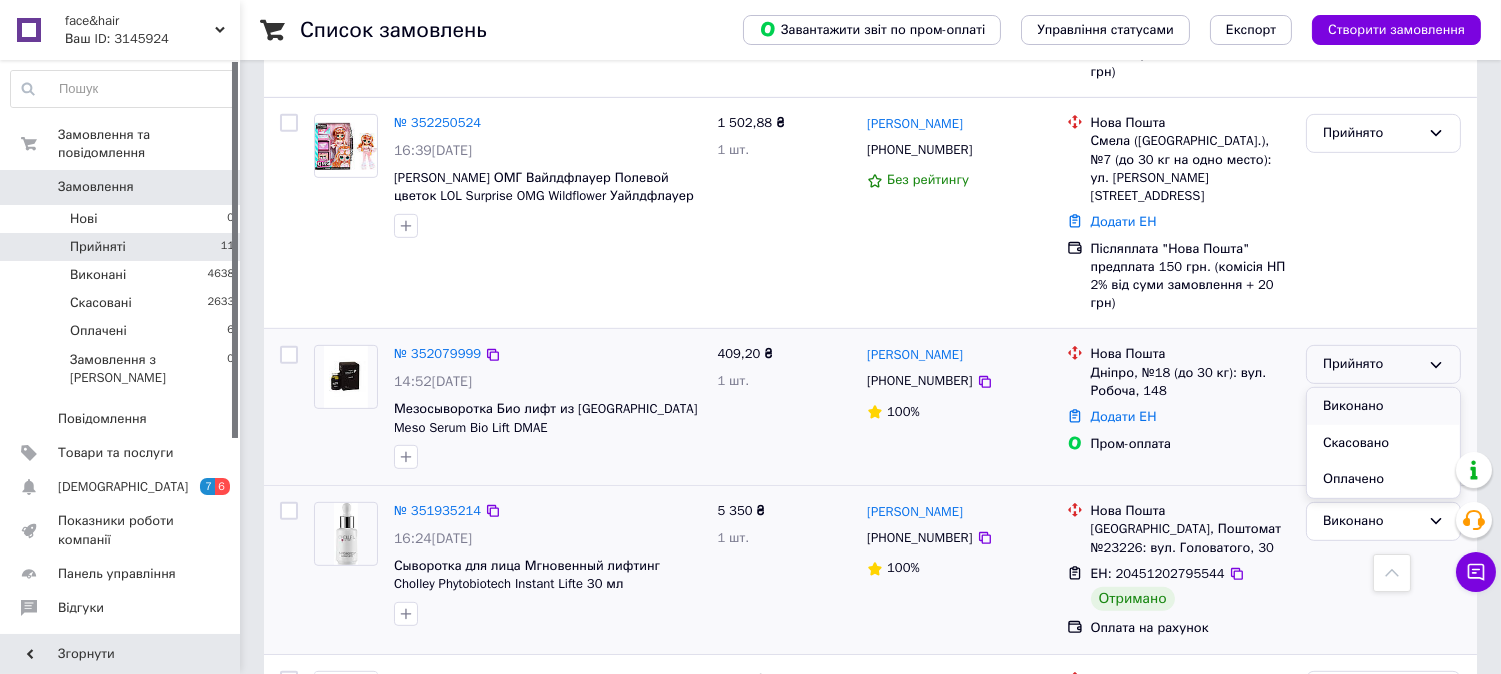 click on "Виконано" at bounding box center [1383, 406] 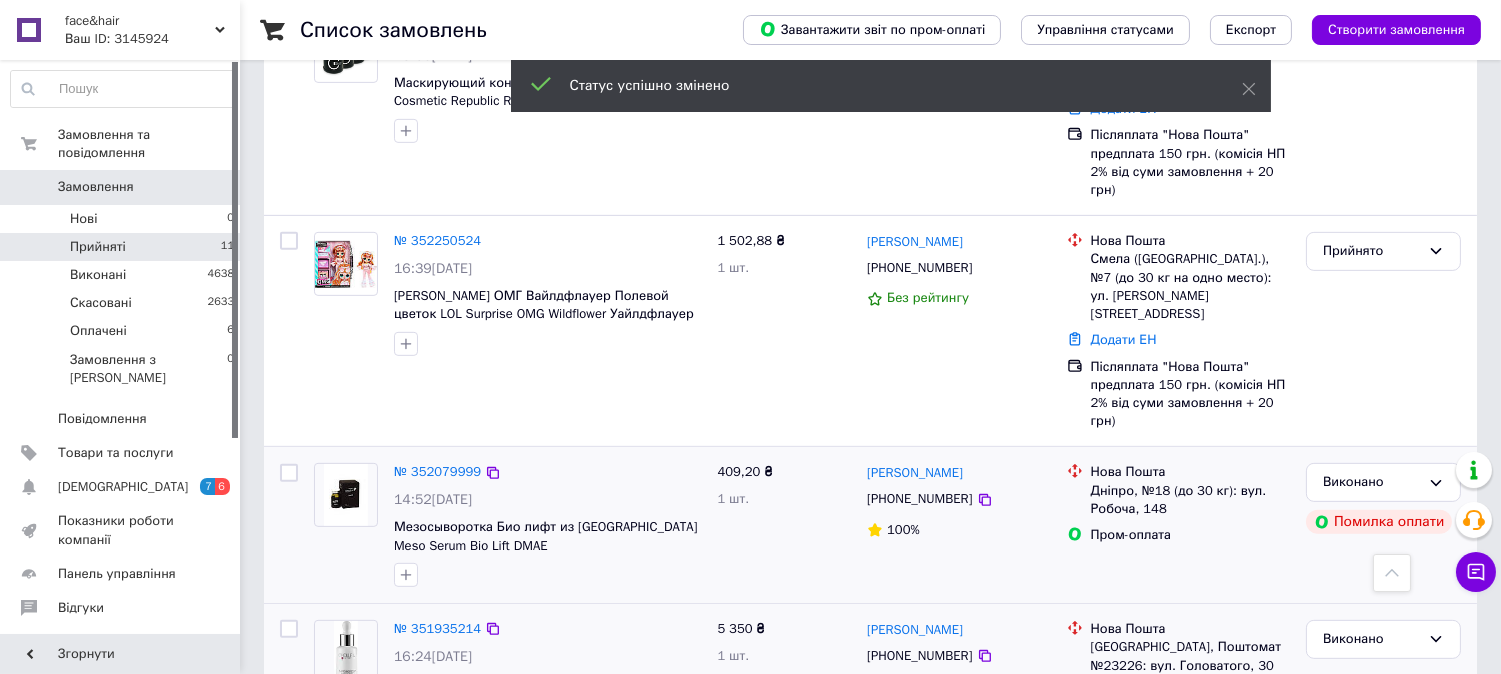 scroll, scrollTop: 1467, scrollLeft: 0, axis: vertical 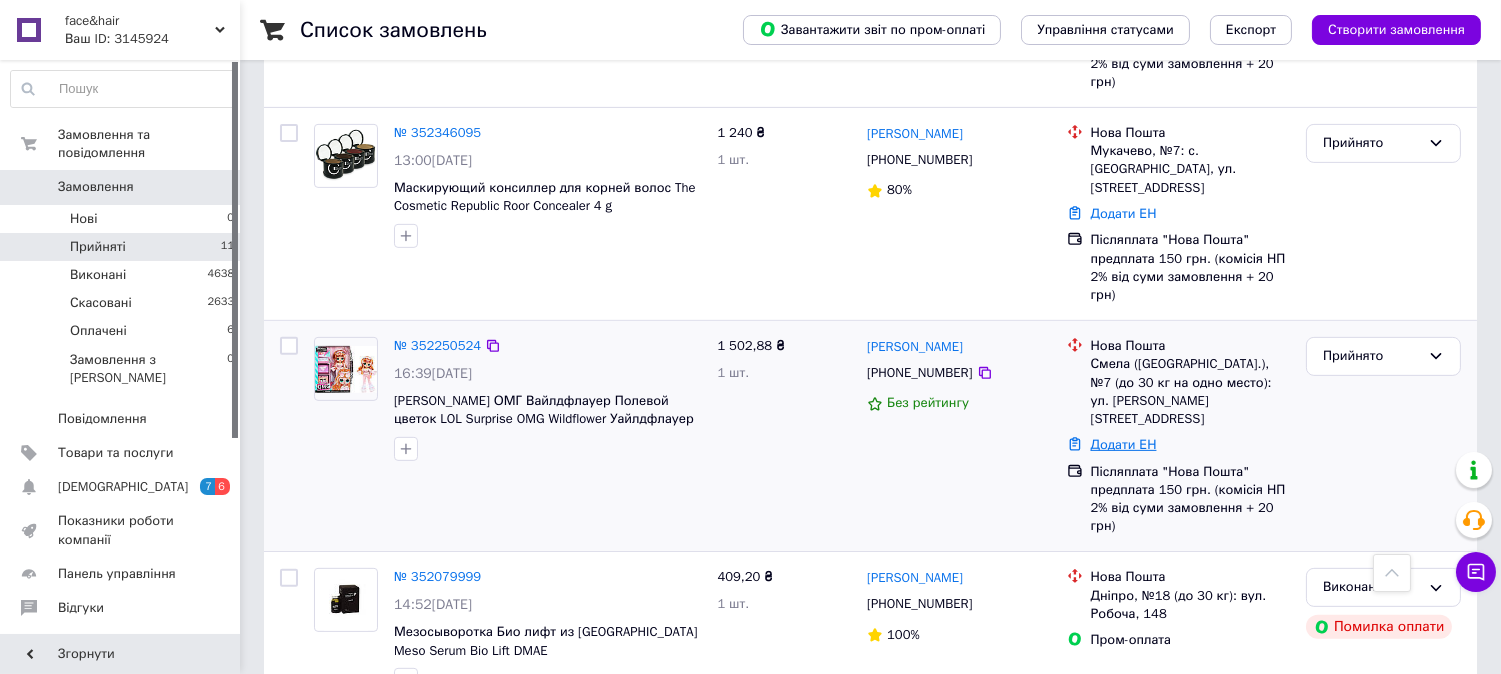 click on "Додати ЕН" at bounding box center [1124, 444] 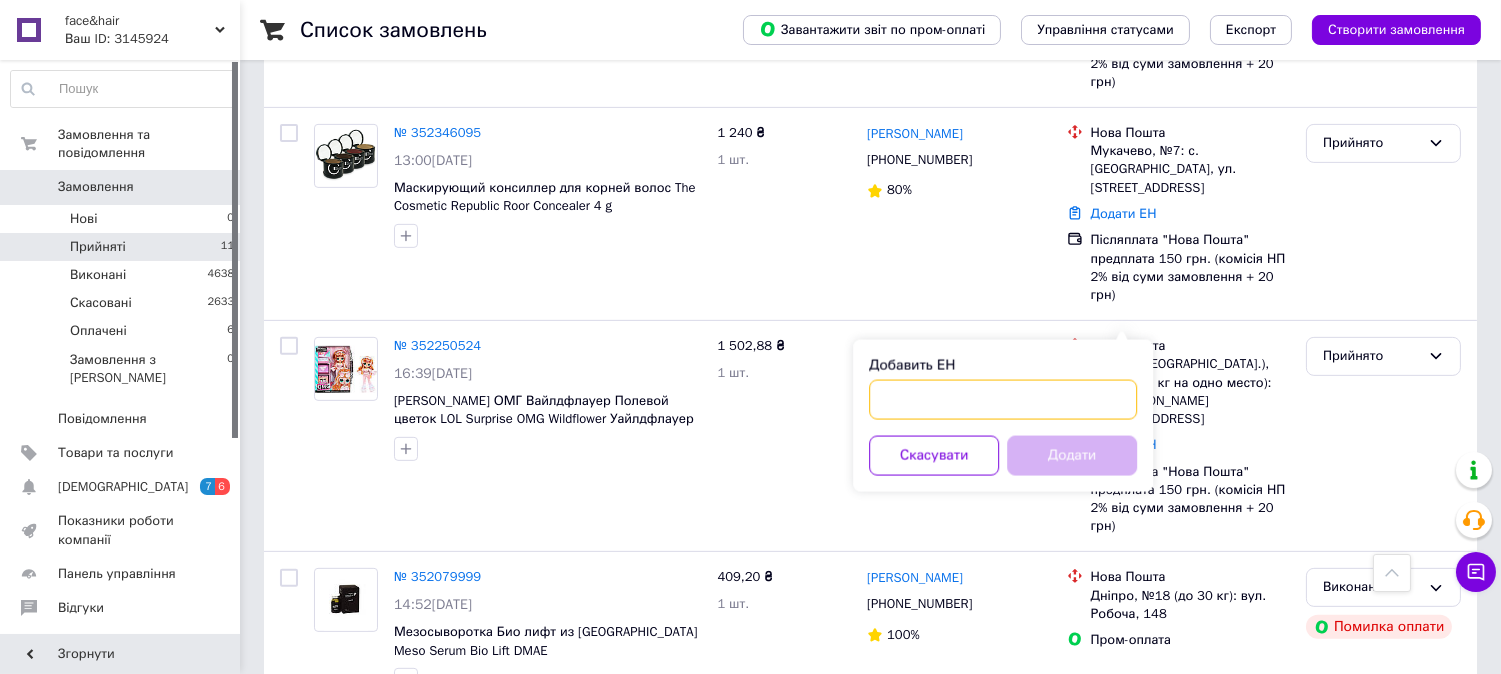 click on "Добавить ЕН" at bounding box center [1003, 400] 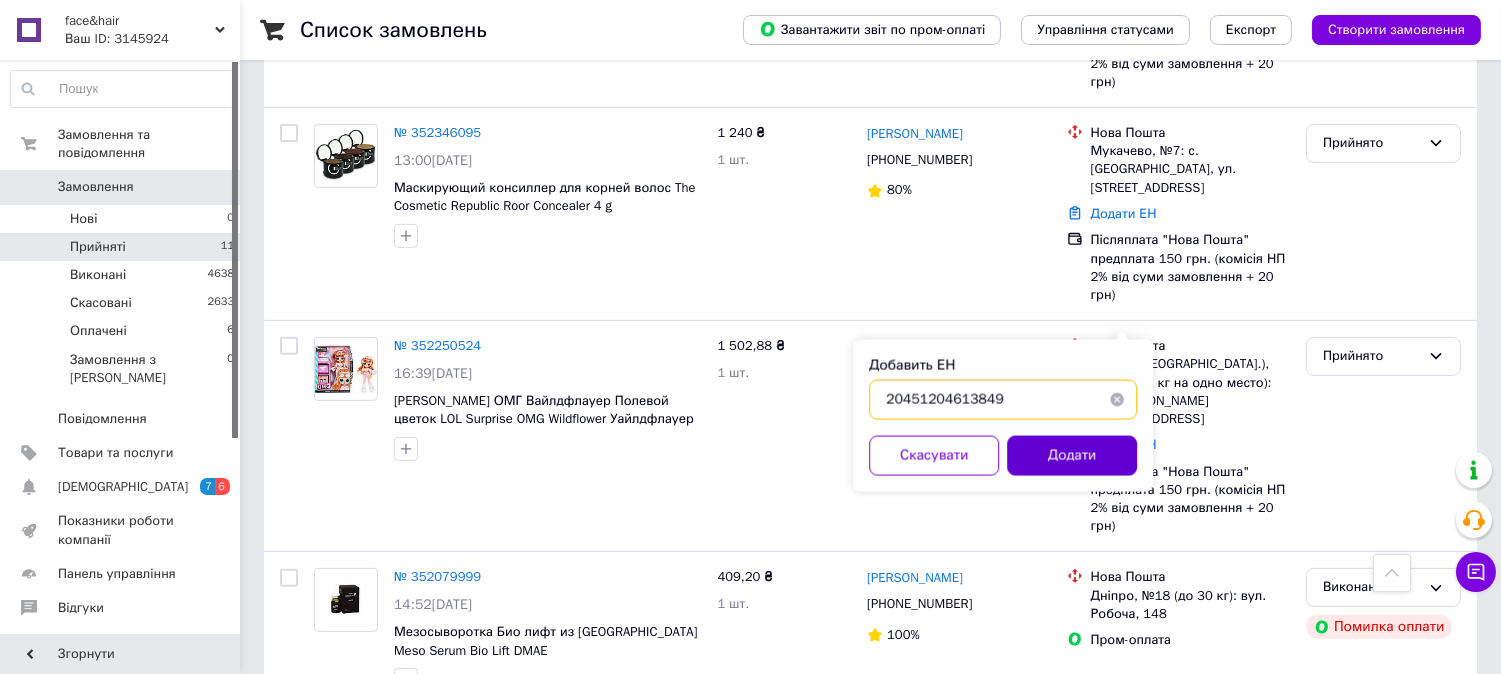 type on "20451204613849" 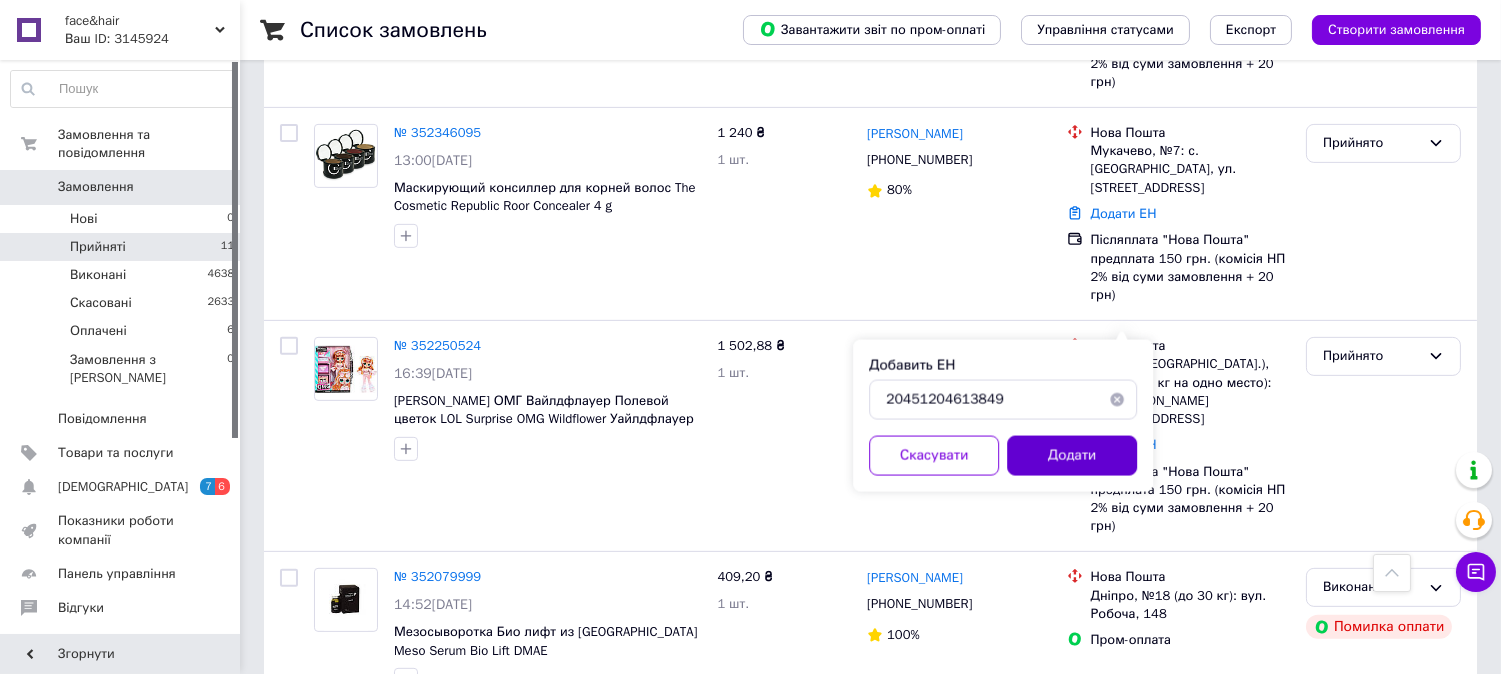 click on "Додати" at bounding box center [1072, 456] 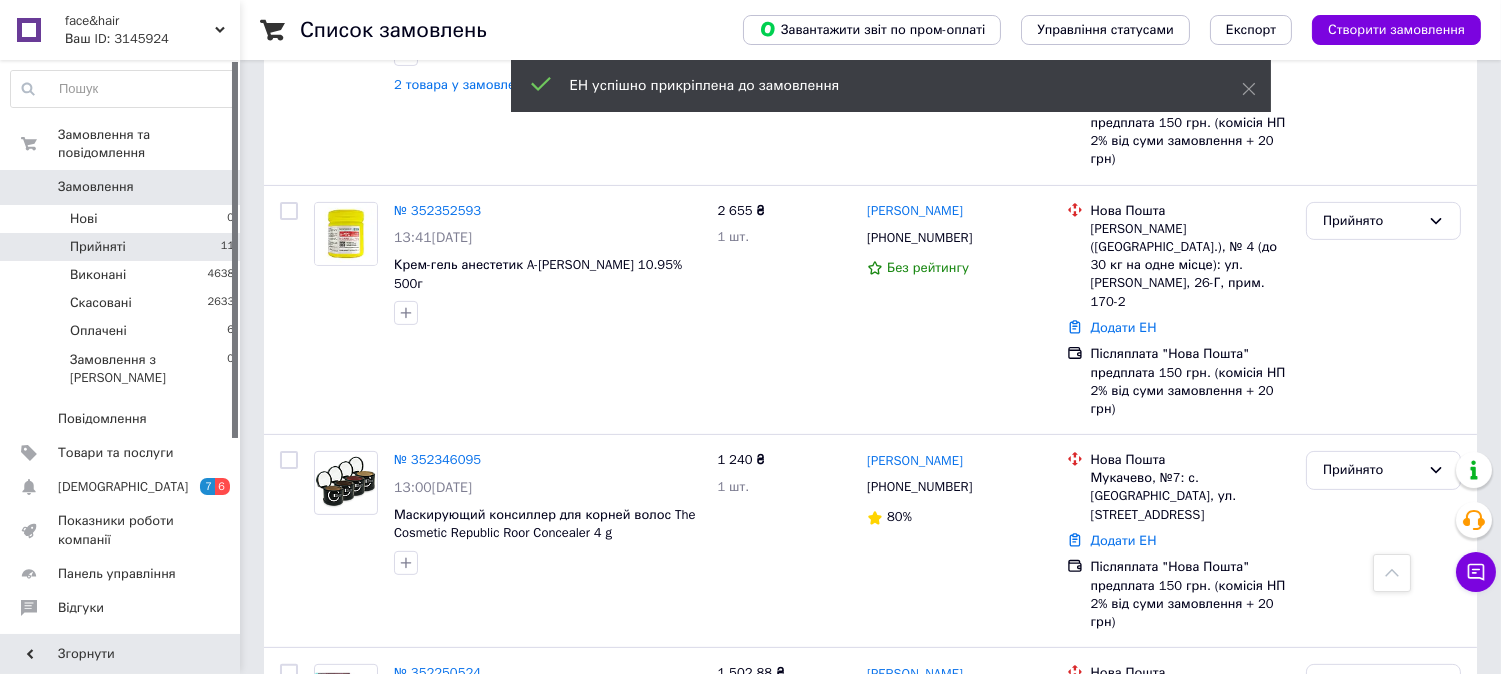 scroll, scrollTop: 1134, scrollLeft: 0, axis: vertical 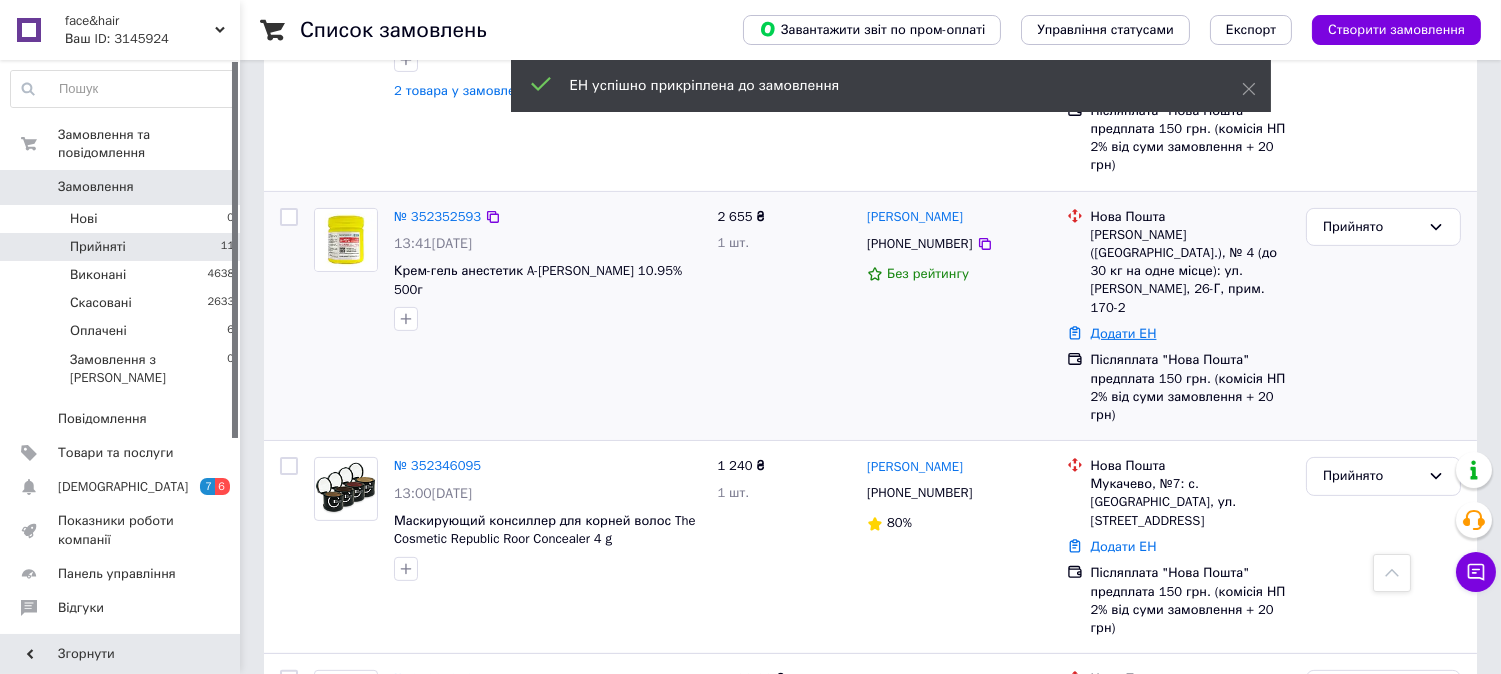 click on "Додати ЕН" at bounding box center [1124, 333] 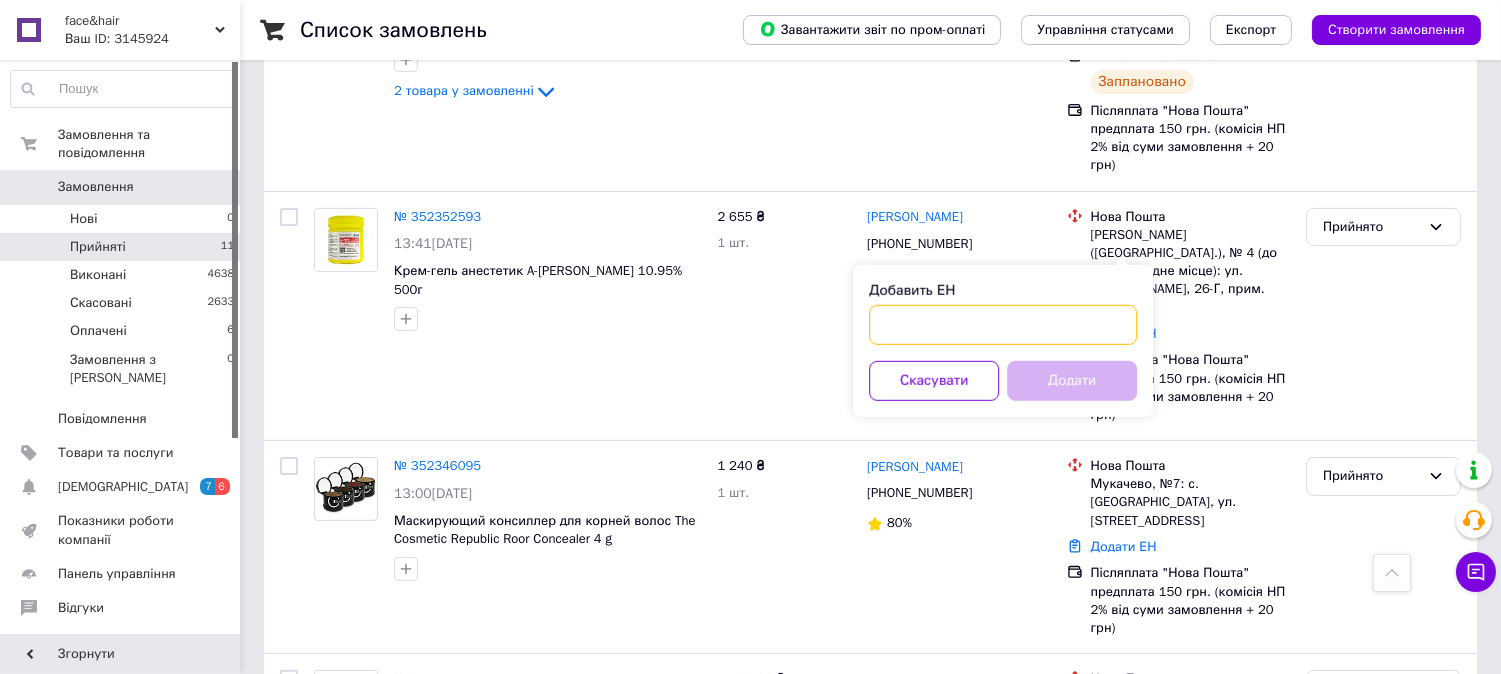 click on "Добавить ЕН" at bounding box center [1003, 325] 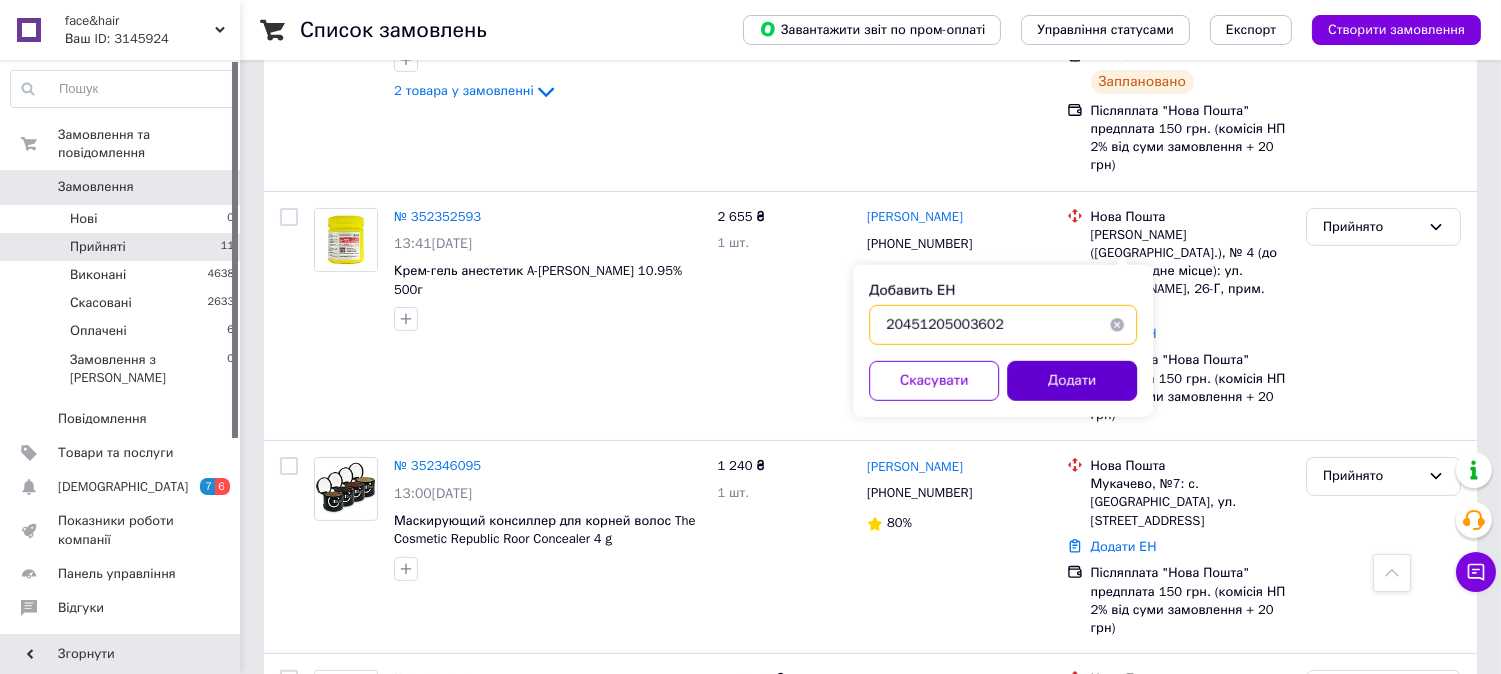 type on "20451205003602" 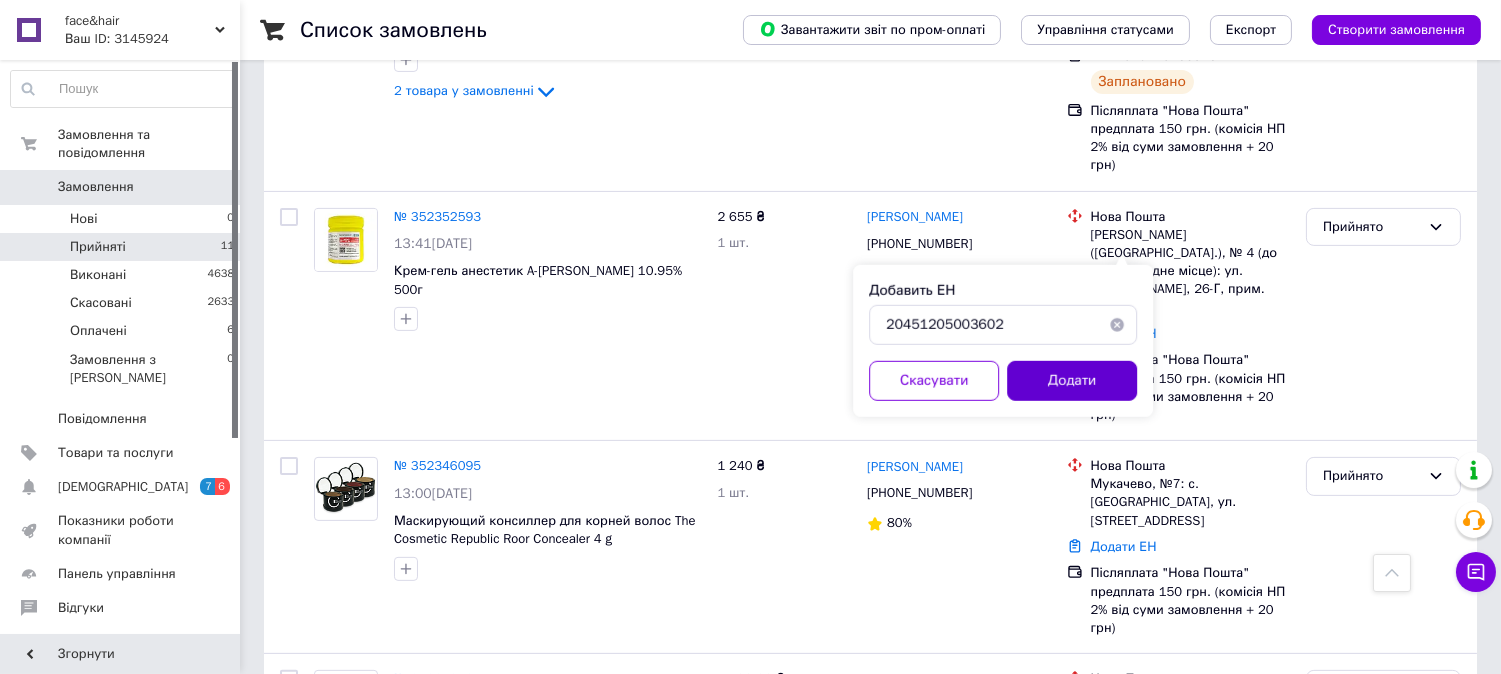 click on "Додати" at bounding box center [1072, 381] 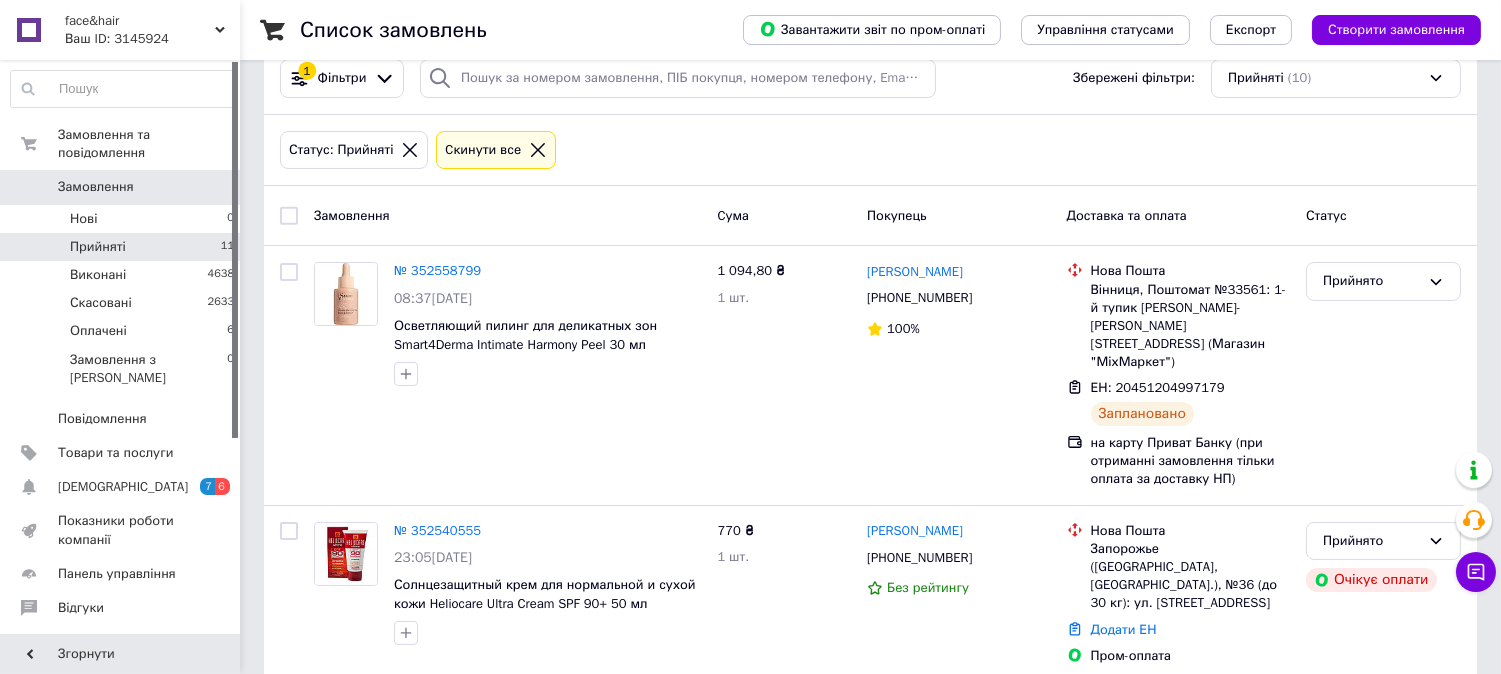 scroll, scrollTop: 134, scrollLeft: 0, axis: vertical 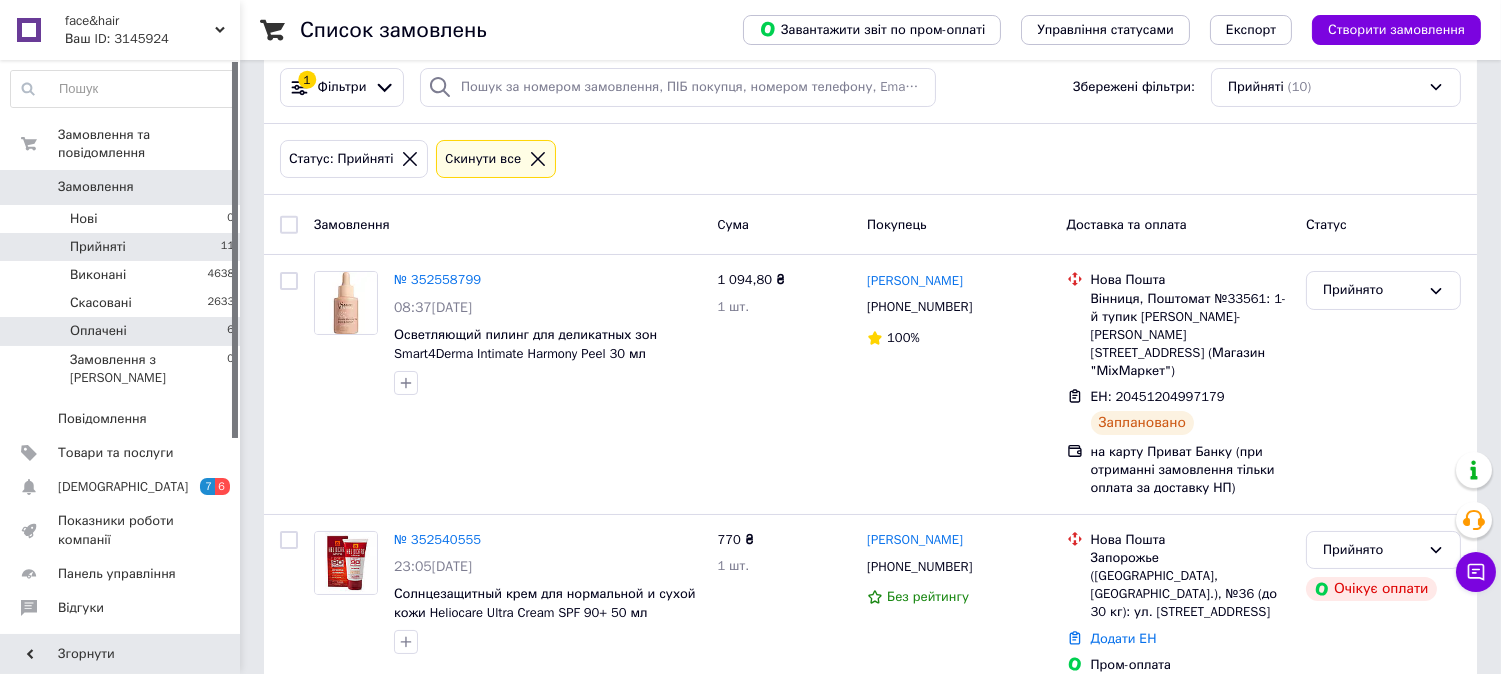 click on "Оплачені 6" at bounding box center [123, 331] 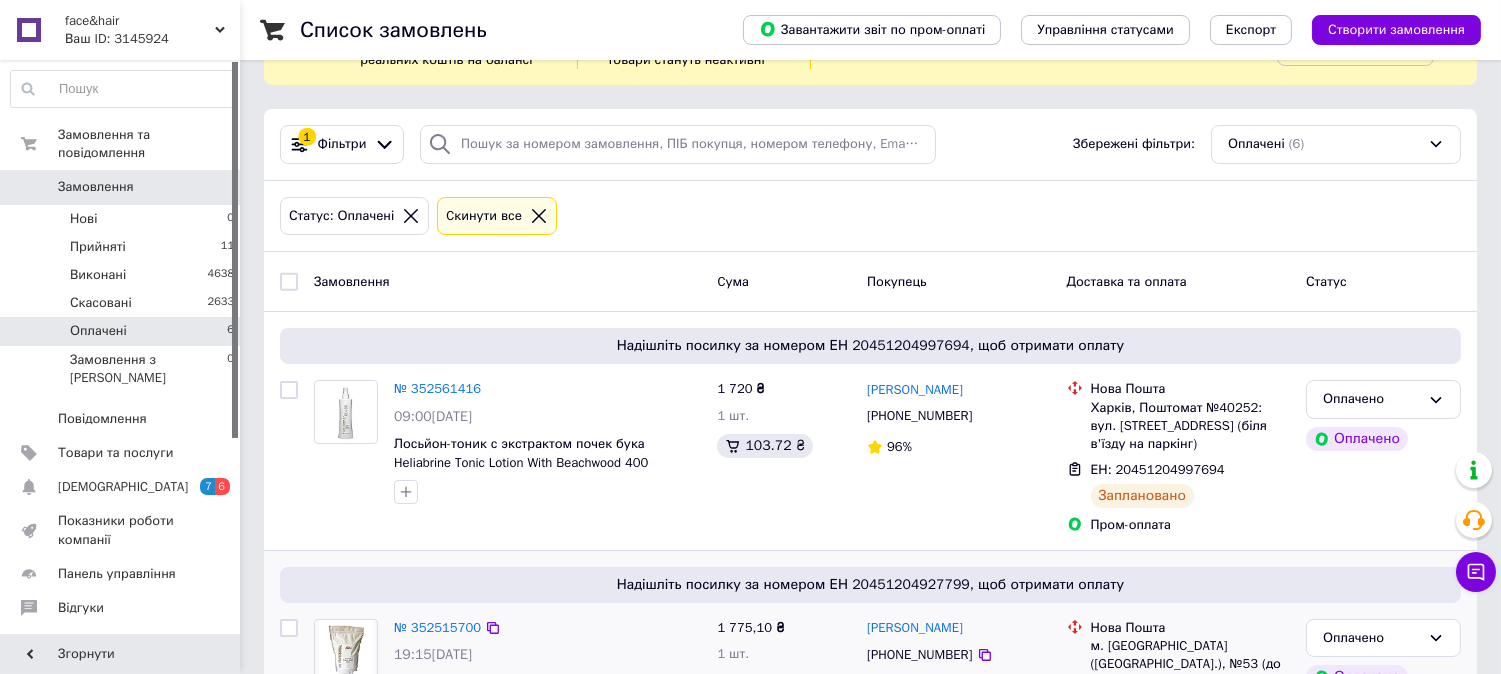 scroll, scrollTop: 76, scrollLeft: 0, axis: vertical 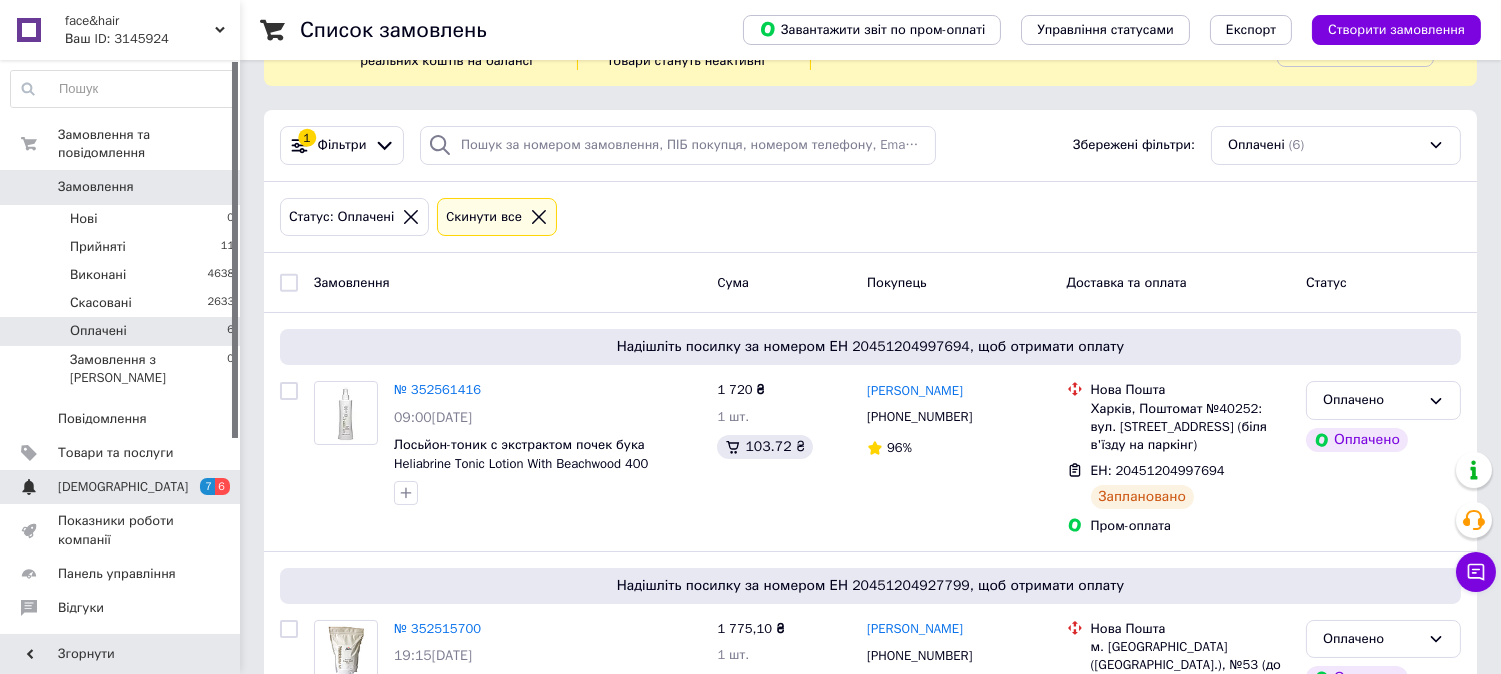 click on "[DEMOGRAPHIC_DATA]" at bounding box center [123, 487] 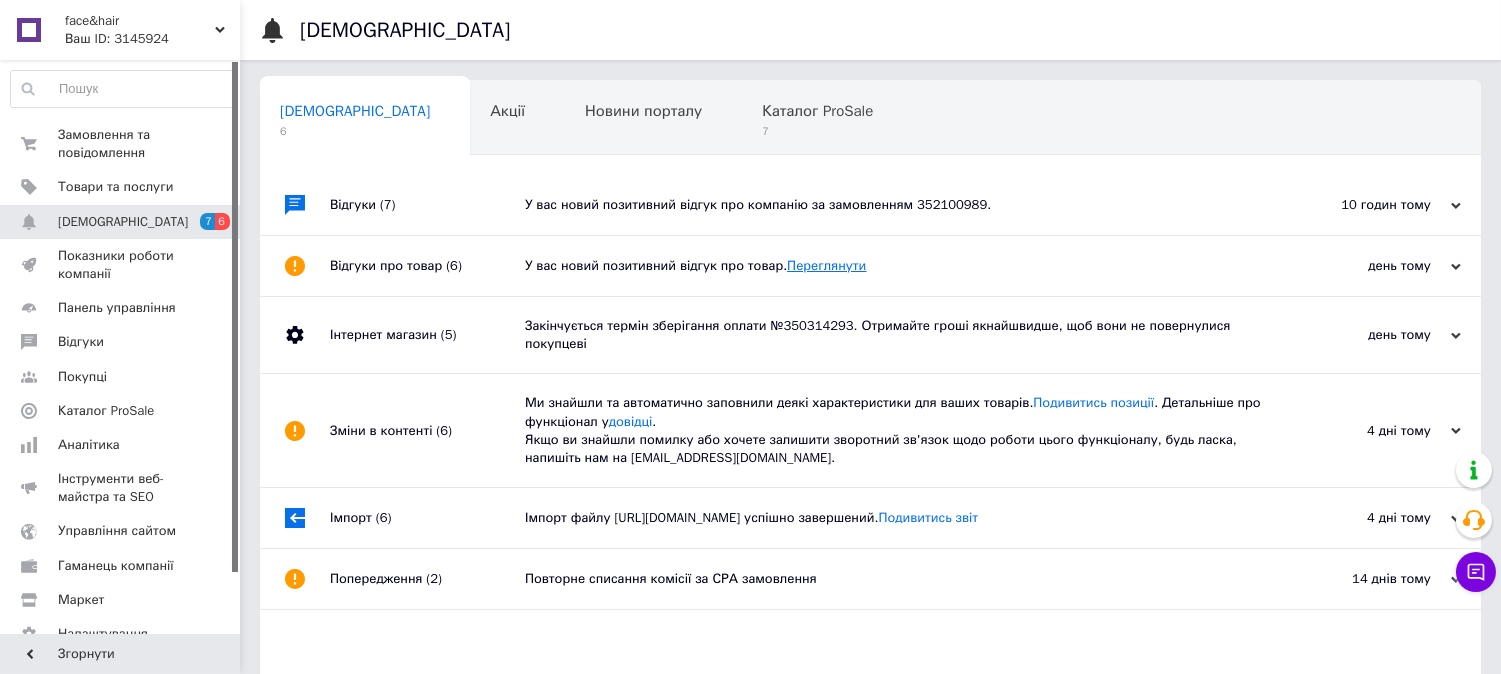 click on "Переглянути" at bounding box center (826, 265) 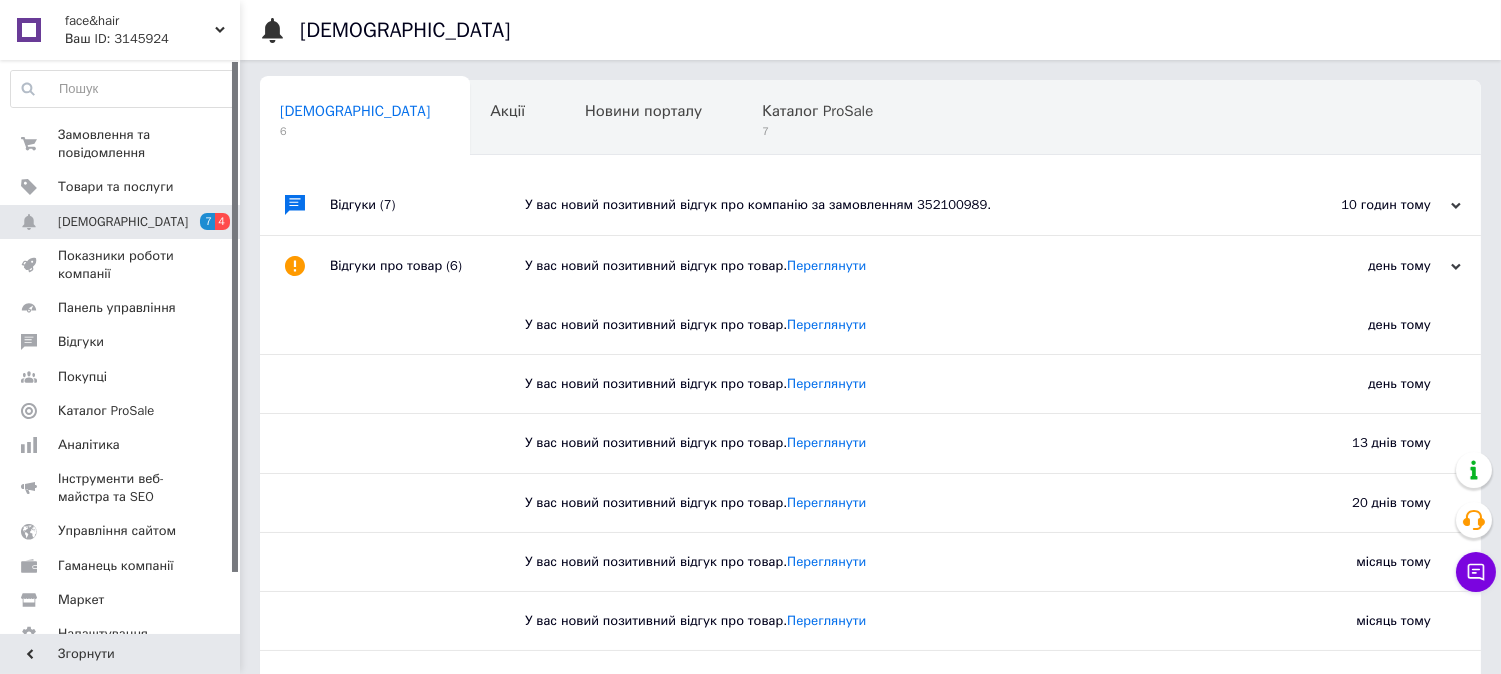 click on "У вас новий позитивний відгук про компанію за замовленням 352100989." at bounding box center (893, 205) 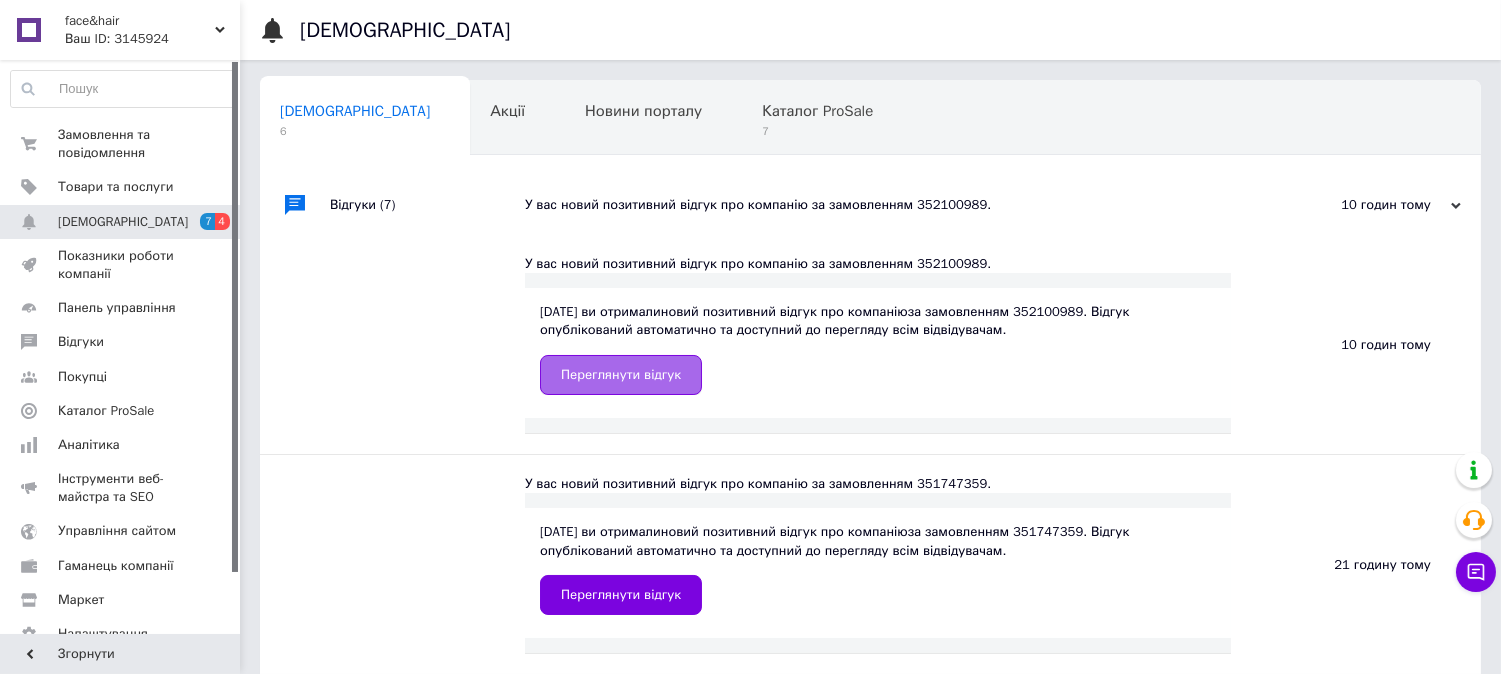 click on "Переглянути відгук" at bounding box center [621, 375] 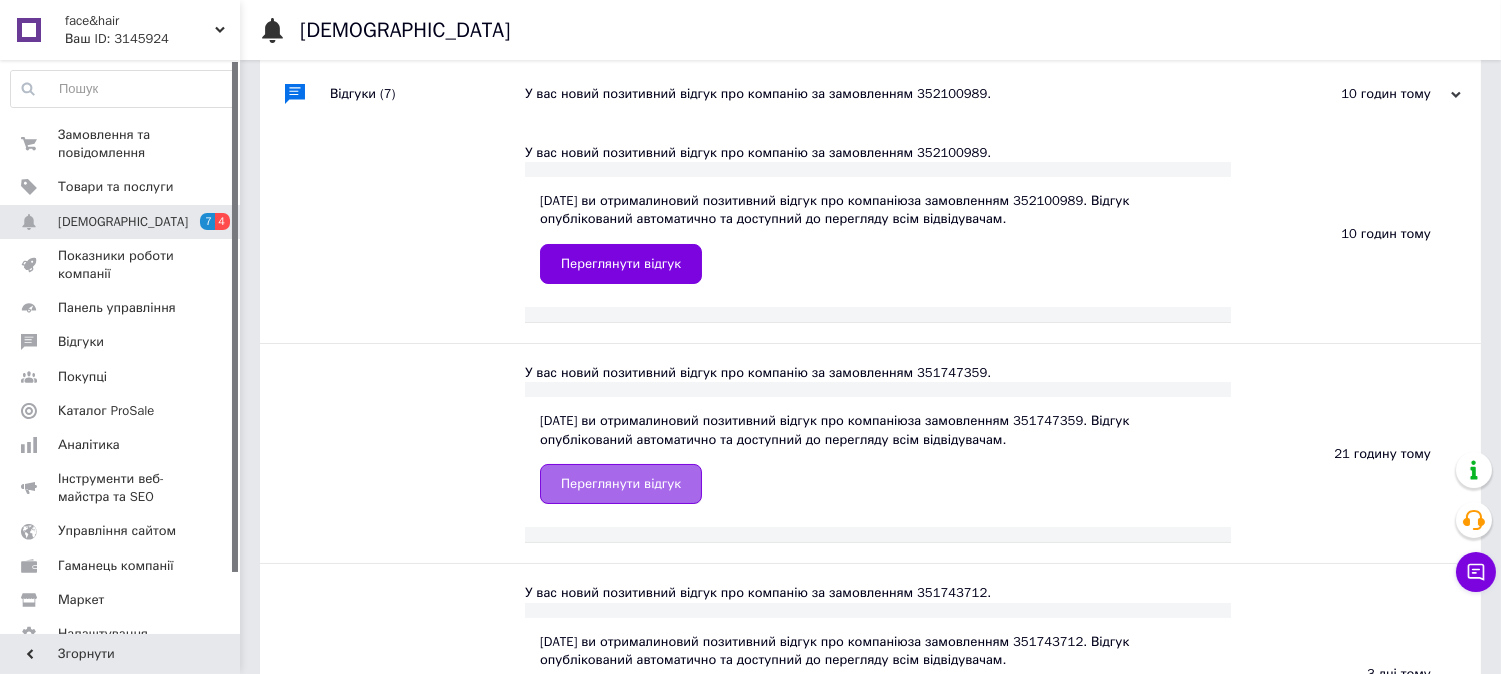click on "Переглянути відгук" at bounding box center (621, 484) 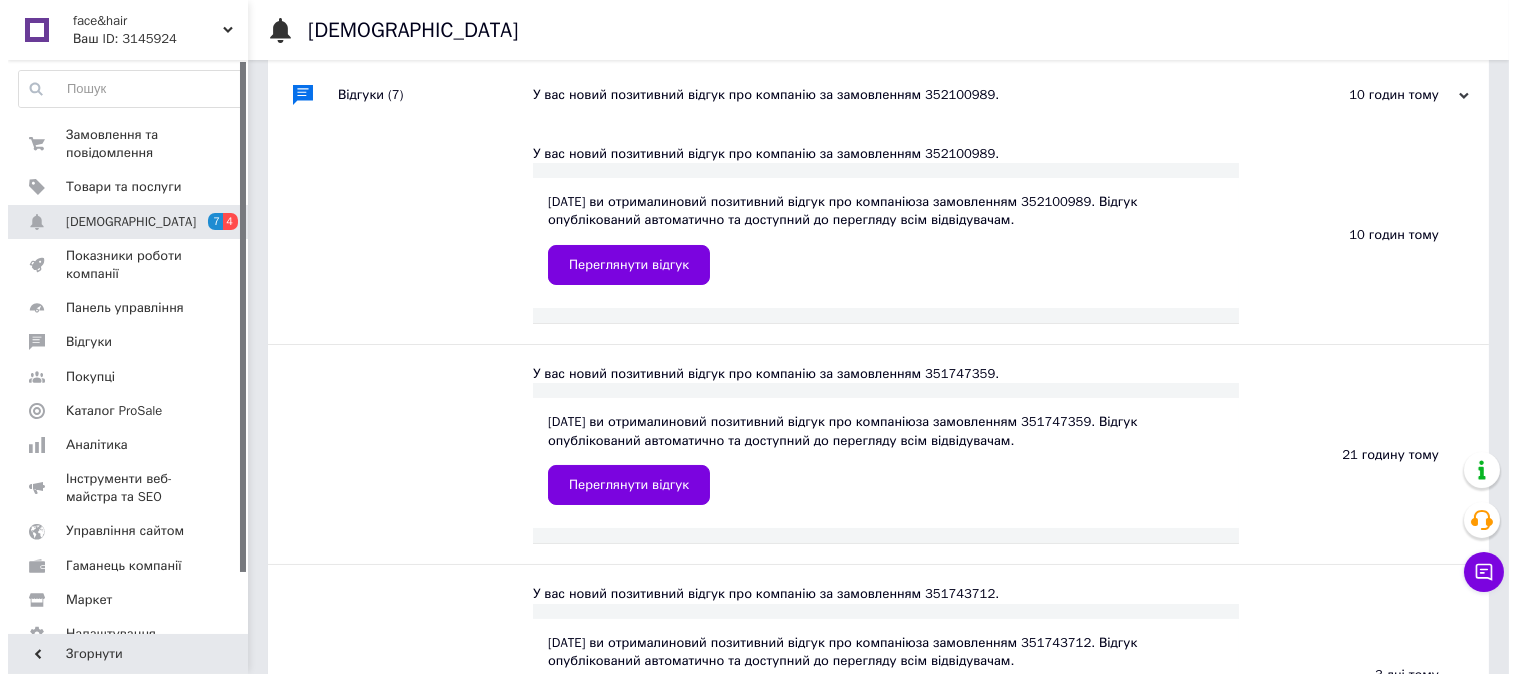 scroll, scrollTop: 0, scrollLeft: 0, axis: both 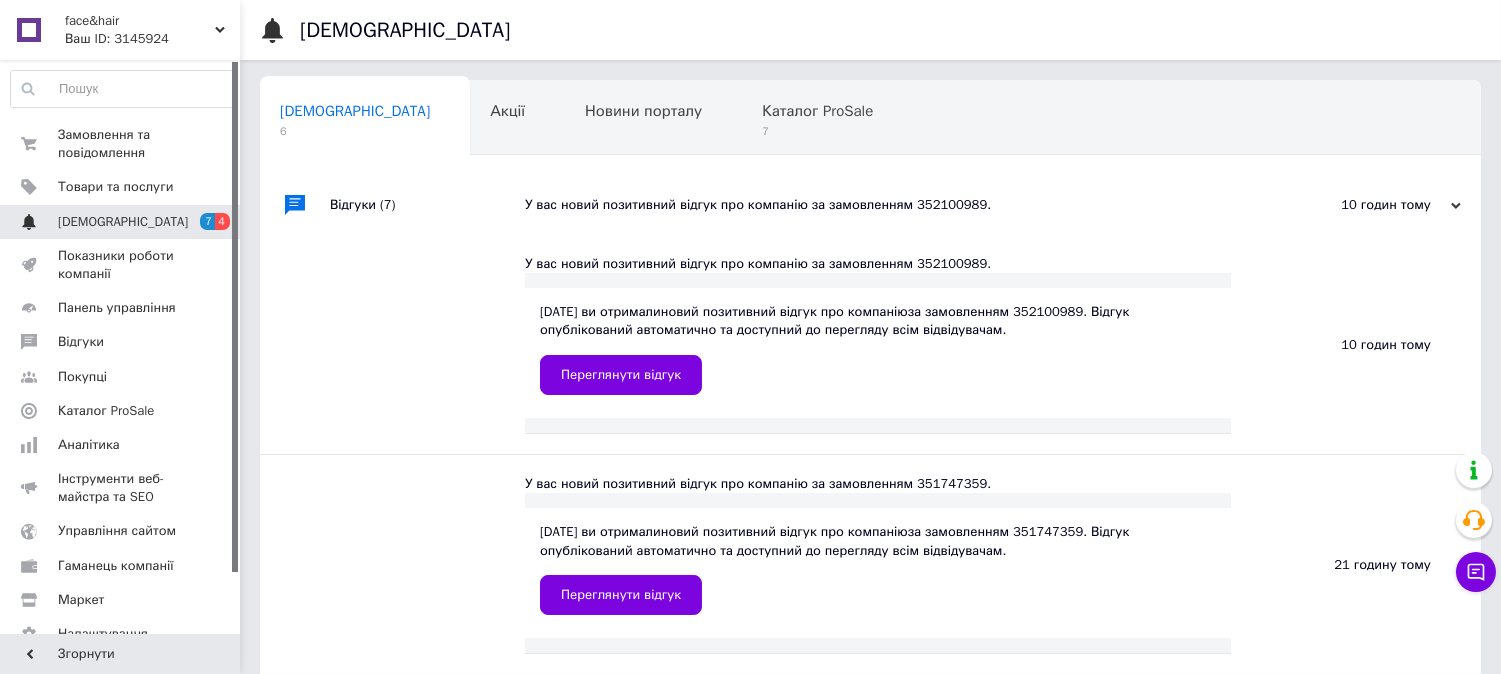 click on "[DEMOGRAPHIC_DATA]" at bounding box center [123, 222] 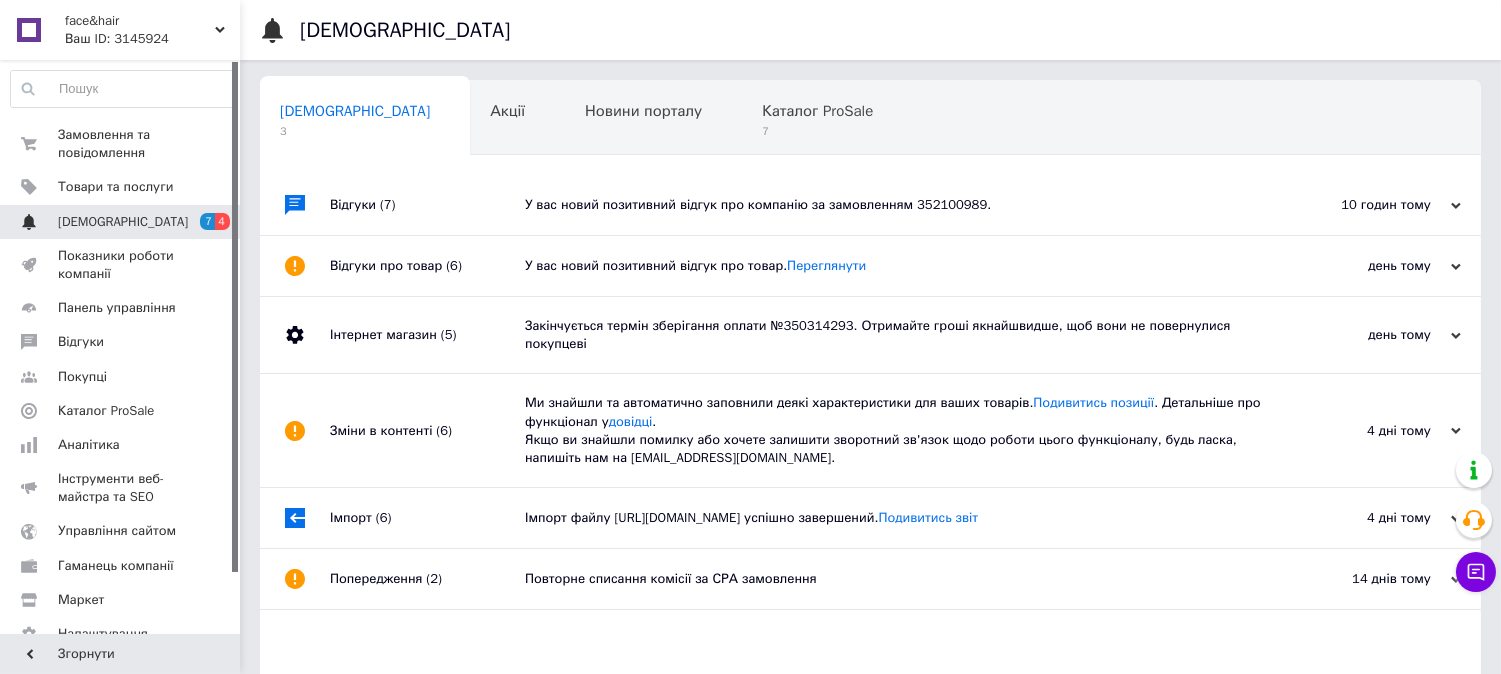 click on "[DEMOGRAPHIC_DATA]" at bounding box center [123, 222] 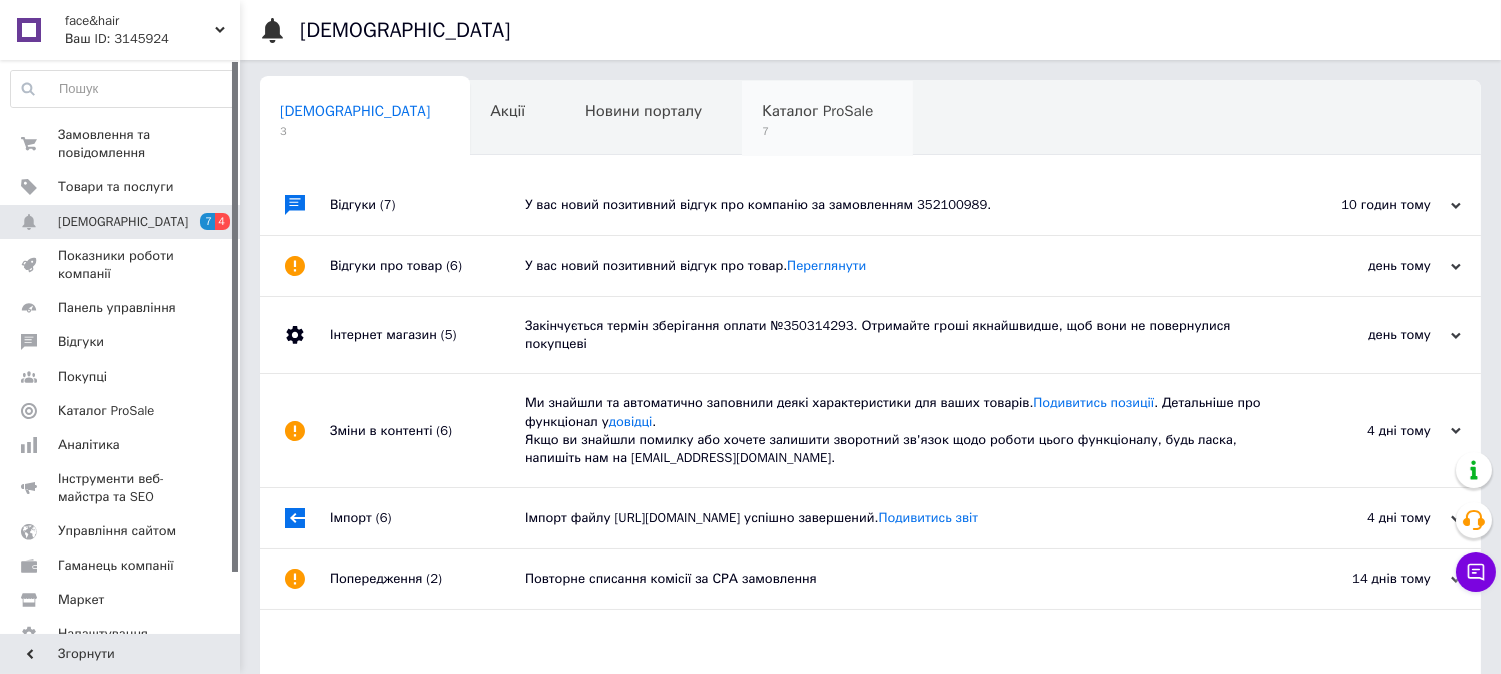 click on "Каталог ProSale 7" at bounding box center (827, 119) 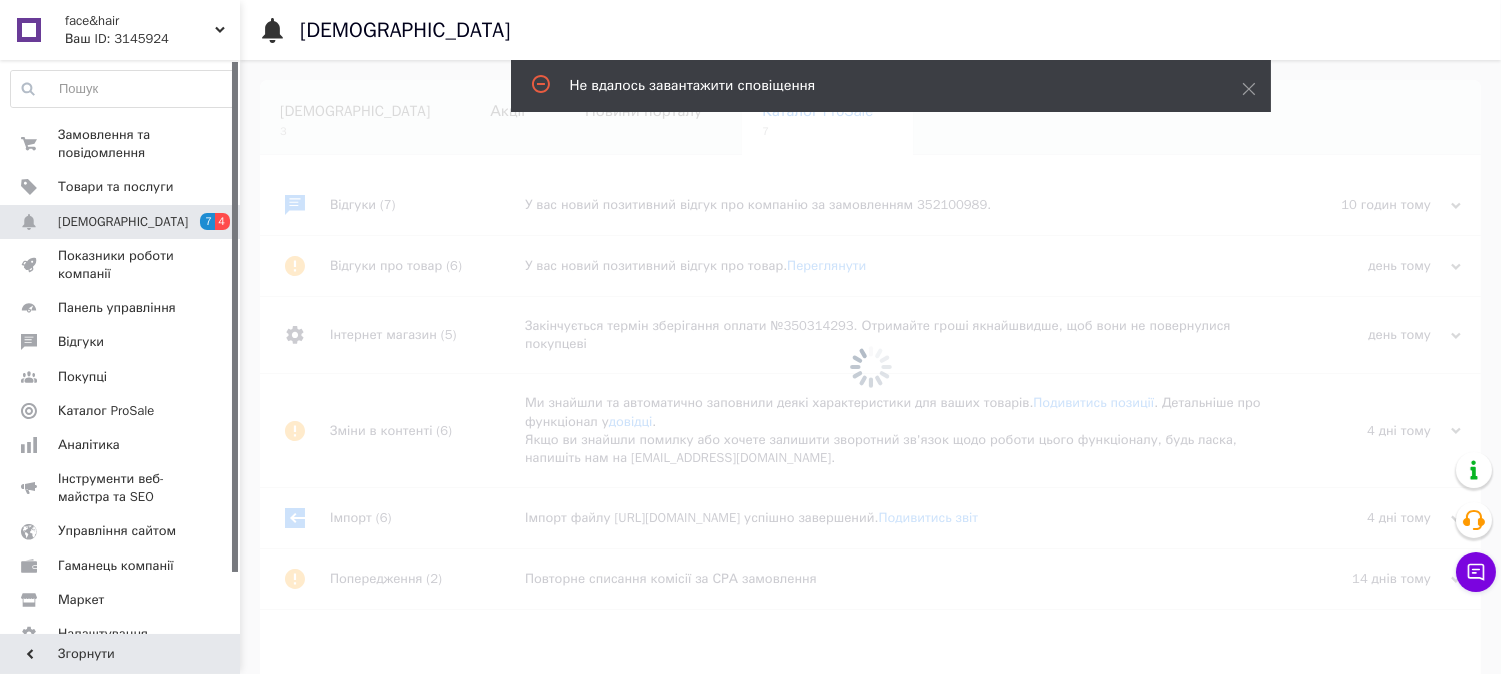 click at bounding box center [870, 367] 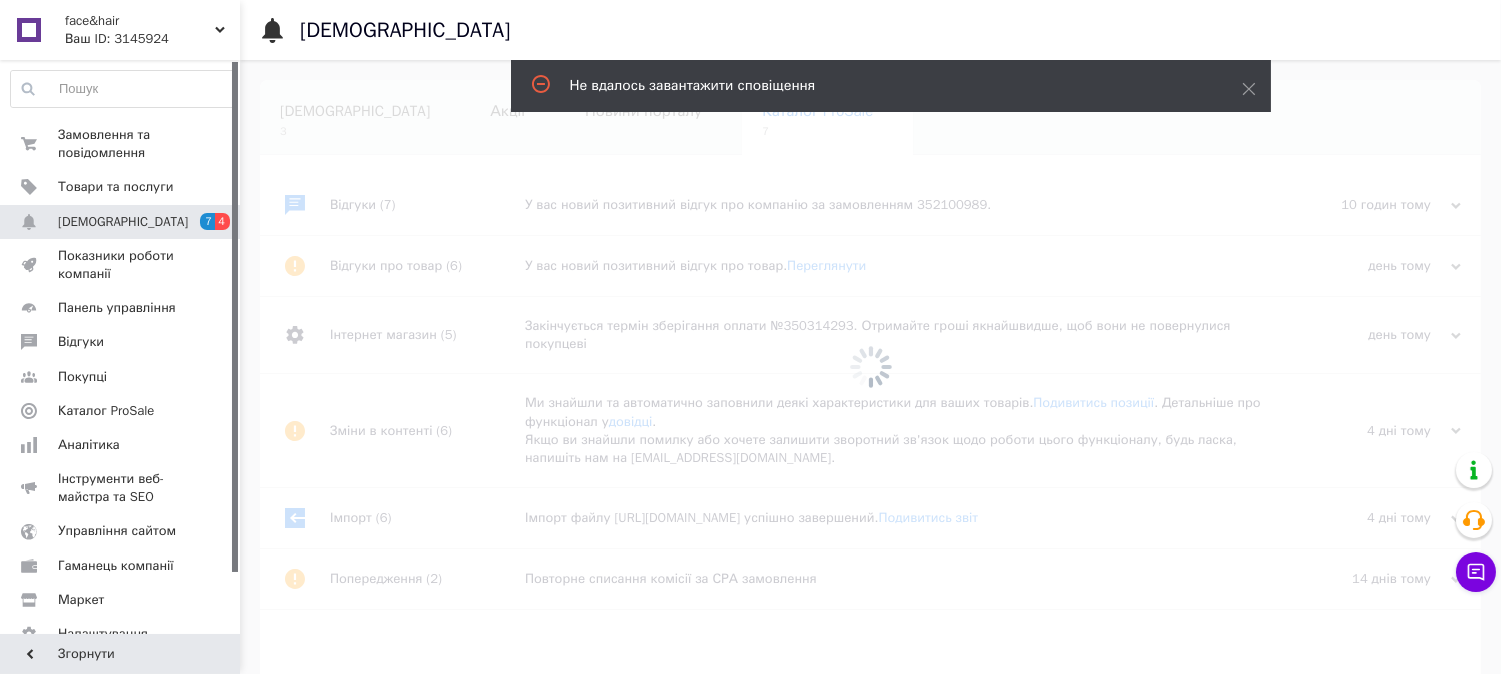 click at bounding box center (870, 367) 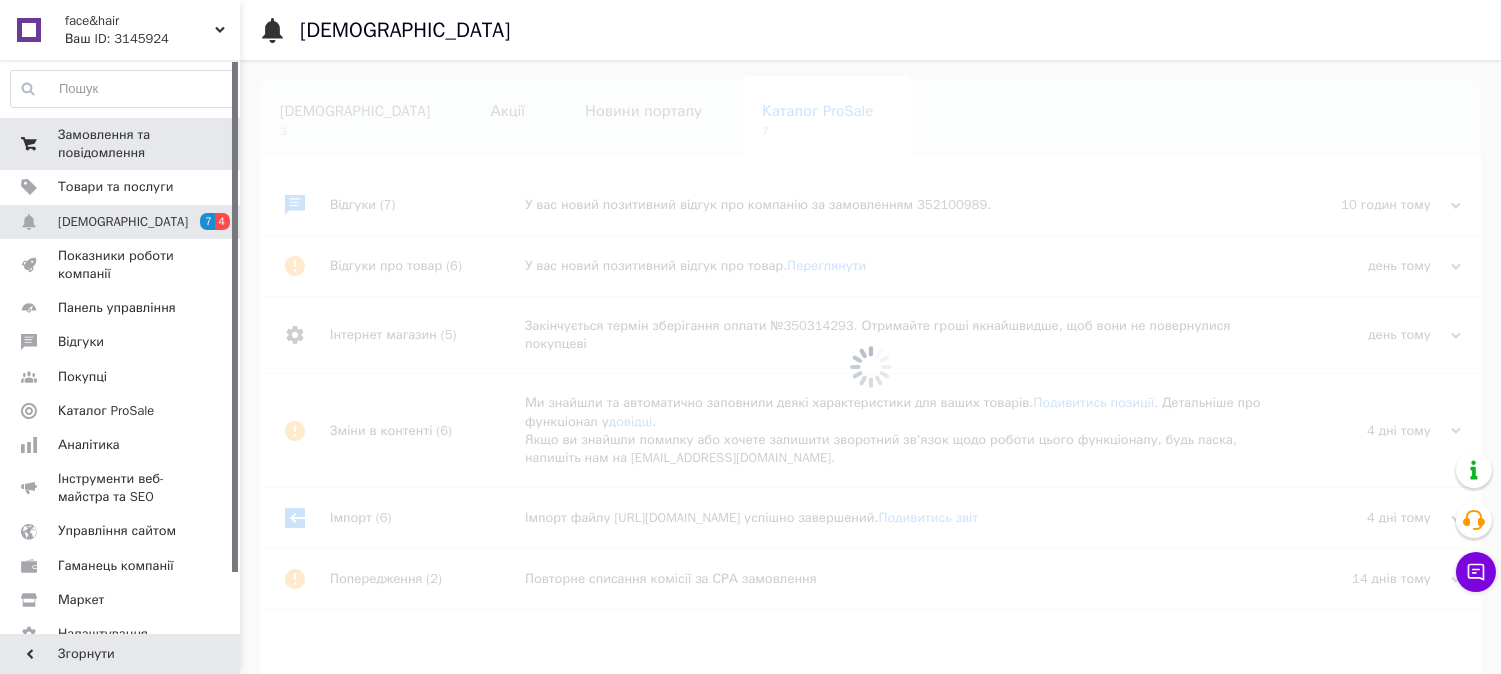 click on "Замовлення та повідомлення" at bounding box center (121, 144) 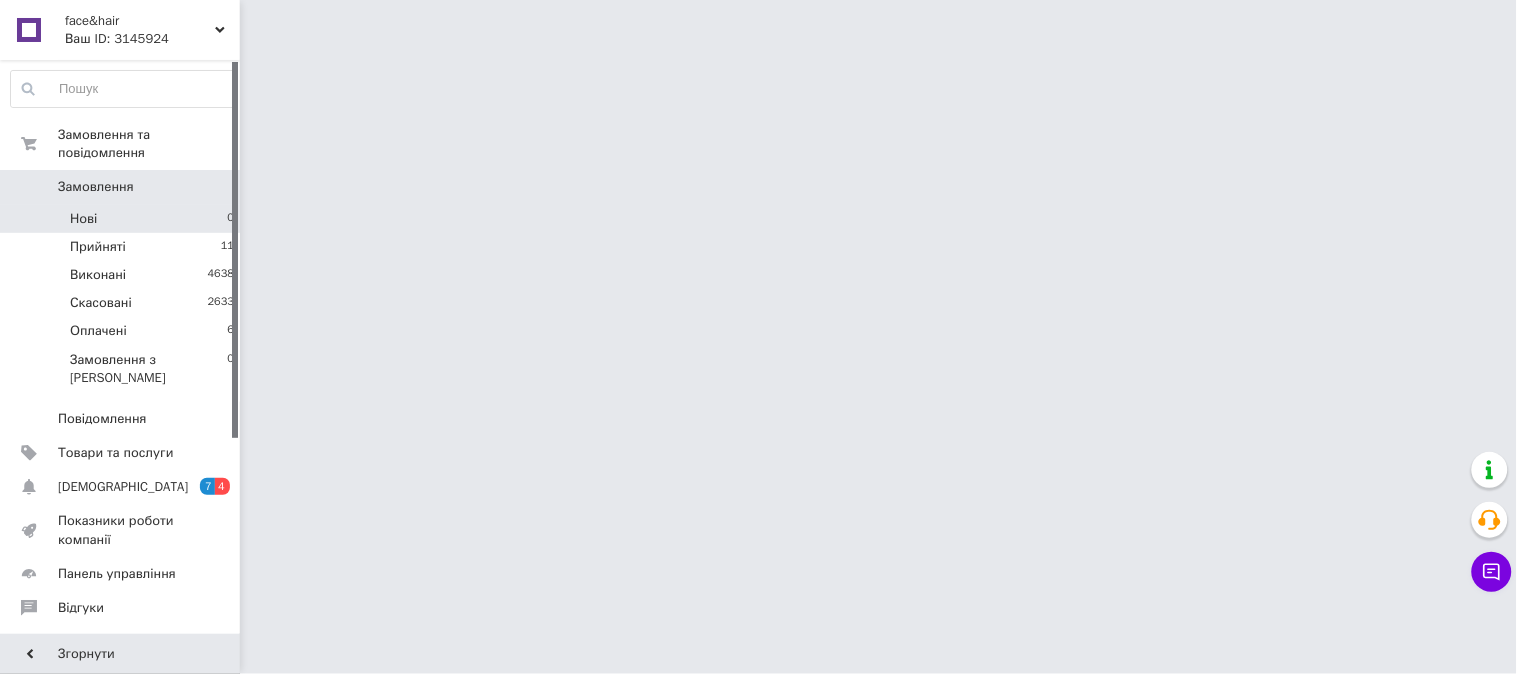 click on "Нові 0" at bounding box center [123, 219] 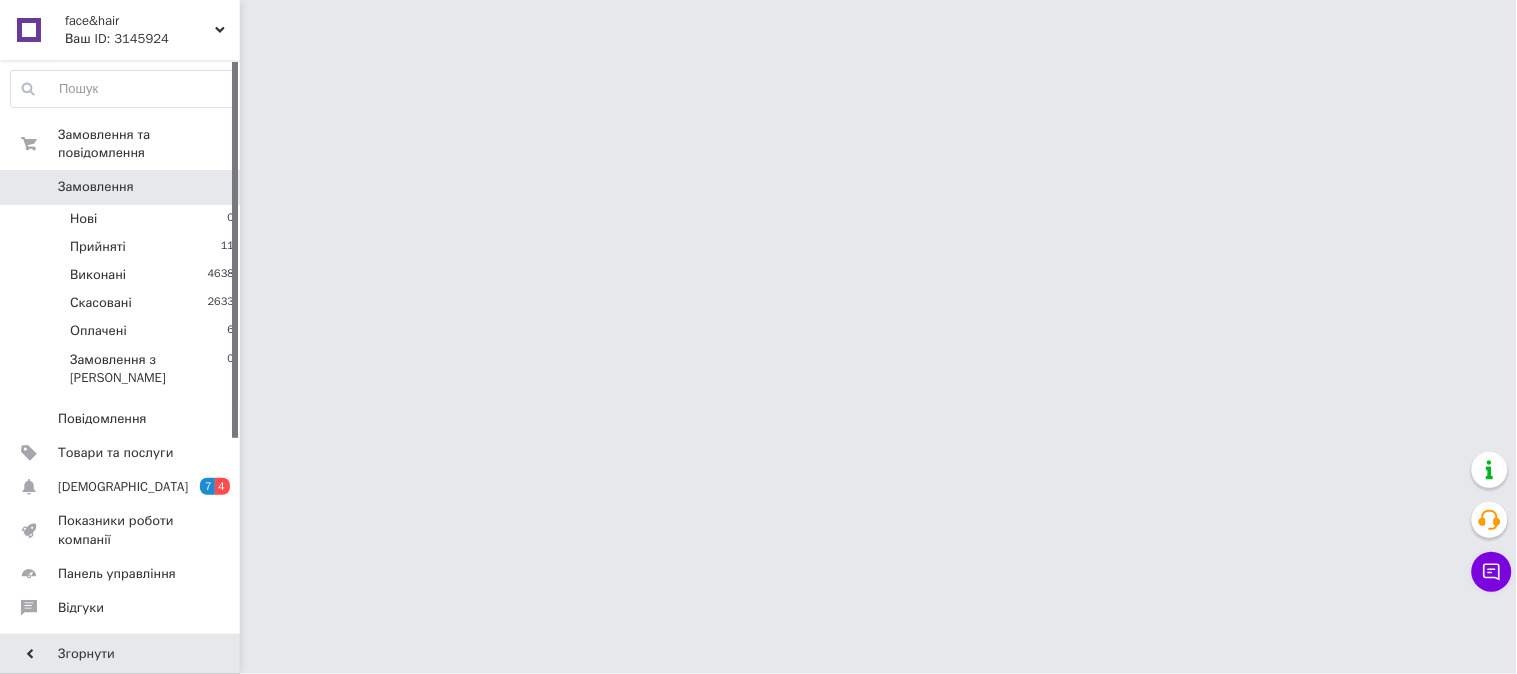 click on "Замовлення" at bounding box center [96, 187] 